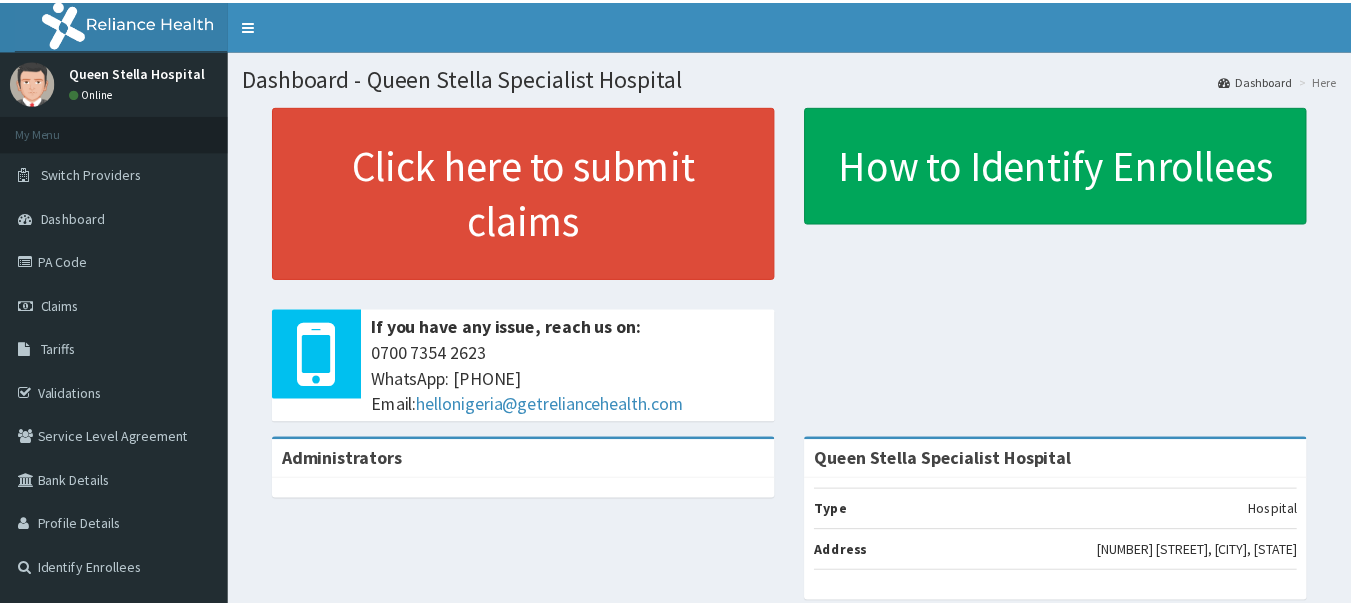 scroll, scrollTop: 0, scrollLeft: 0, axis: both 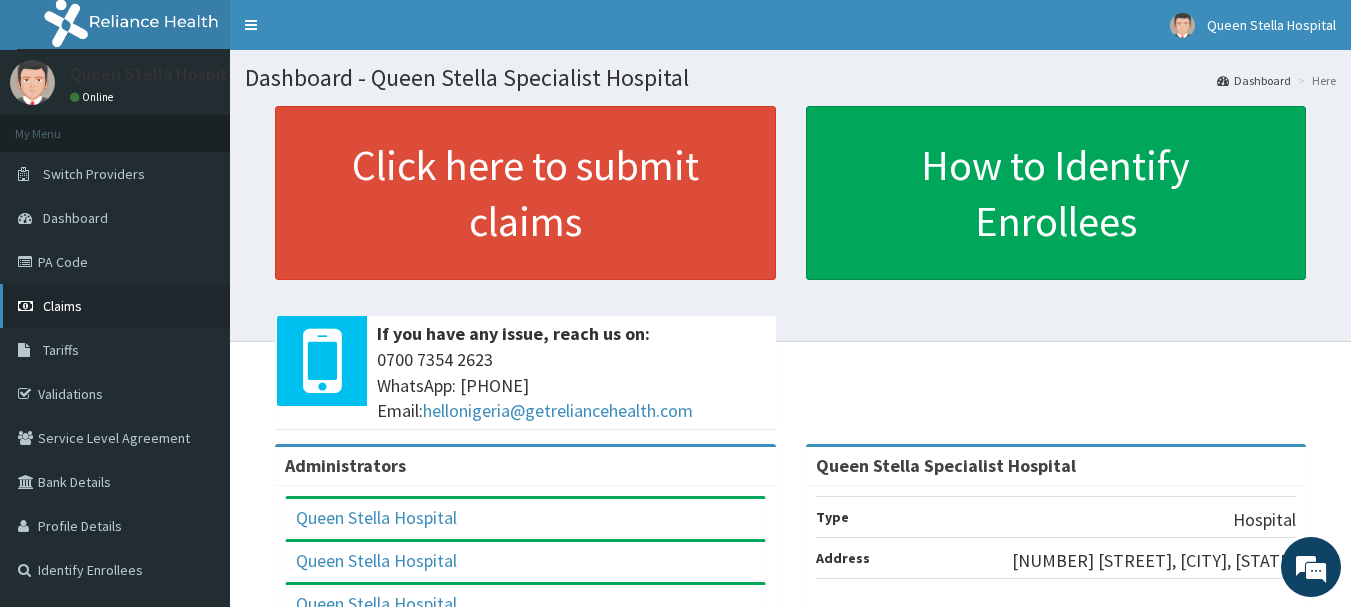 click on "Claims" at bounding box center [62, 306] 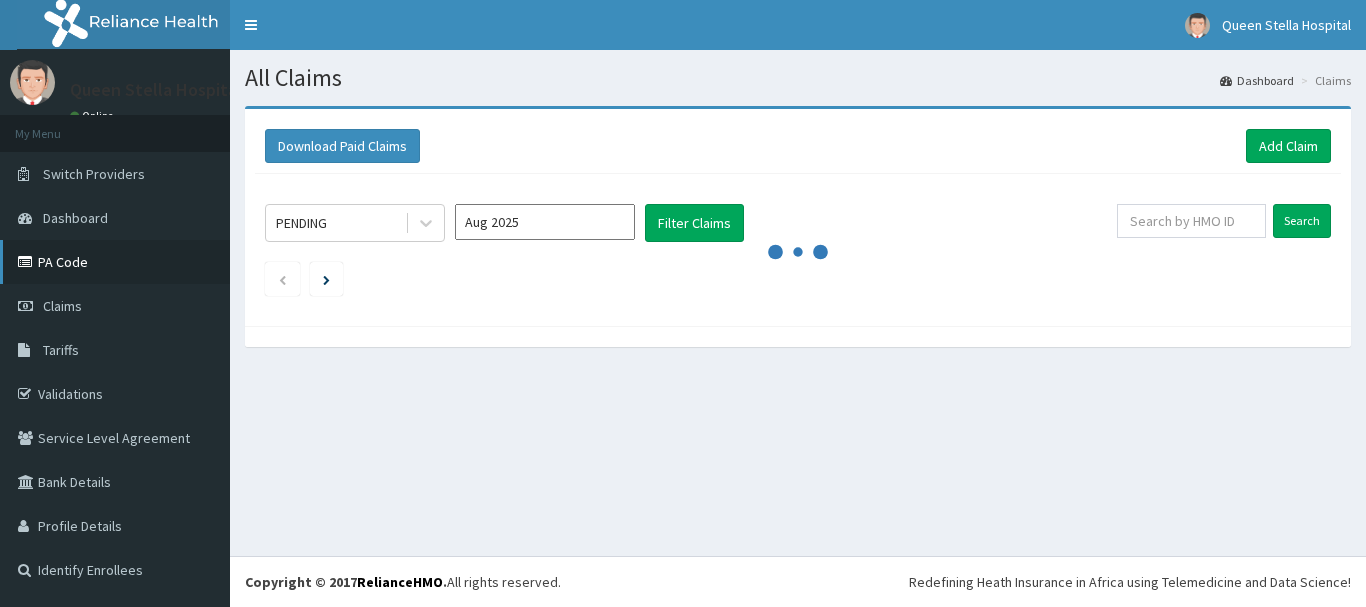 scroll, scrollTop: 0, scrollLeft: 0, axis: both 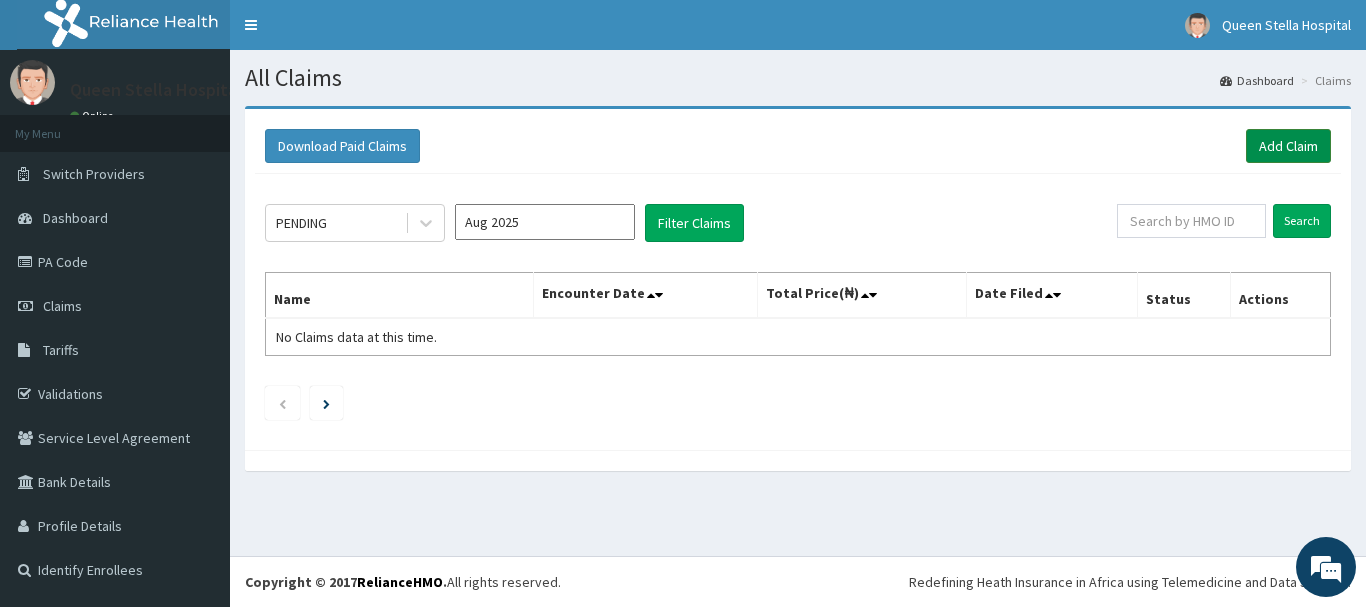 click on "Add Claim" at bounding box center [1288, 146] 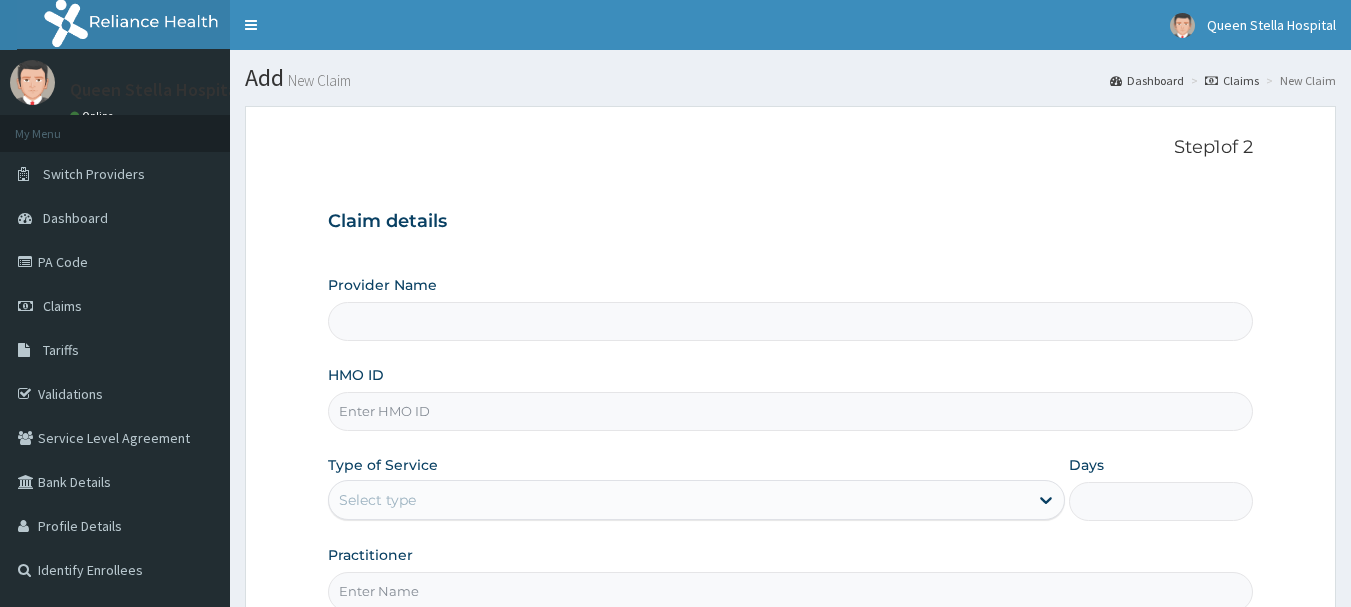 scroll, scrollTop: 0, scrollLeft: 0, axis: both 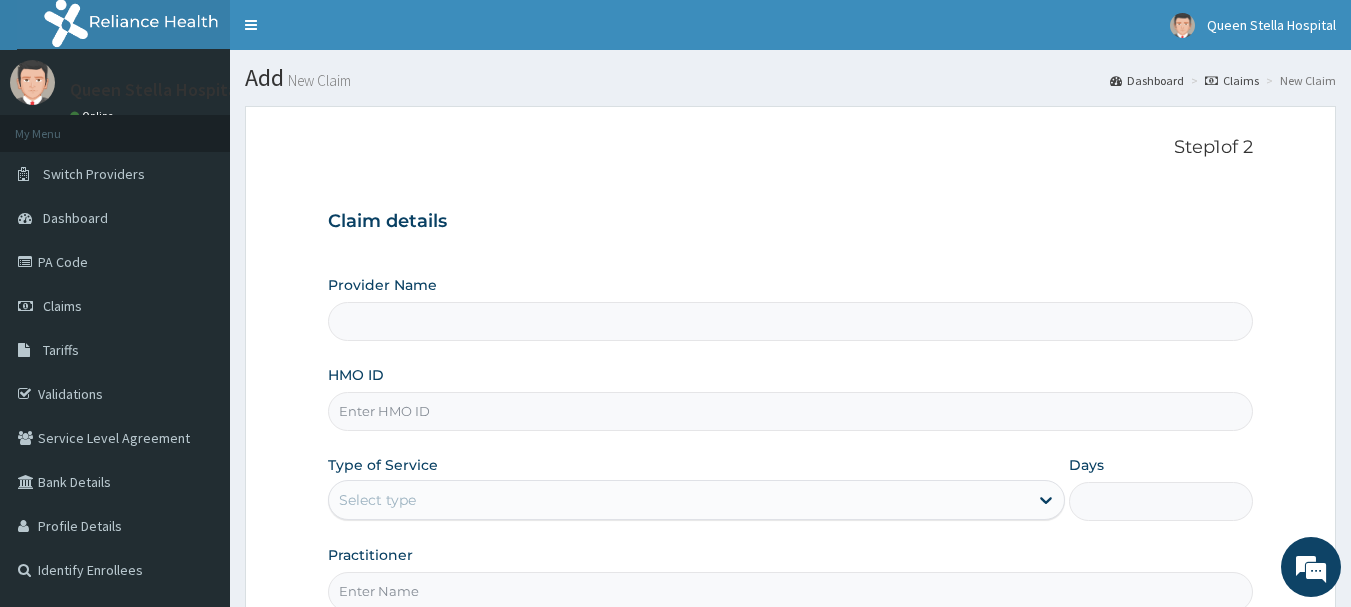 click on "HMO ID" at bounding box center (791, 411) 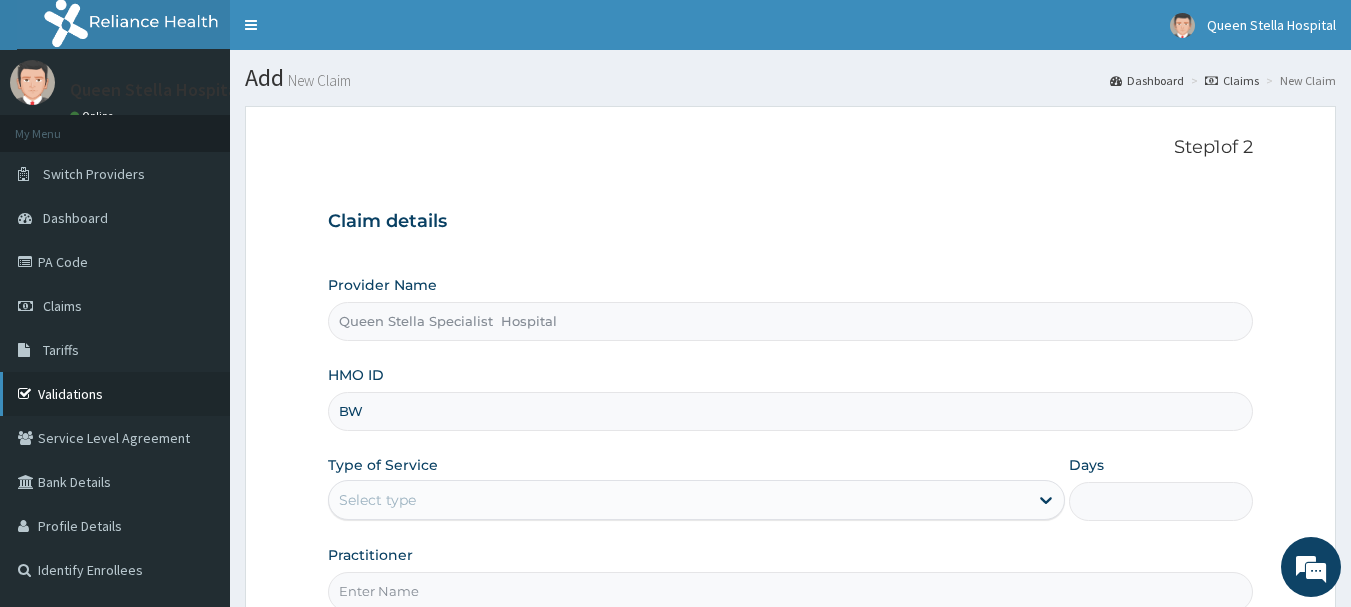type on "BW" 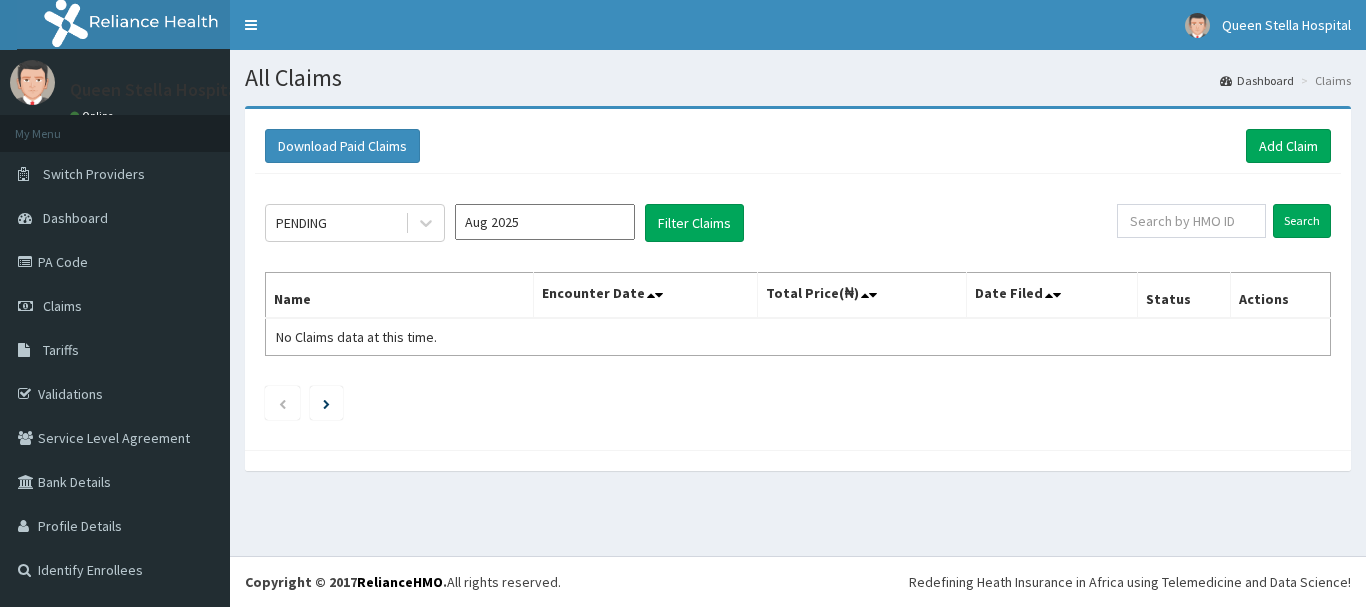 scroll, scrollTop: 0, scrollLeft: 0, axis: both 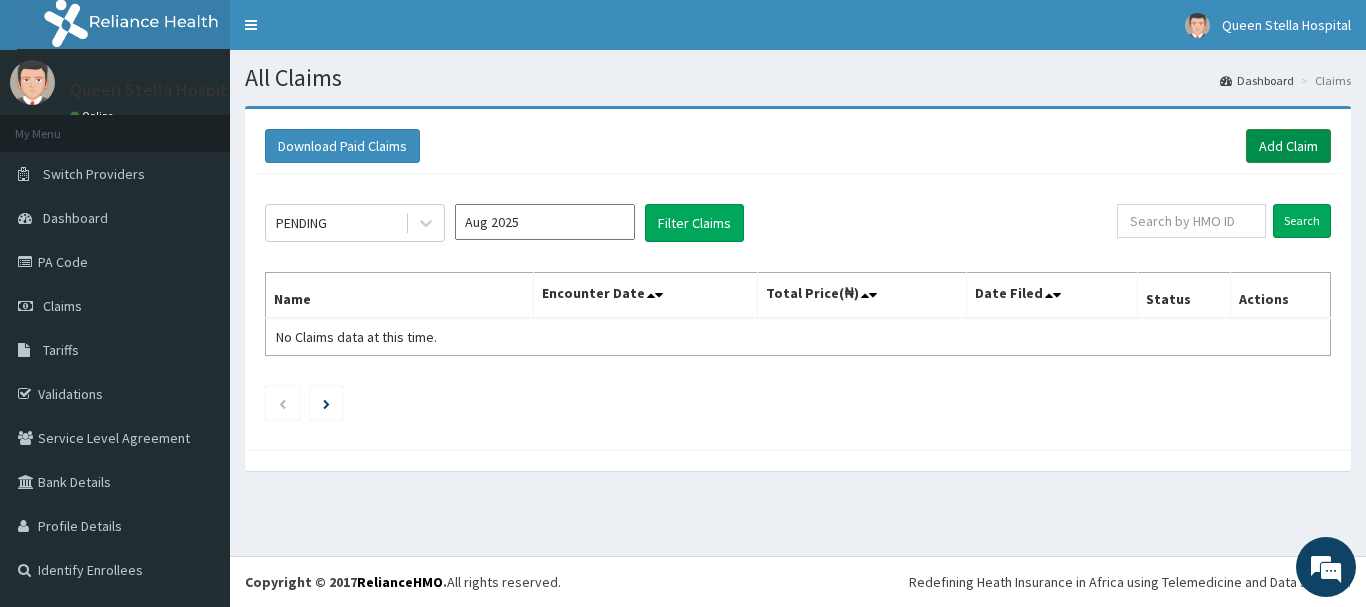 click on "Add Claim" at bounding box center [1288, 146] 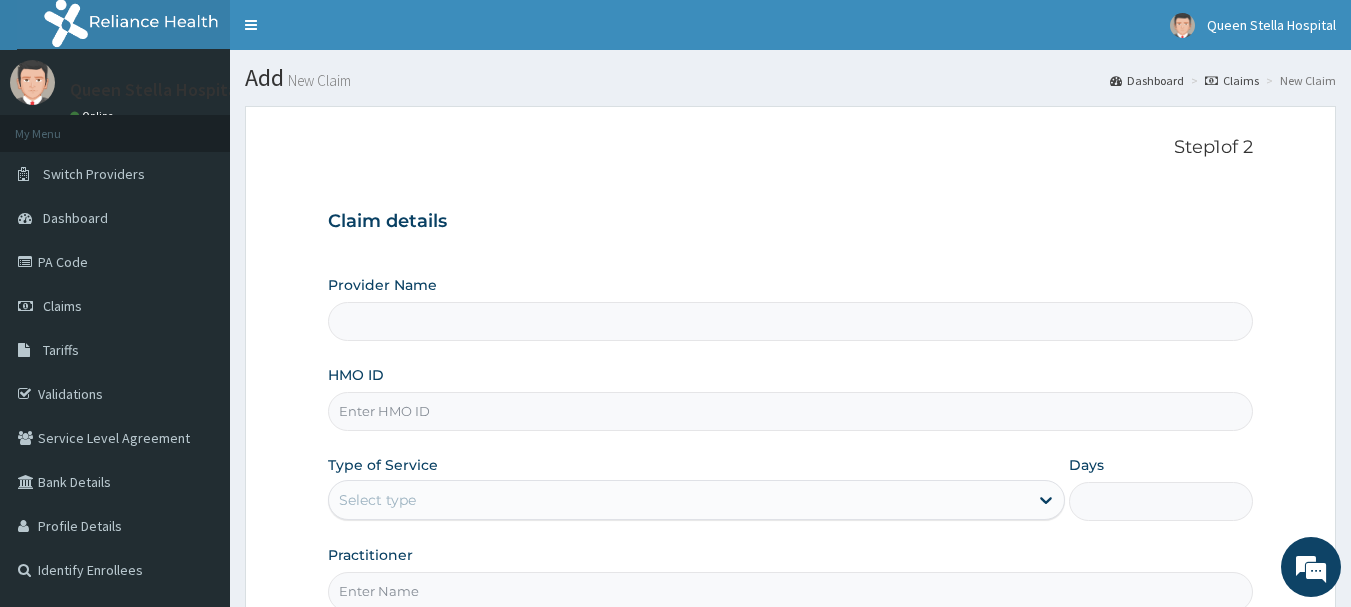 scroll, scrollTop: 0, scrollLeft: 0, axis: both 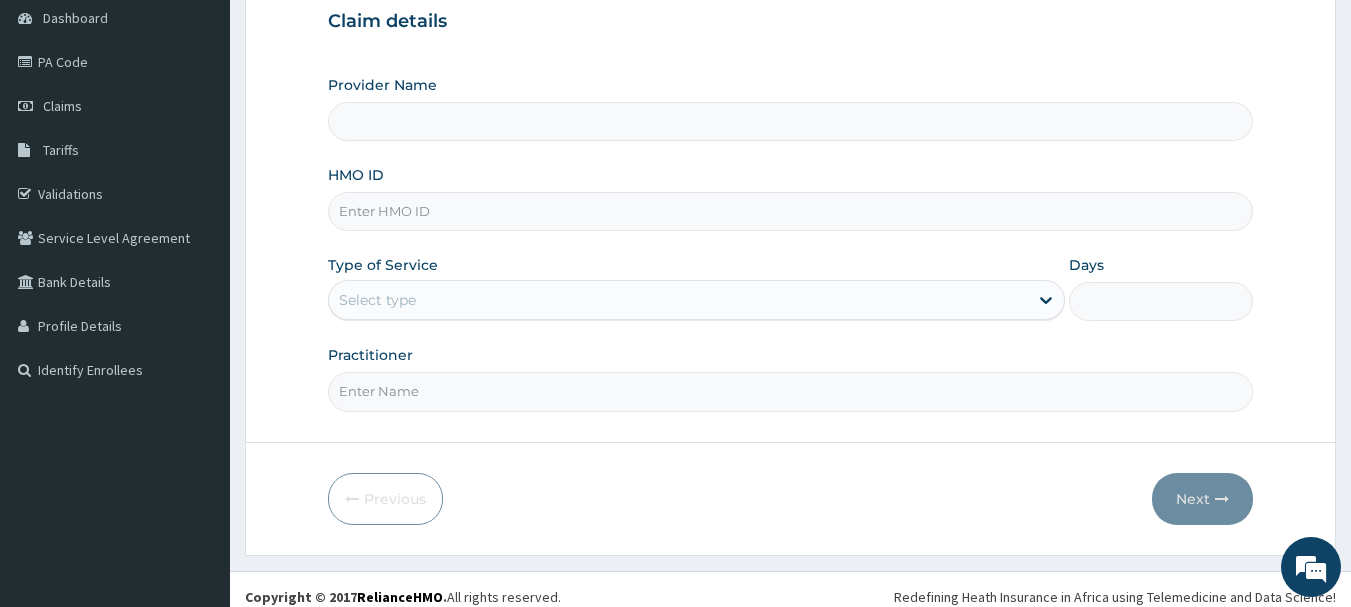 type on "Queen Stella Specialist  Hospital" 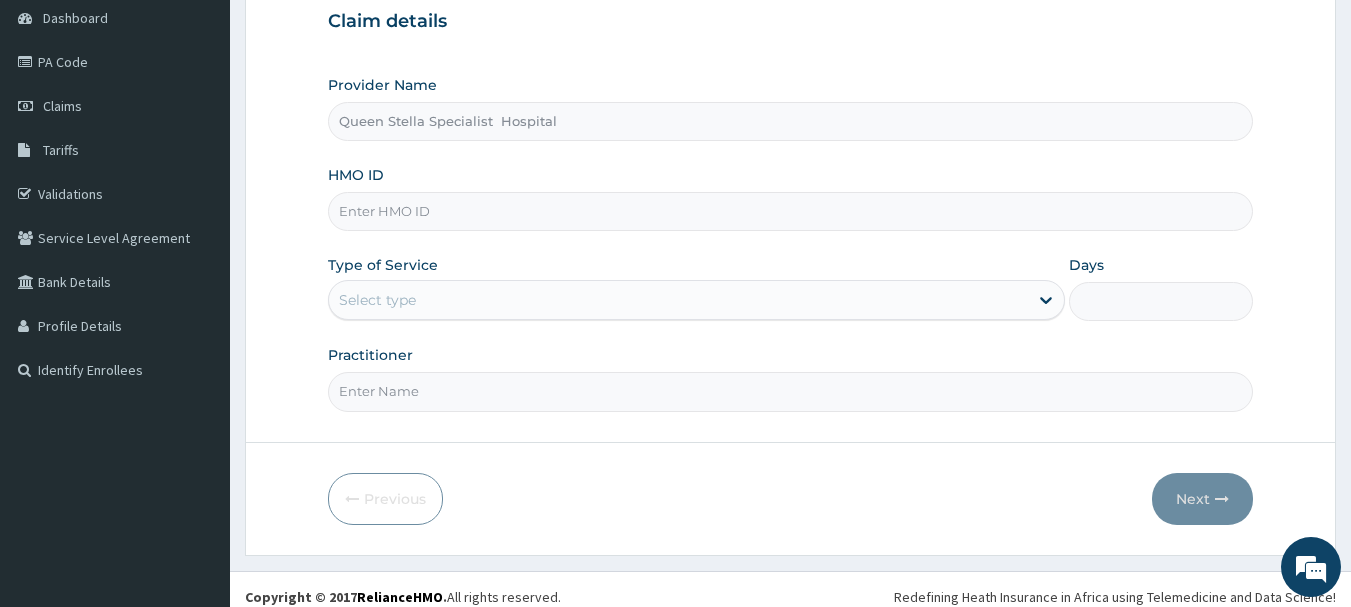 click on "HMO ID" at bounding box center (791, 211) 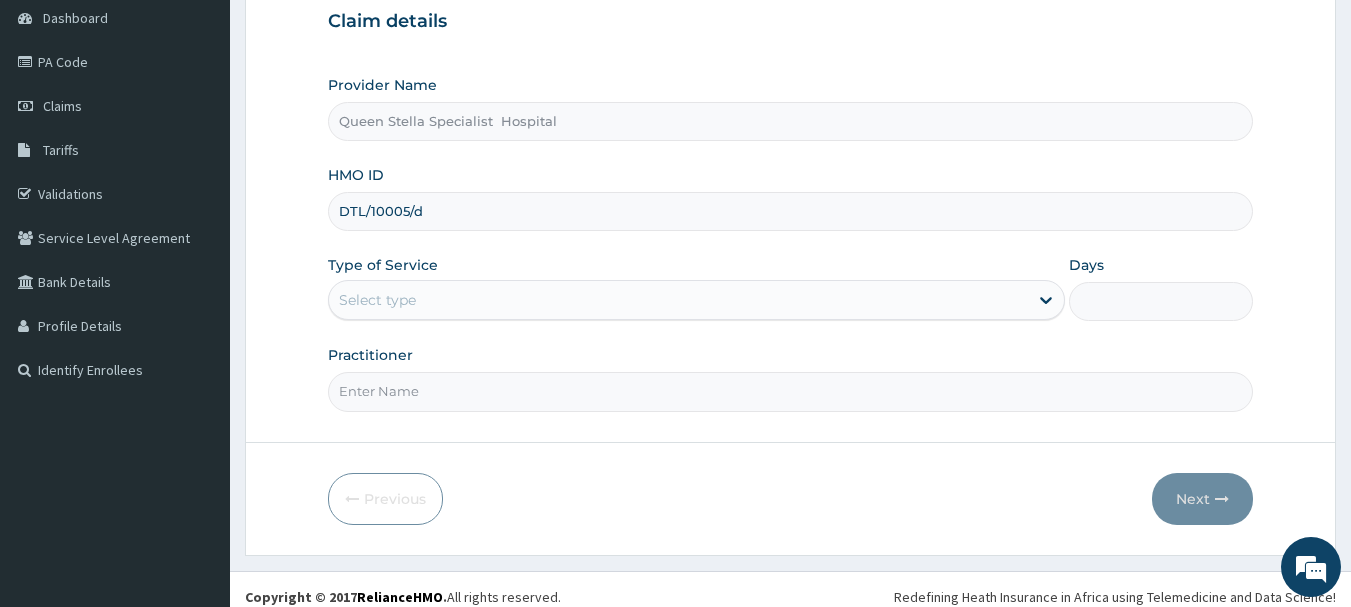 type on "DTL/10005/d" 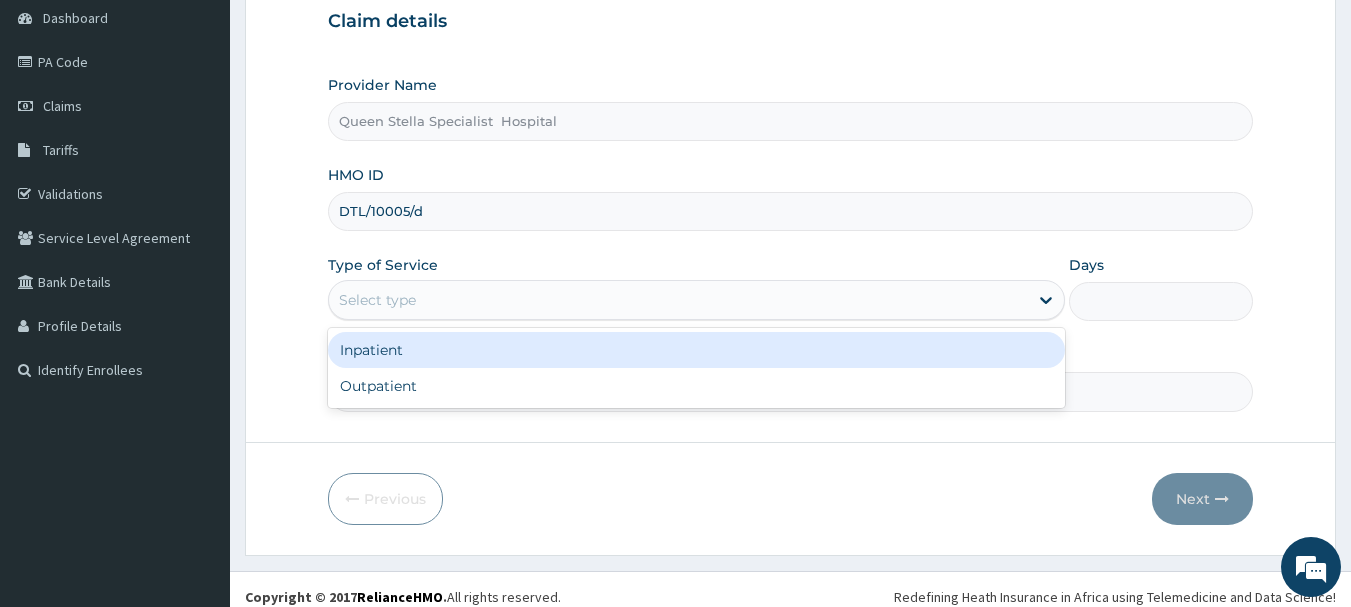 click on "Select type" at bounding box center [678, 300] 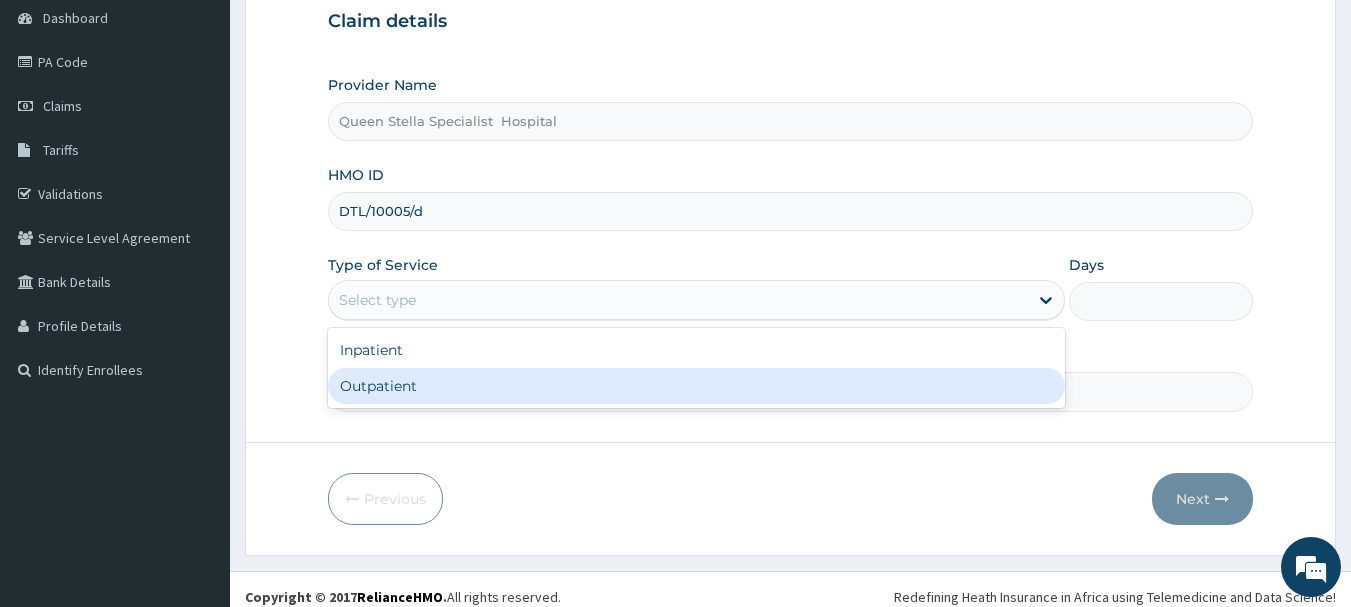 click on "Outpatient" at bounding box center (696, 386) 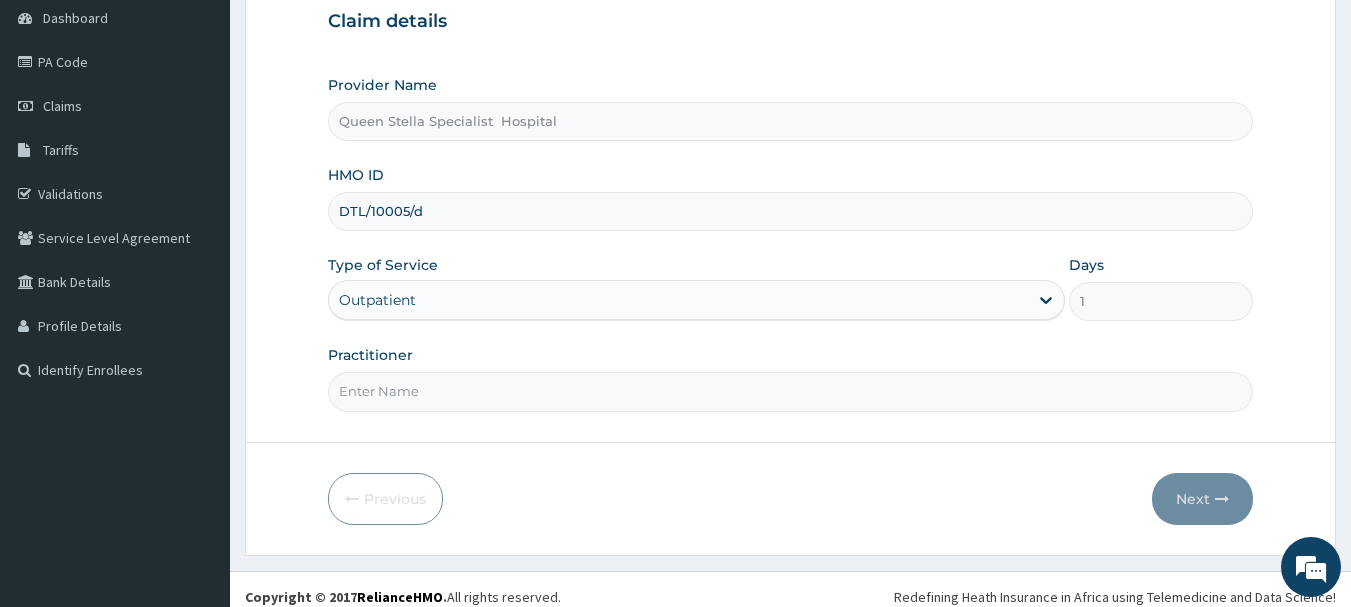 click on "Practitioner" at bounding box center (791, 391) 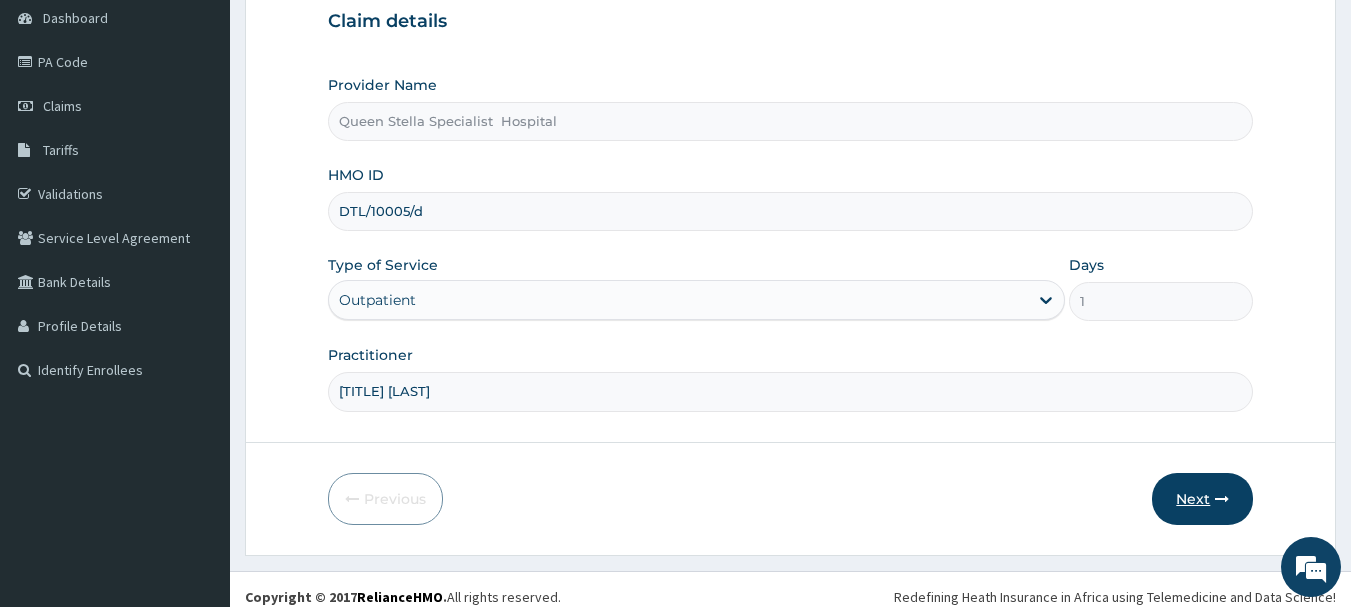 type on "[TITLE] [LAST]" 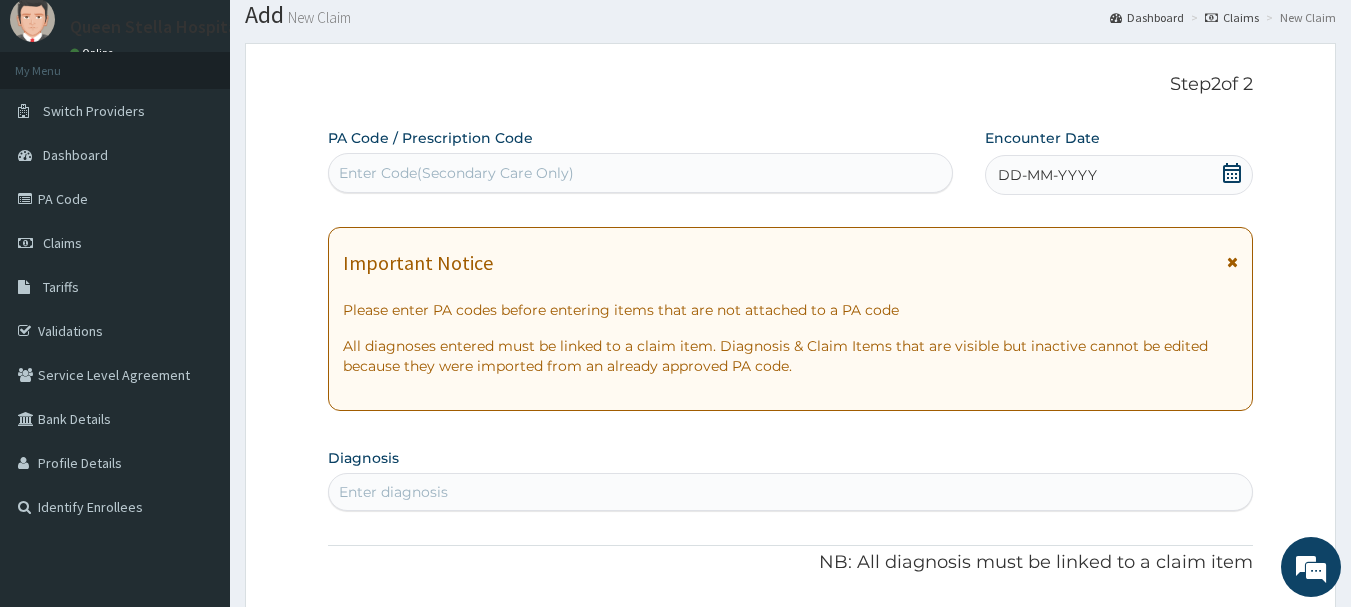 scroll, scrollTop: 0, scrollLeft: 0, axis: both 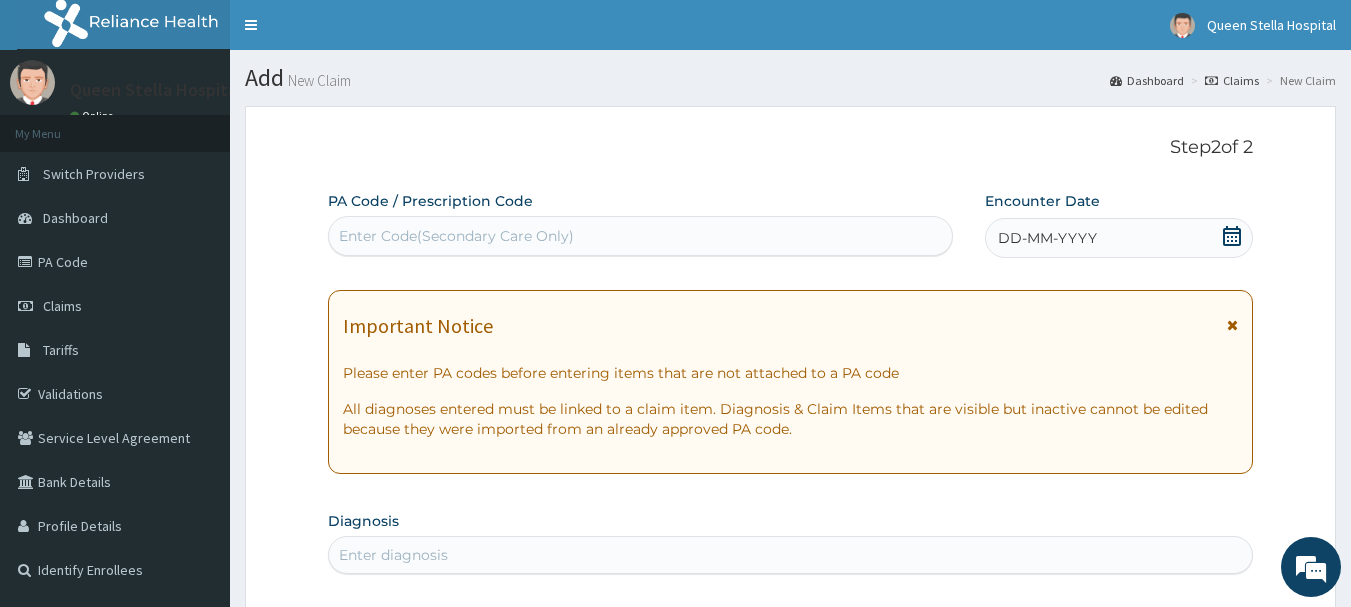 click on "DD-MM-YYYY" at bounding box center (1119, 238) 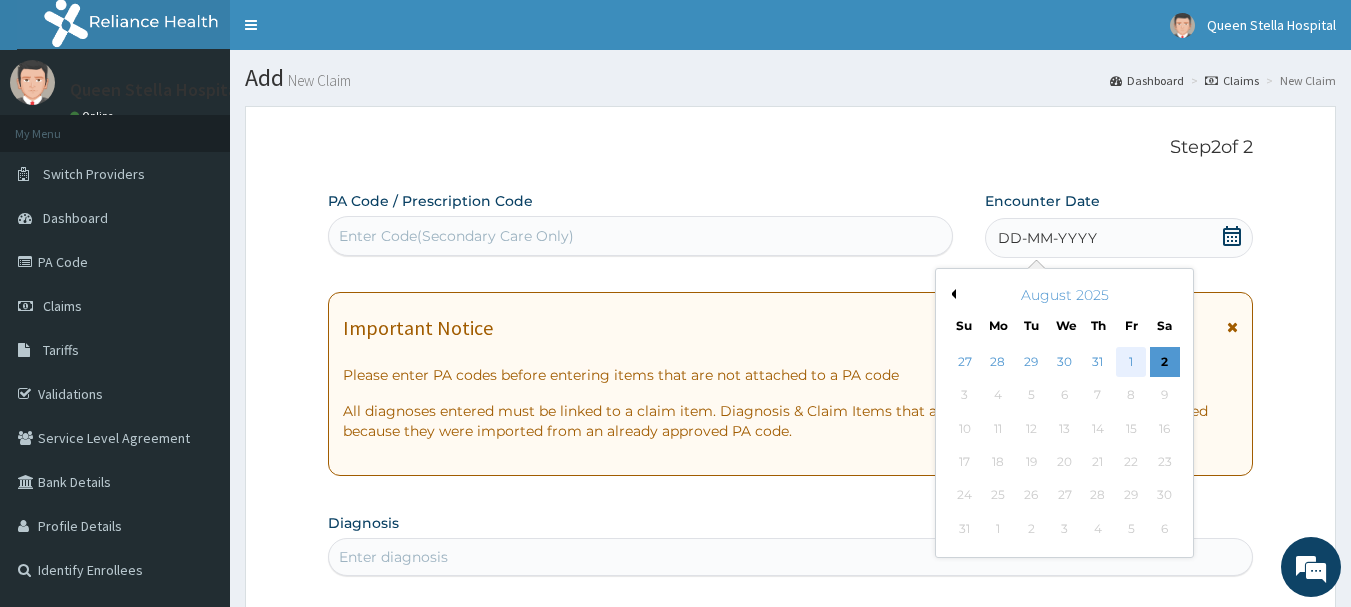 click on "1" at bounding box center (1131, 362) 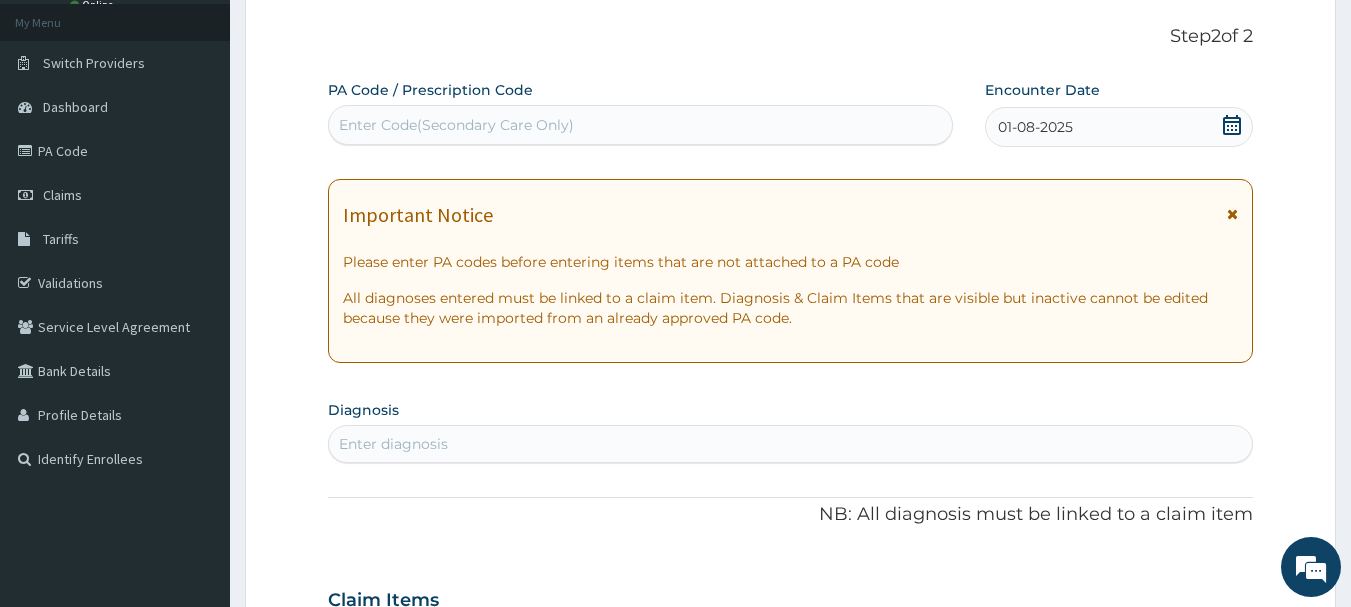 scroll, scrollTop: 400, scrollLeft: 0, axis: vertical 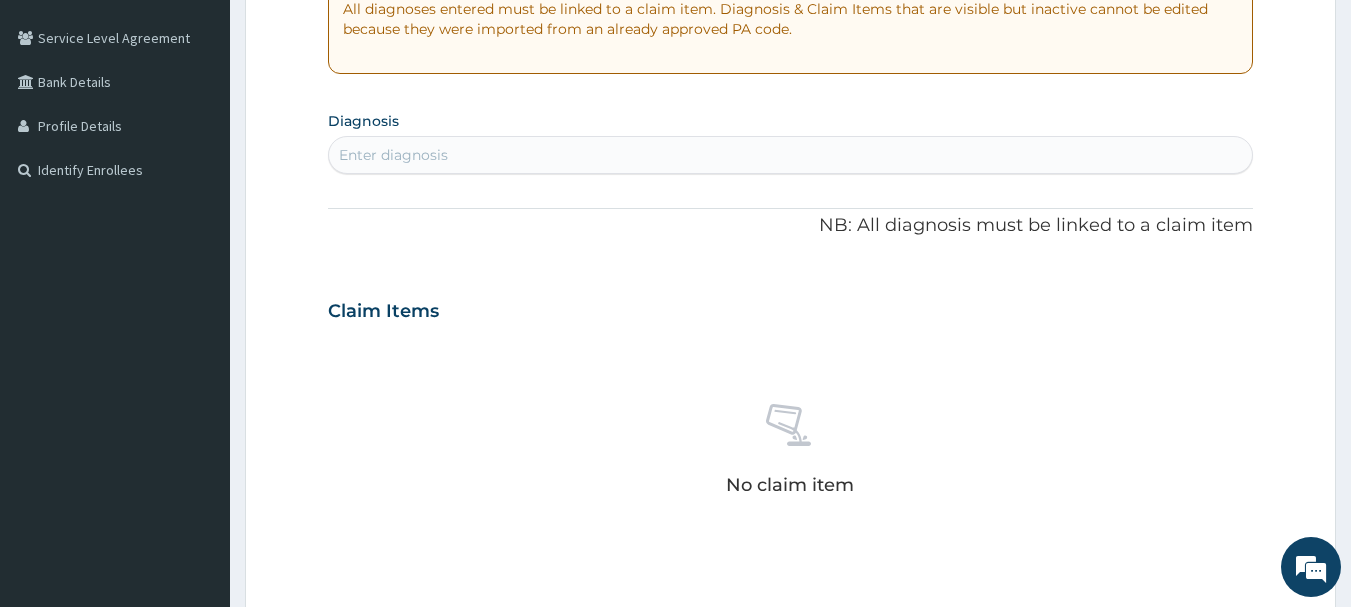 click on "Enter diagnosis" at bounding box center [791, 155] 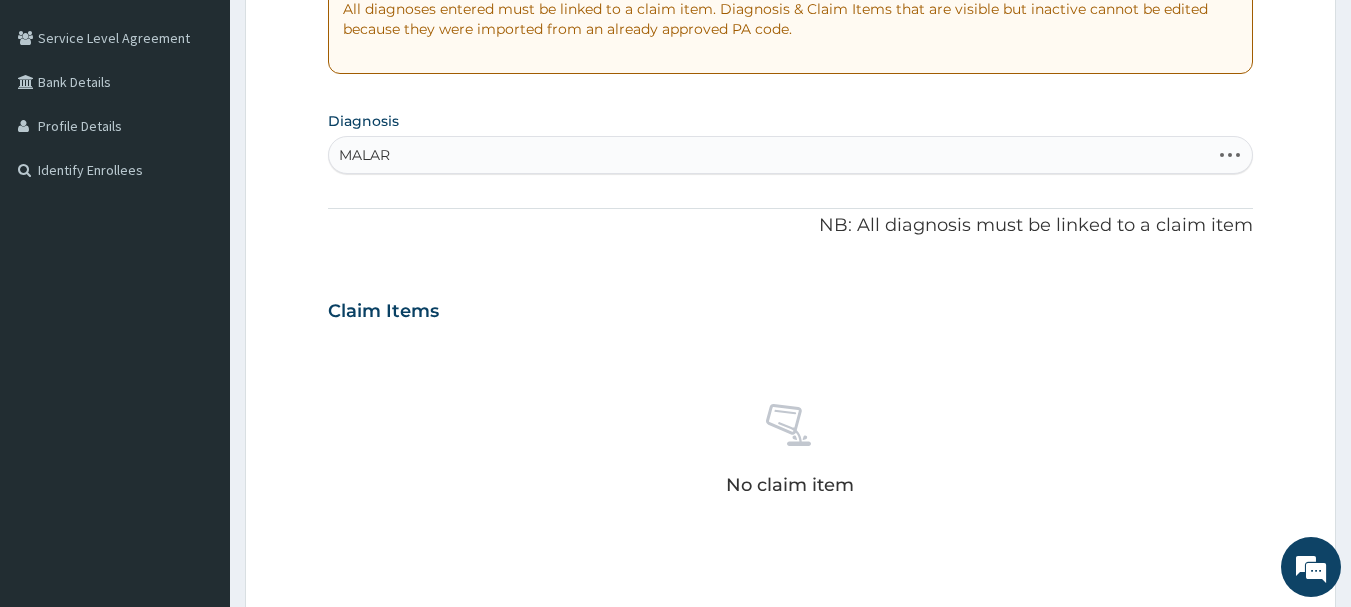 type on "MALARI" 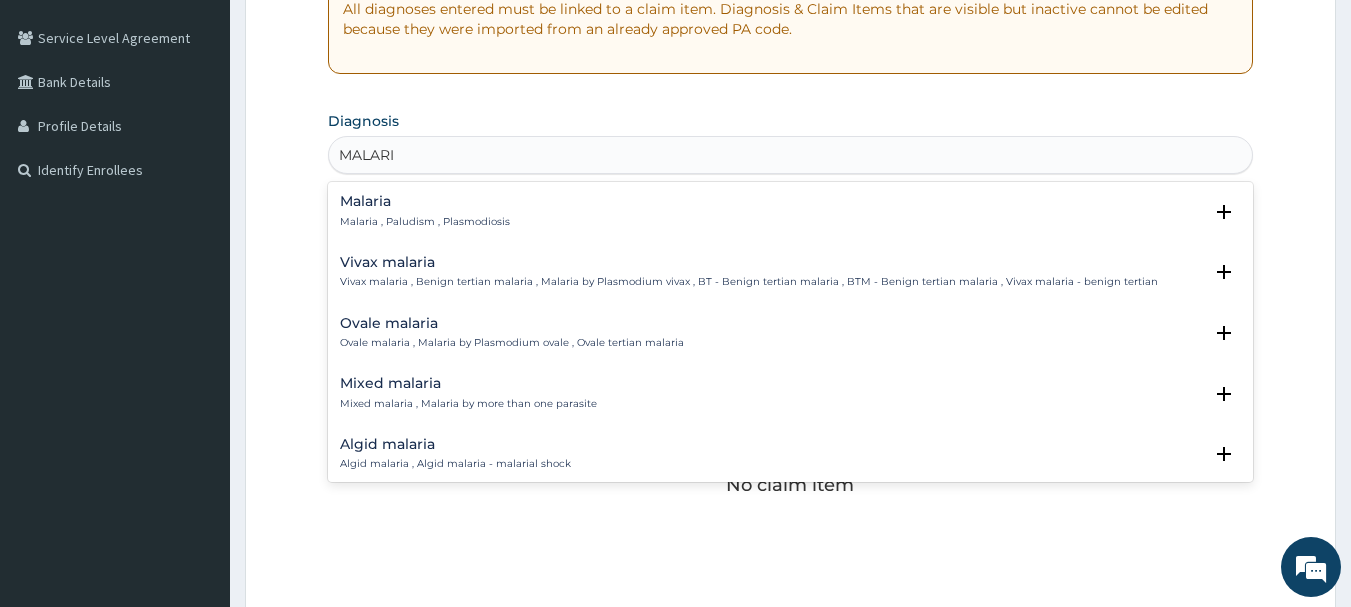 click on "Malaria , Paludism , Plasmodiosis" at bounding box center [425, 222] 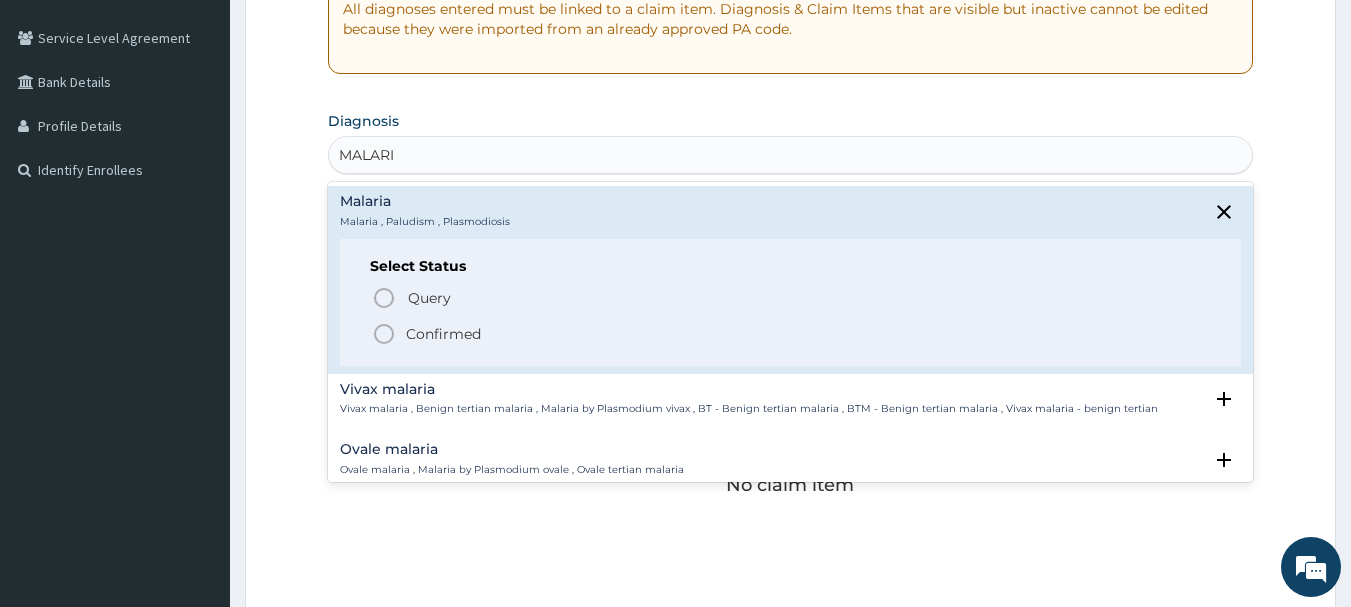 click on "Confirmed" at bounding box center [443, 334] 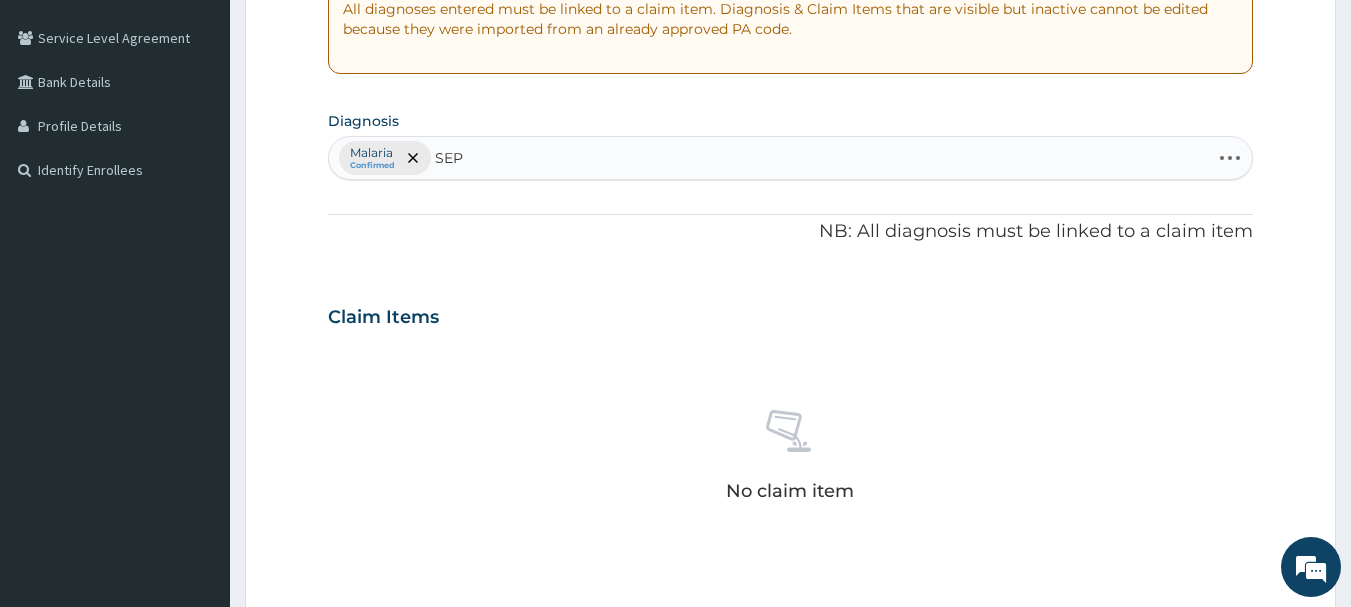 type on "SEPS" 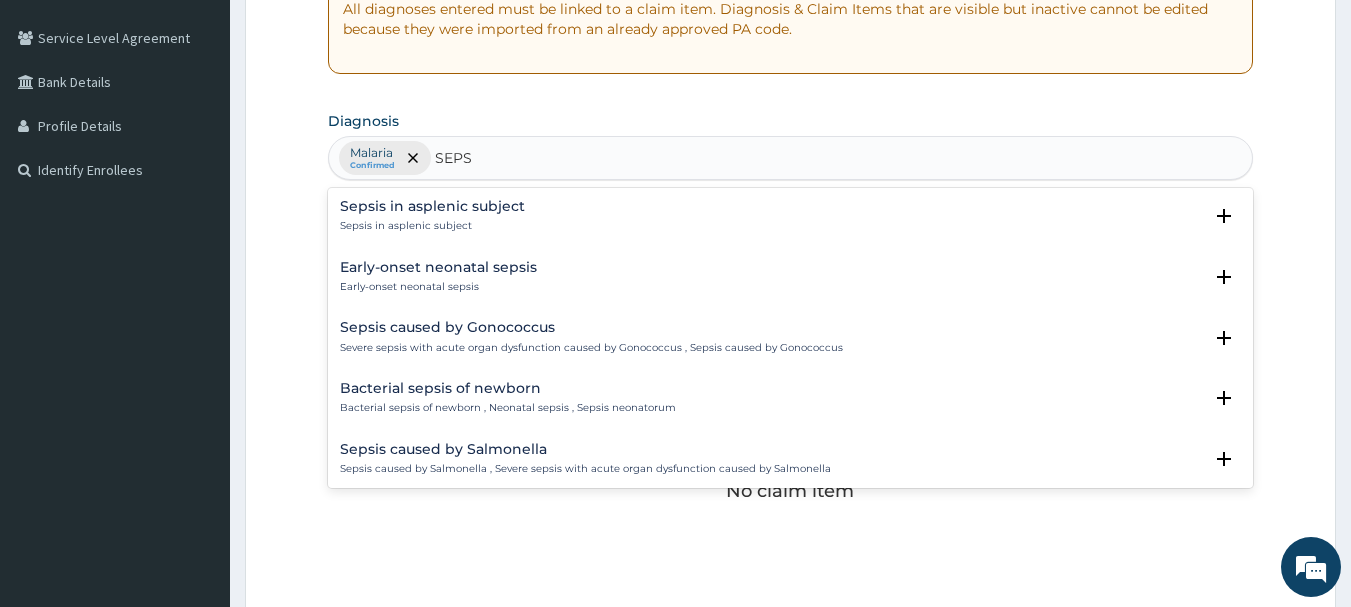 scroll, scrollTop: 1800, scrollLeft: 0, axis: vertical 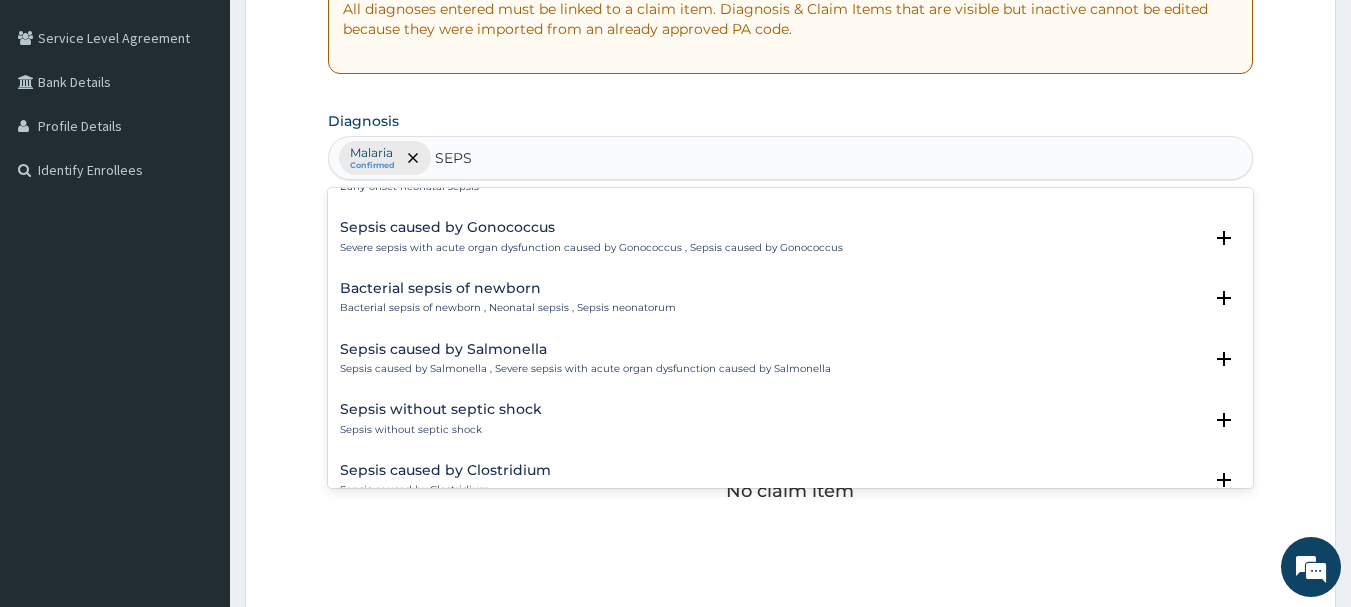 click on "Sepsis caused by Salmonella" at bounding box center [585, 349] 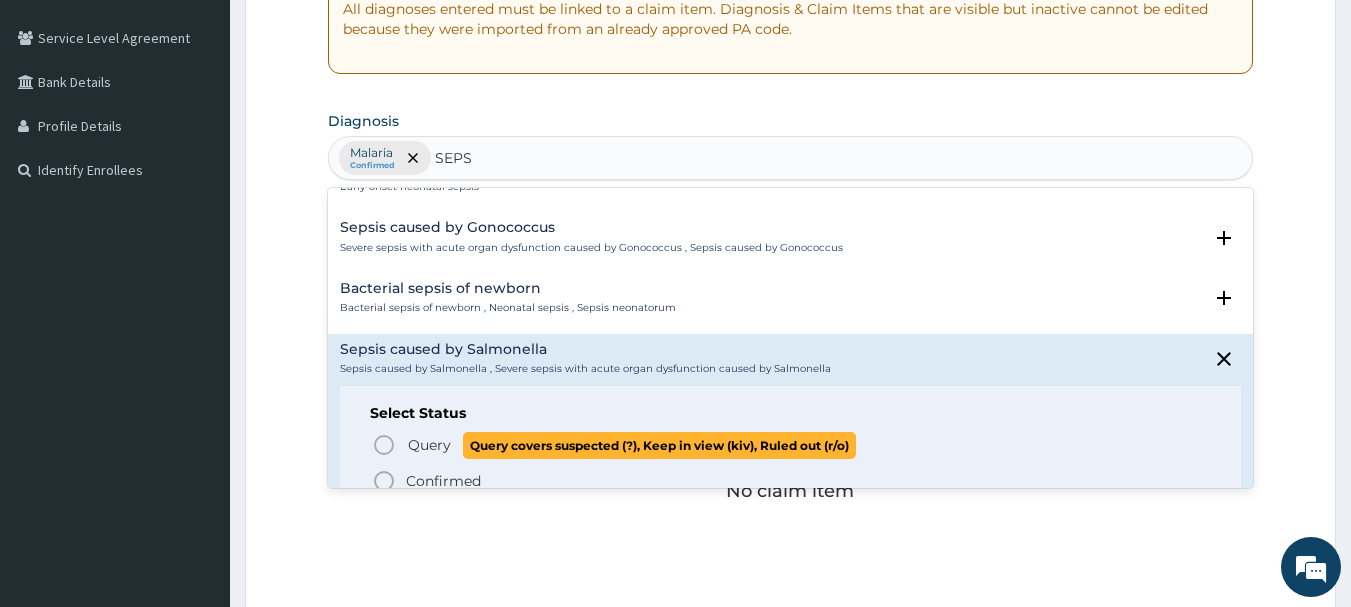 click on "Query" at bounding box center [429, 445] 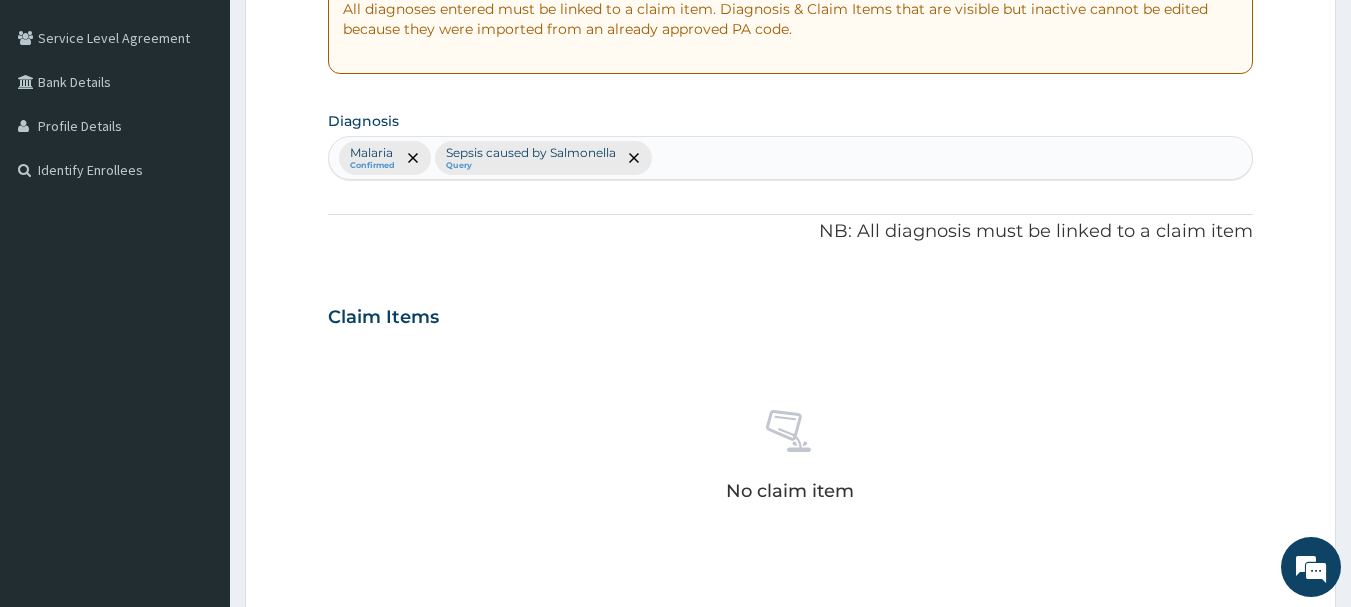 click on "Malaria Confirmed Sepsis caused by Salmonella Query" at bounding box center (791, 158) 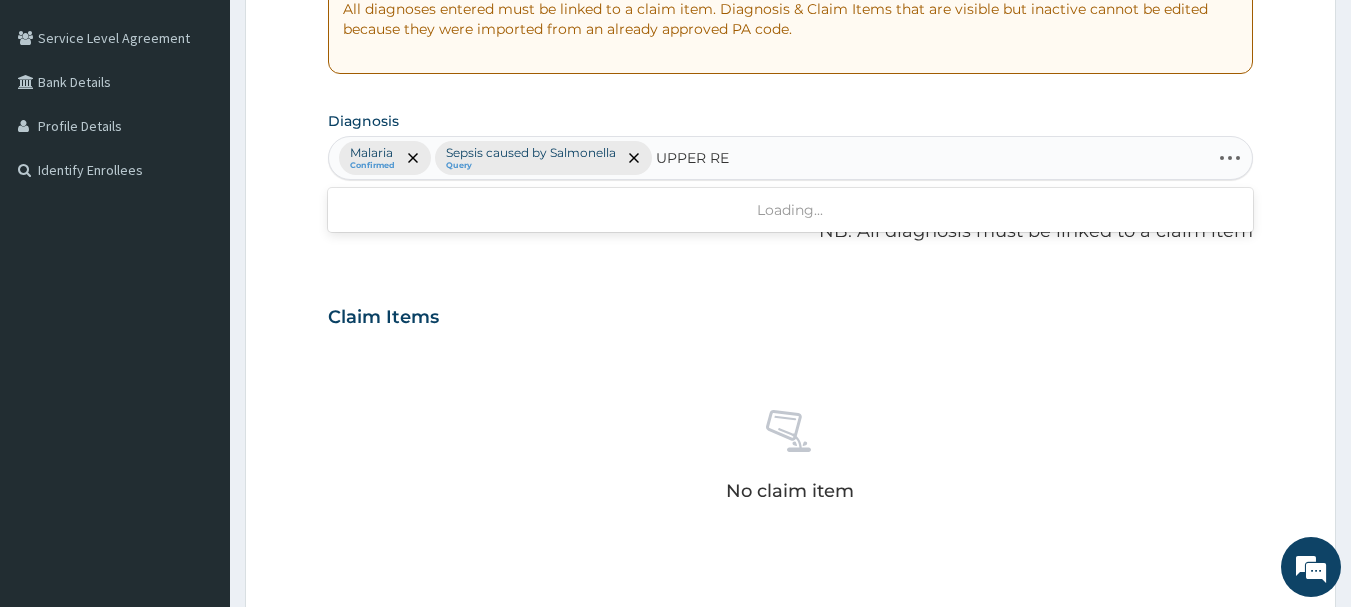 type on "UPPER RES" 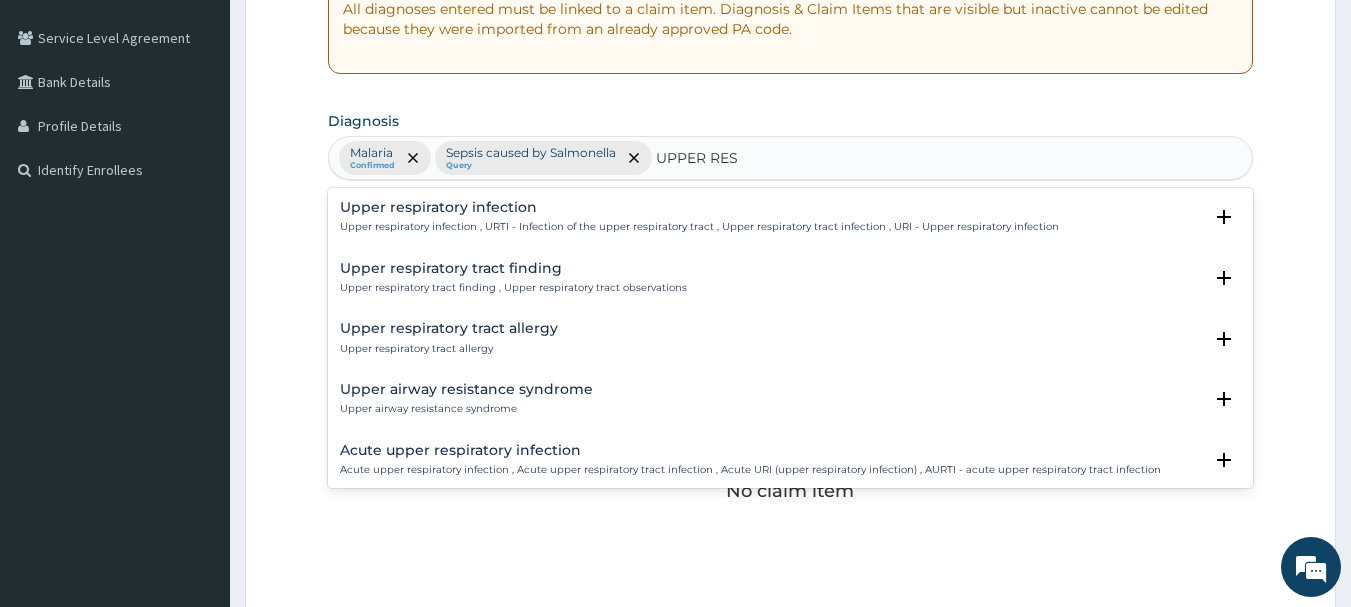 click on "Upper respiratory infection" at bounding box center (699, 207) 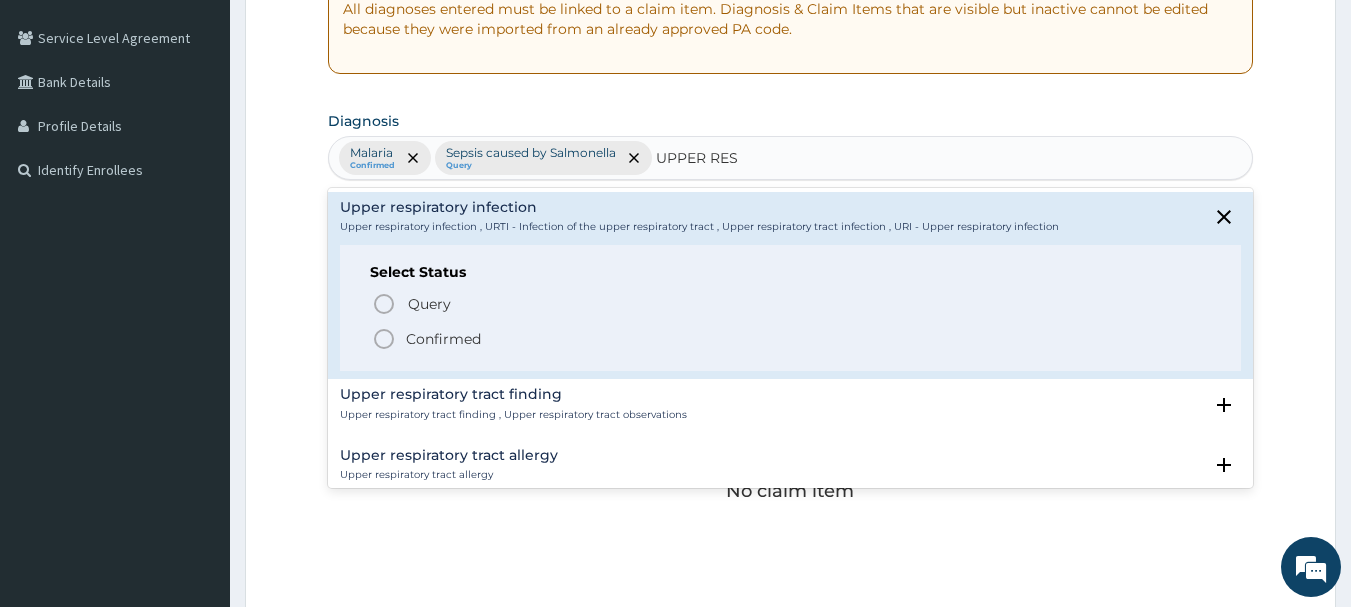 click on "Confirmed" at bounding box center [443, 339] 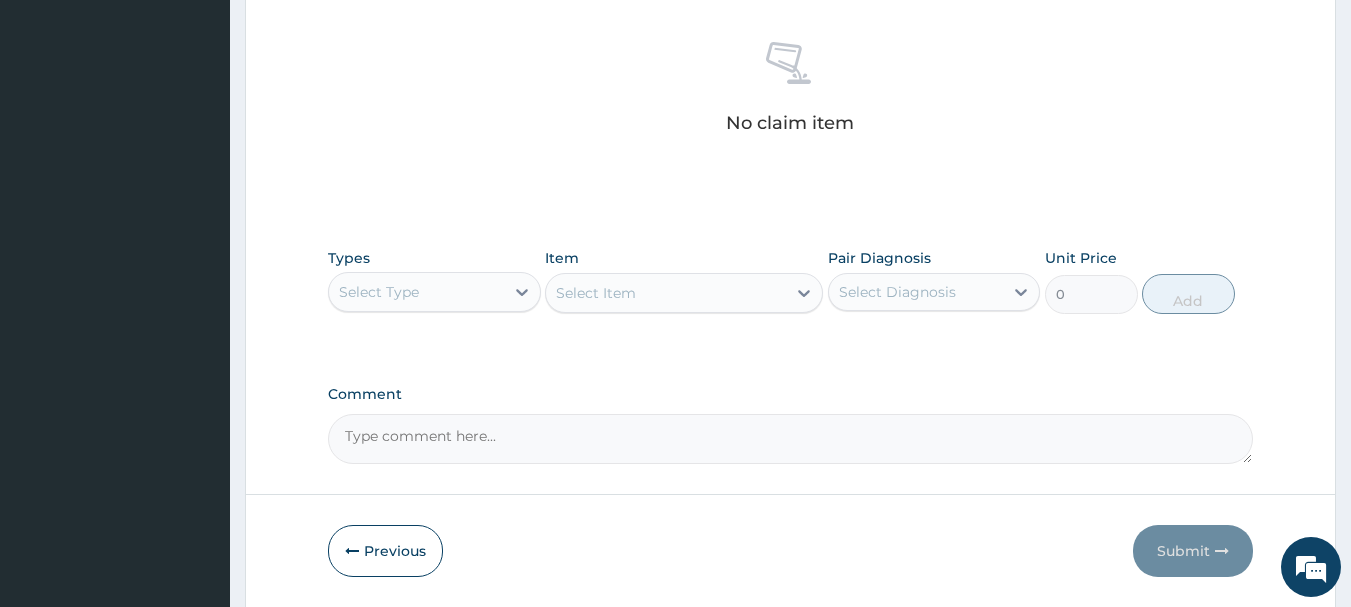 scroll, scrollTop: 800, scrollLeft: 0, axis: vertical 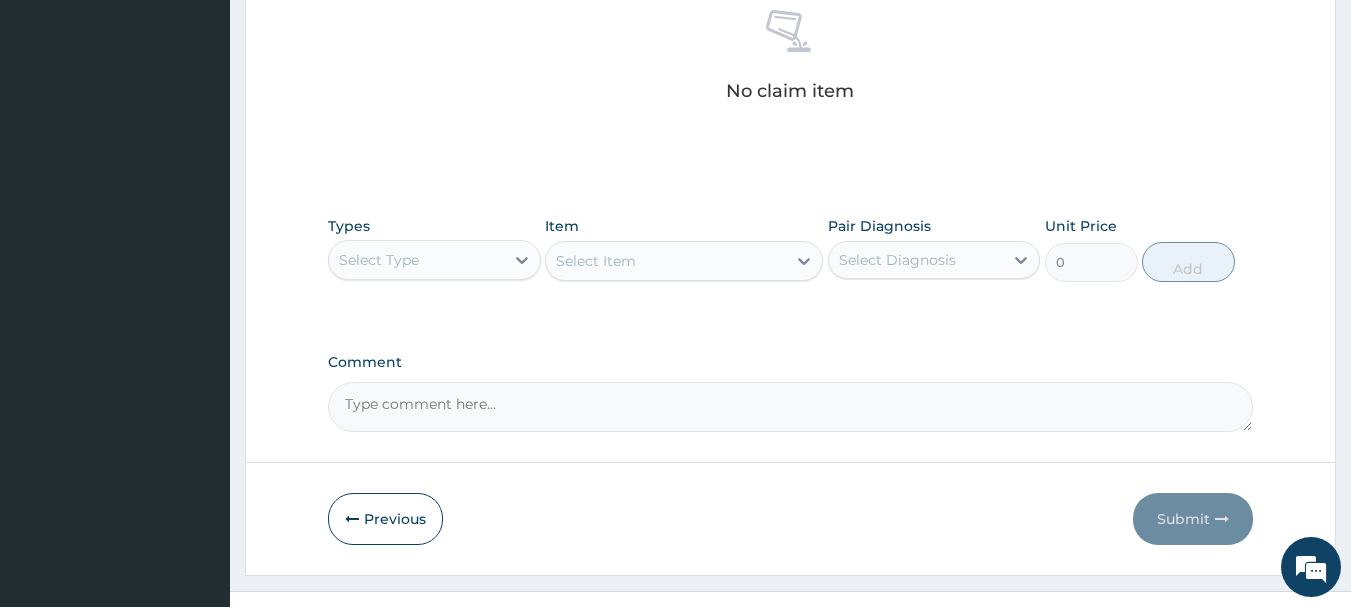 click on "Select Type" at bounding box center [416, 260] 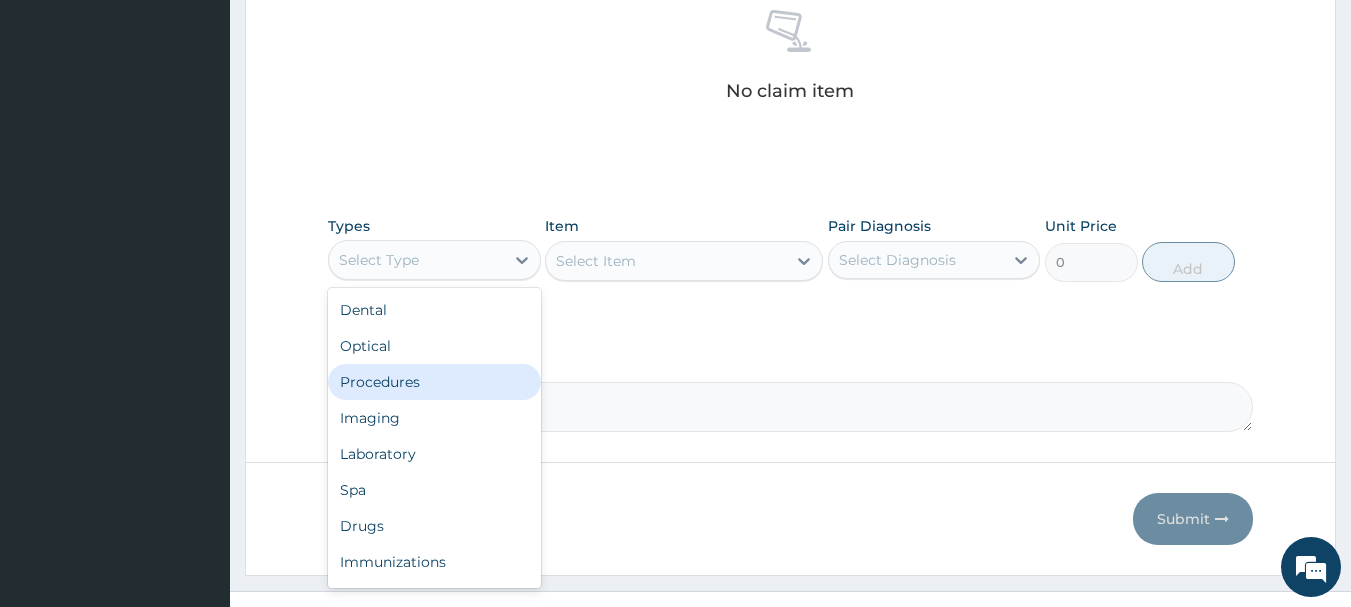click on "Procedures" at bounding box center [434, 382] 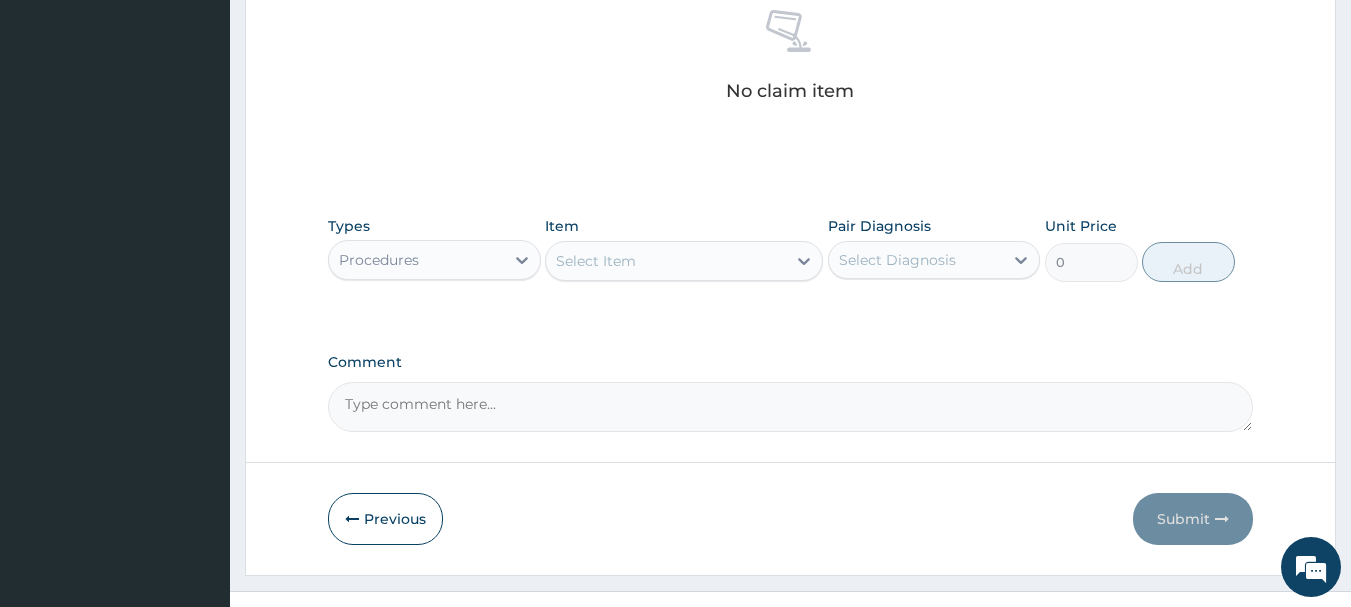 click on "Select Item" at bounding box center [666, 261] 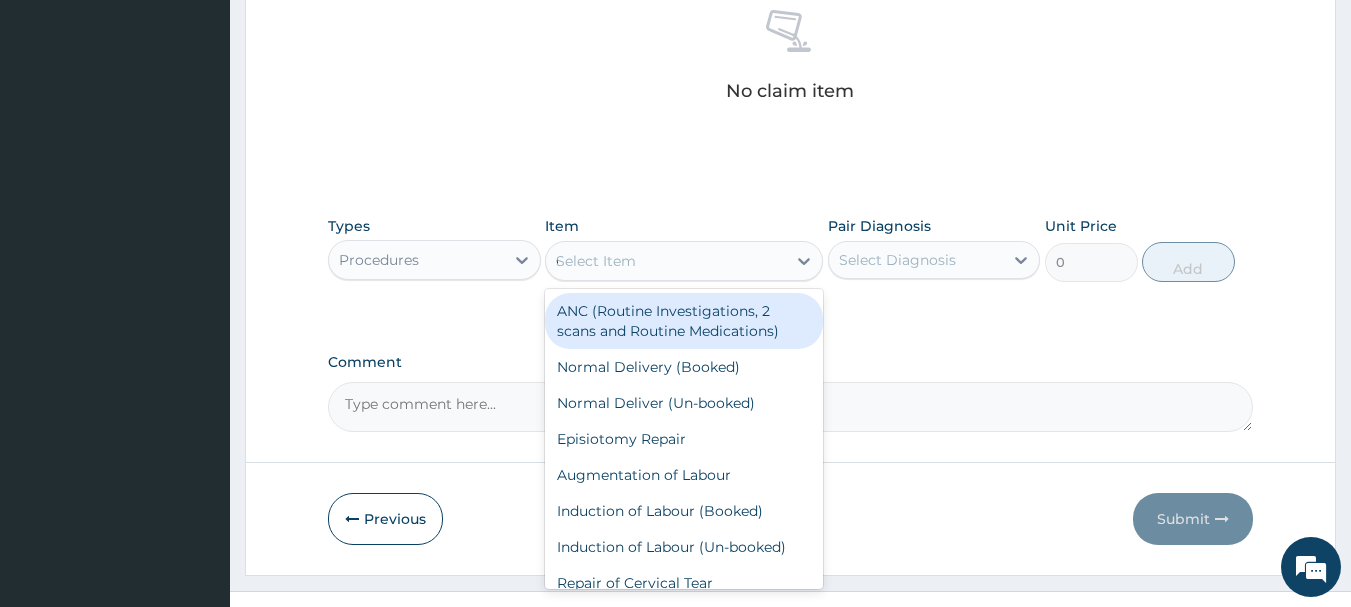 type on "GP" 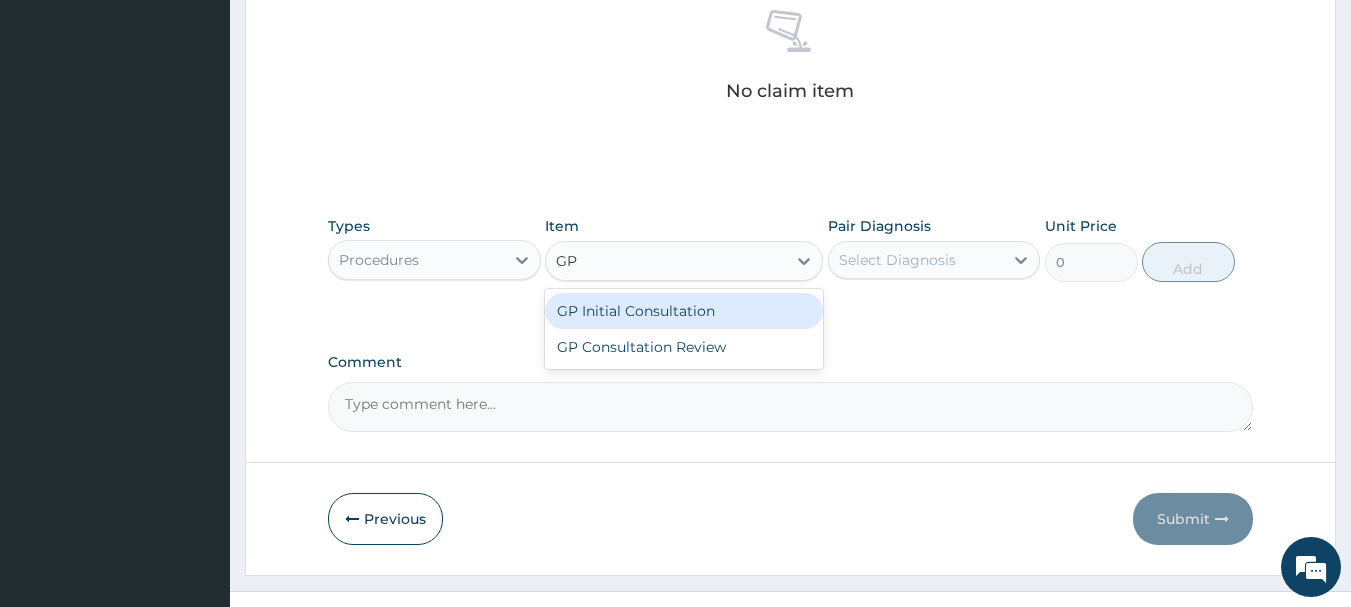 click on "GP Initial Consultation" at bounding box center [684, 311] 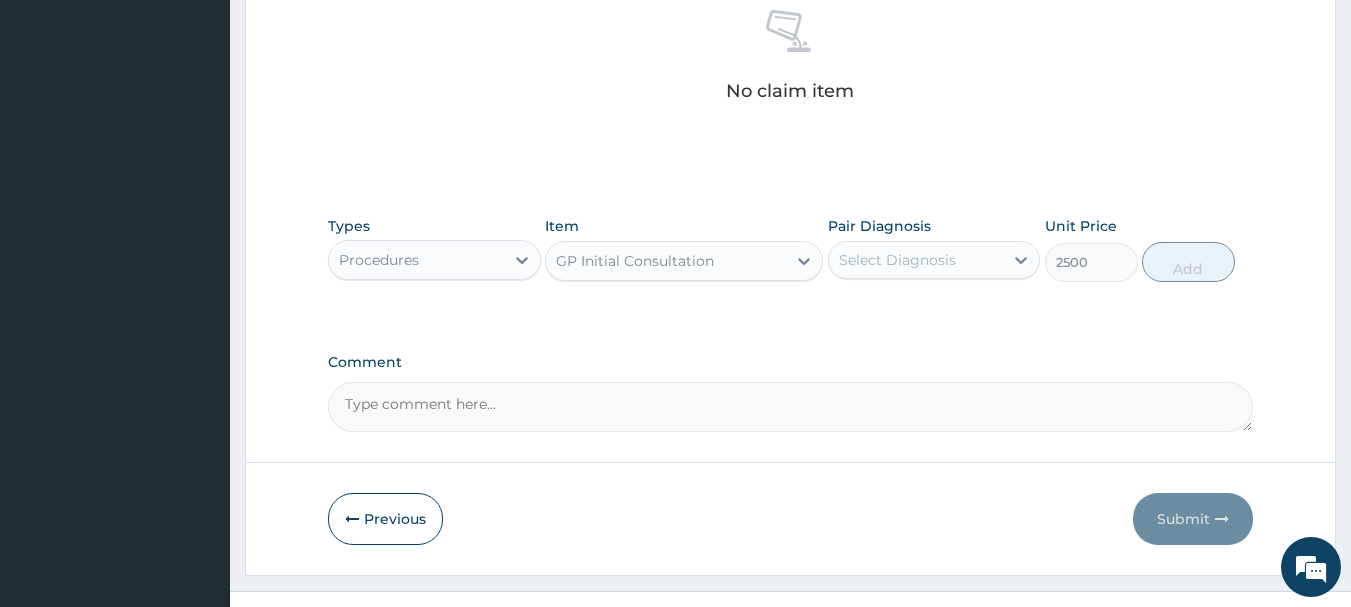 click on "Select Diagnosis" at bounding box center (916, 260) 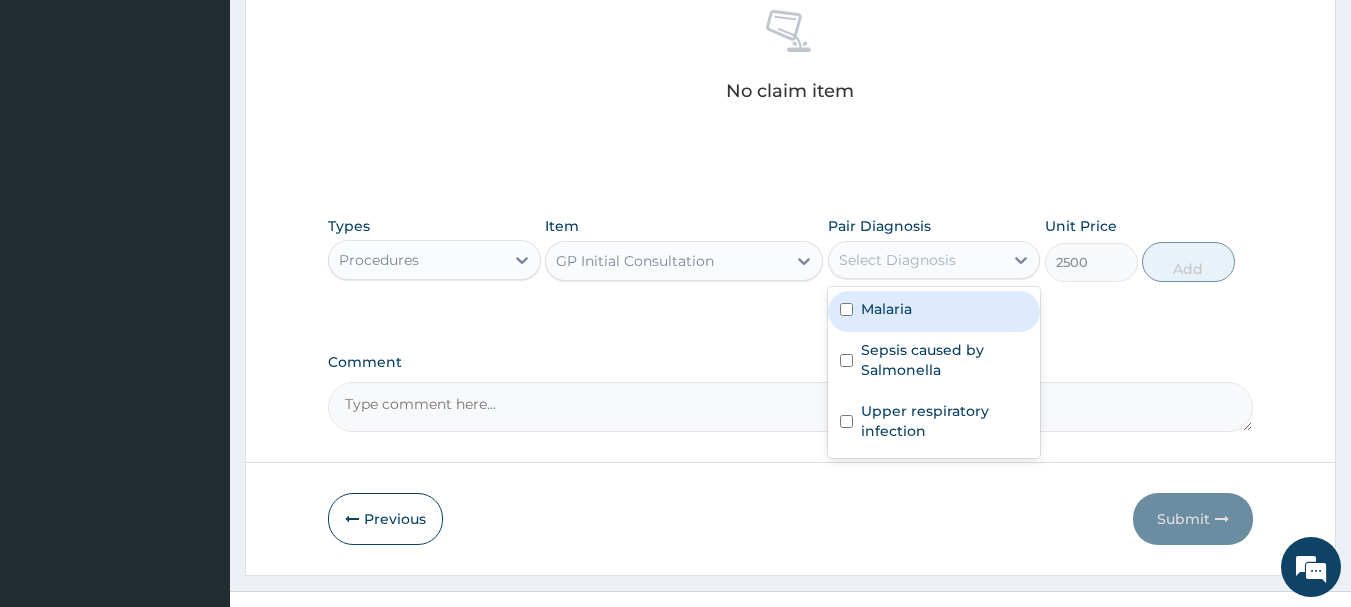 click on "Malaria" at bounding box center (934, 311) 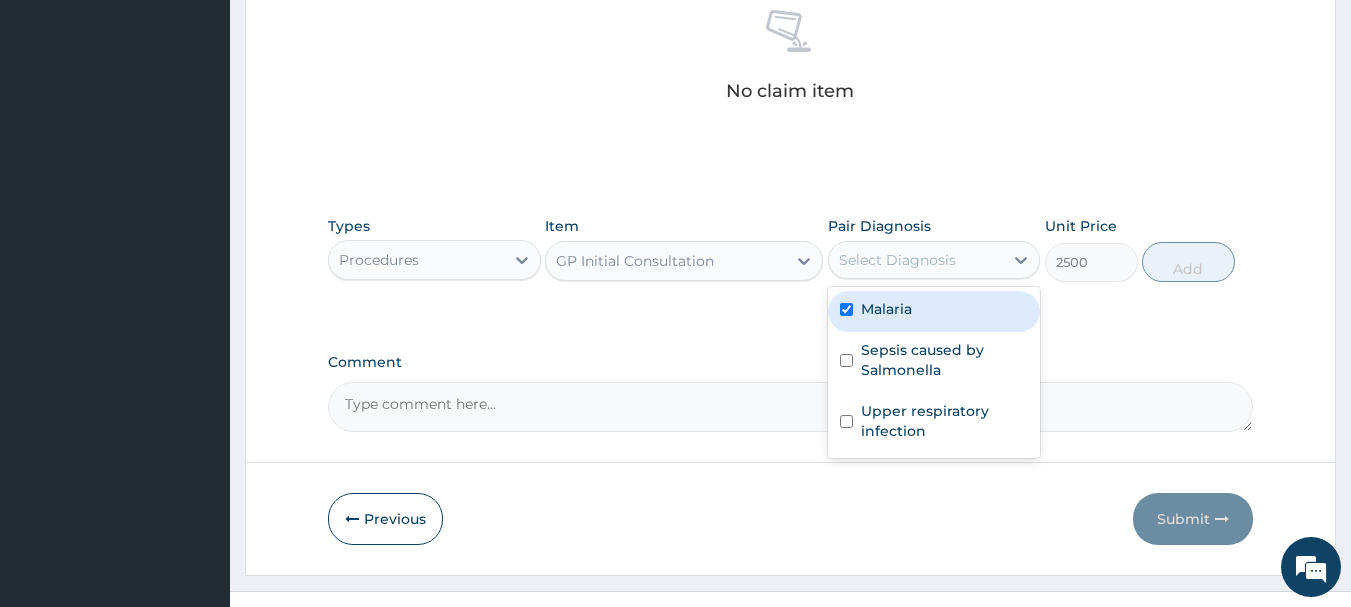 checkbox on "true" 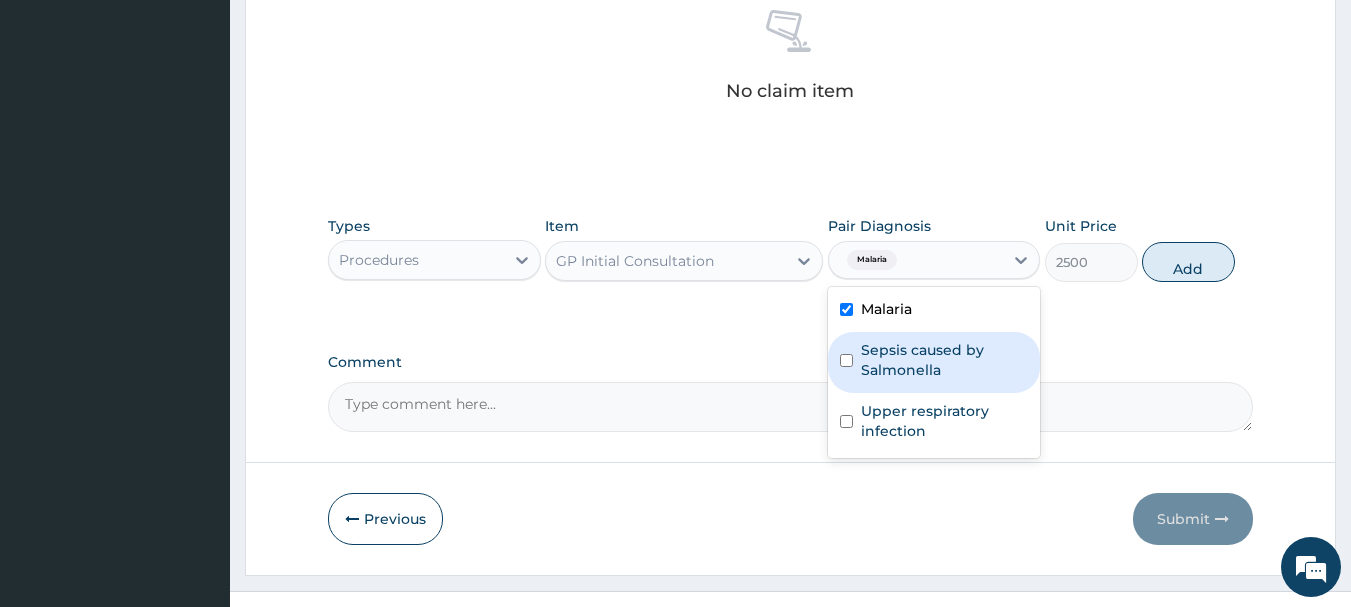 drag, startPoint x: 932, startPoint y: 353, endPoint x: 938, endPoint y: 386, distance: 33.54102 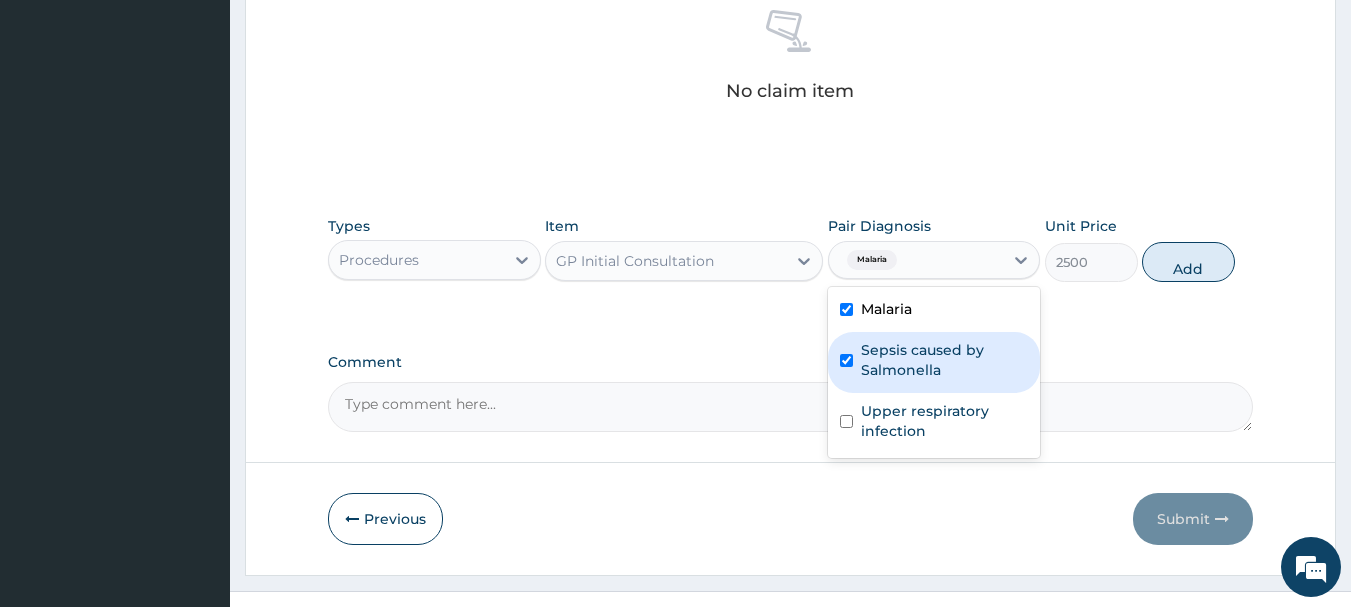 checkbox on "true" 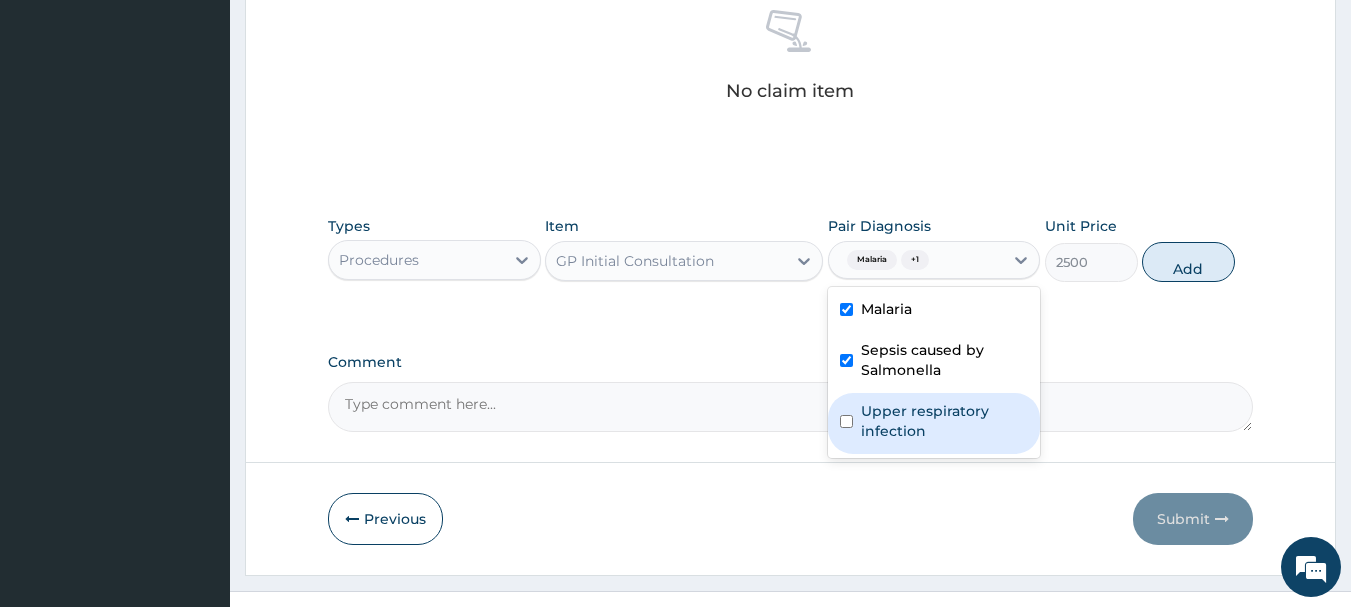 click on "Upper respiratory infection" at bounding box center [945, 421] 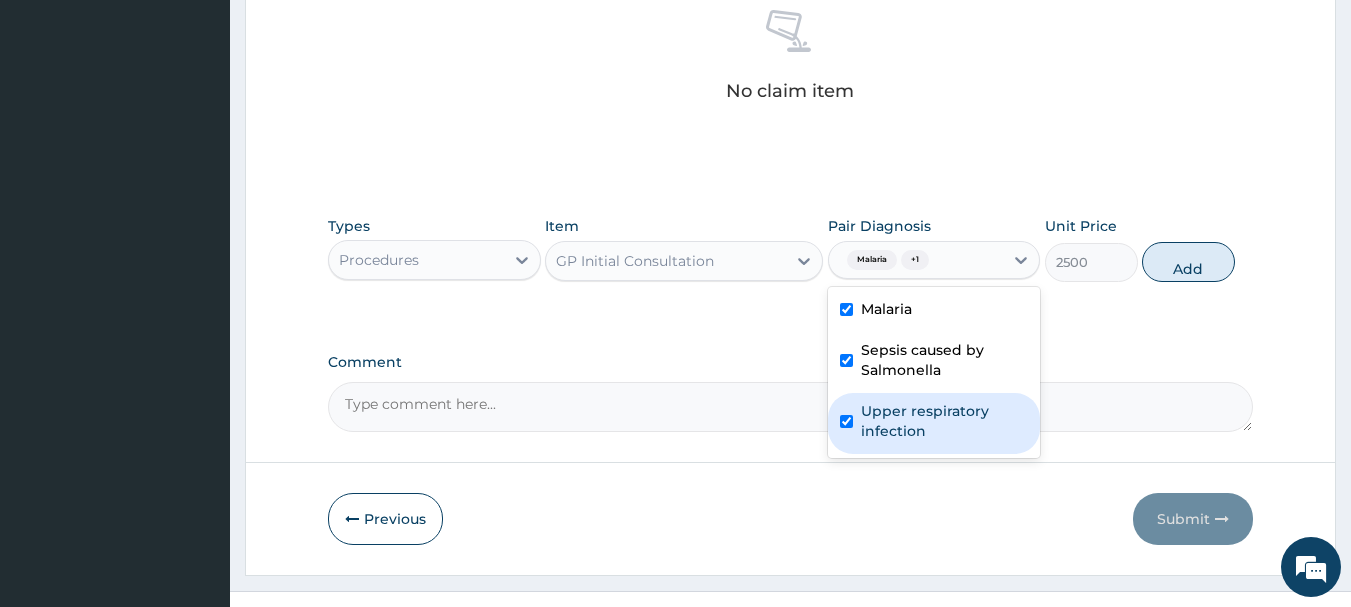 checkbox on "true" 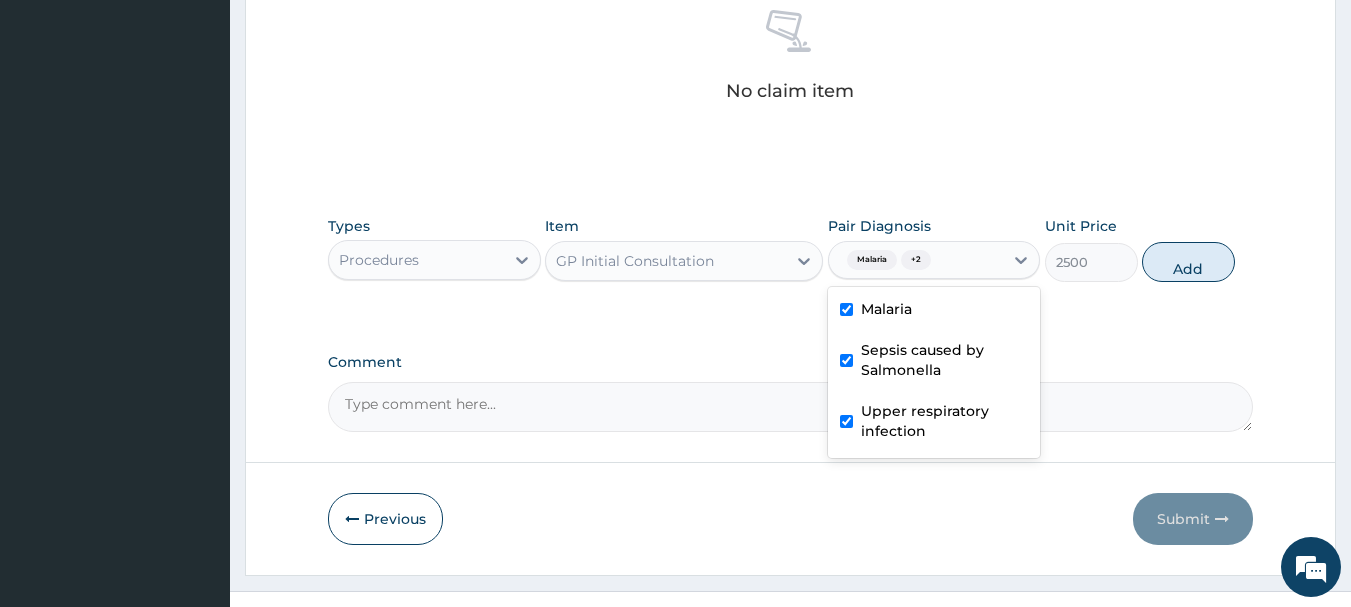 click on "Add" at bounding box center [1188, 262] 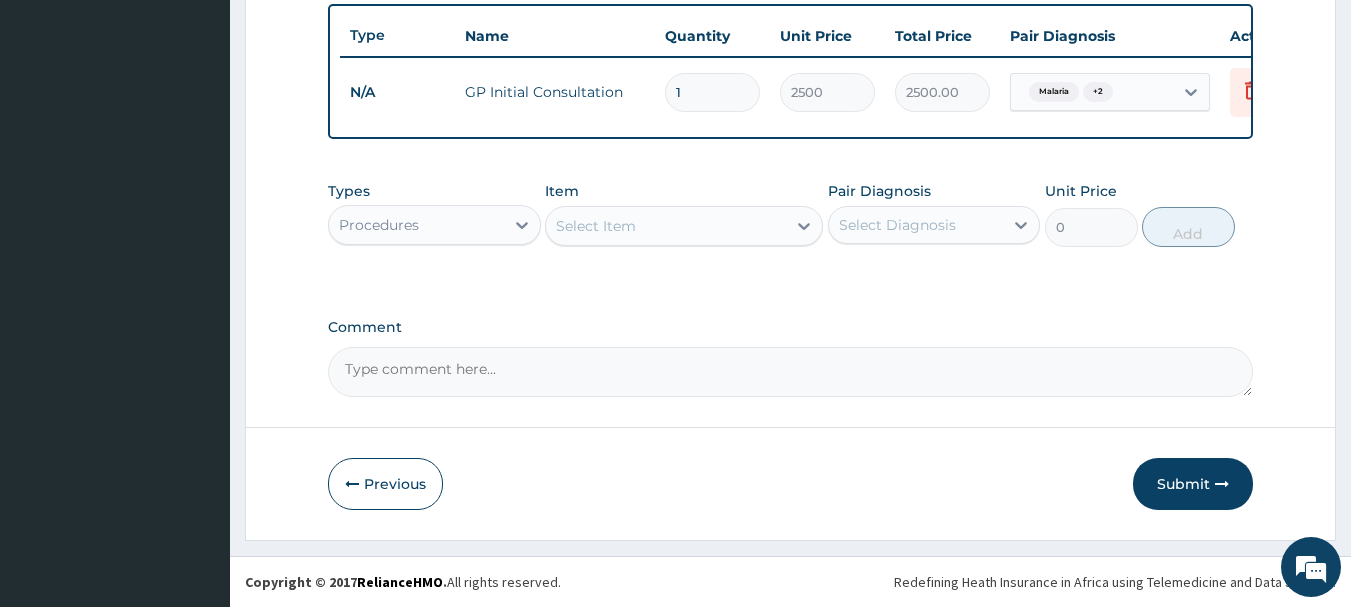 scroll, scrollTop: 755, scrollLeft: 0, axis: vertical 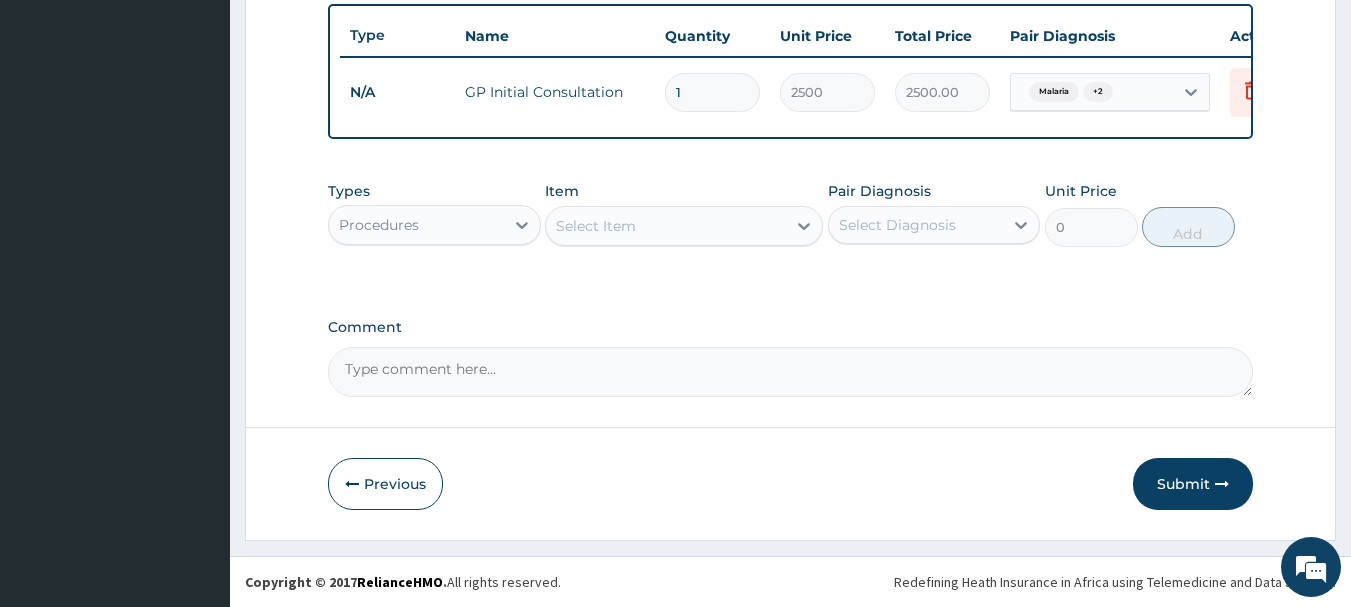 click on "Procedures" at bounding box center [416, 225] 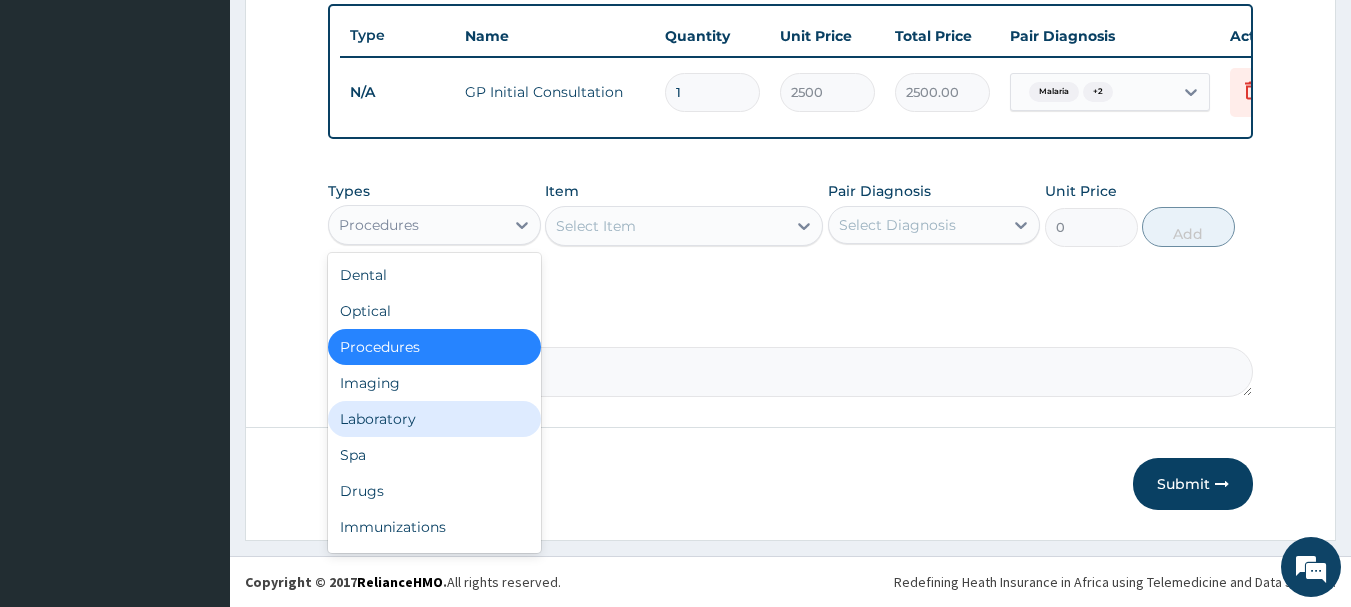click on "Laboratory" at bounding box center [434, 419] 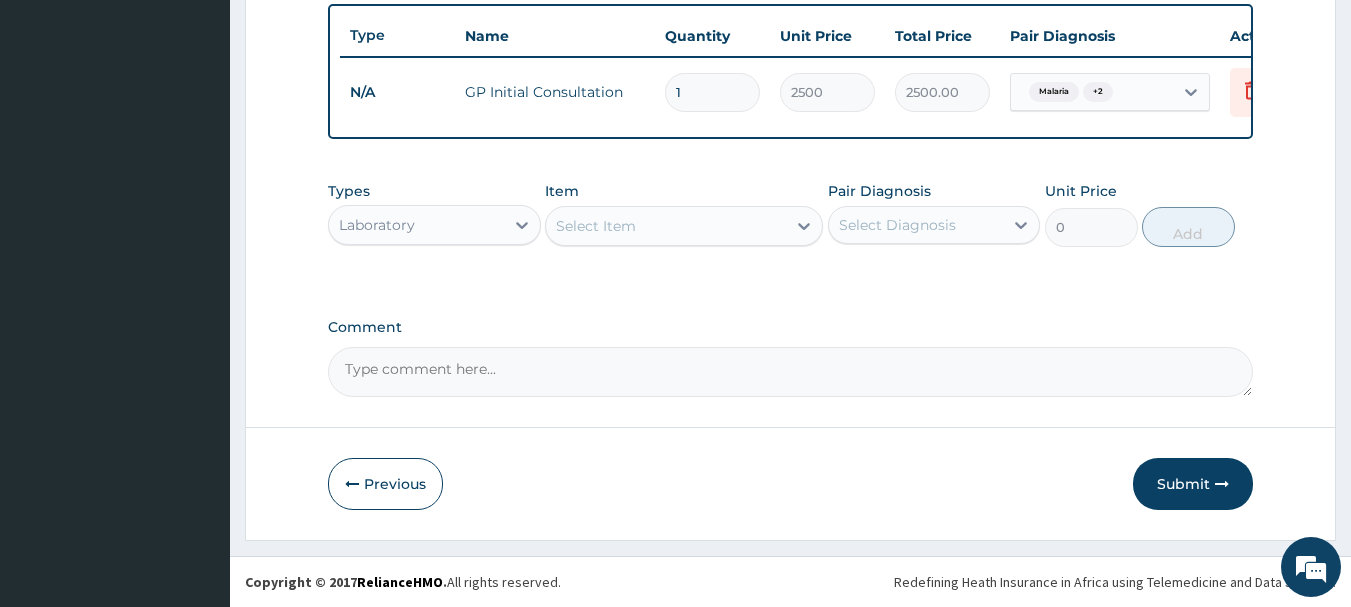 click on "Select Item" at bounding box center [596, 226] 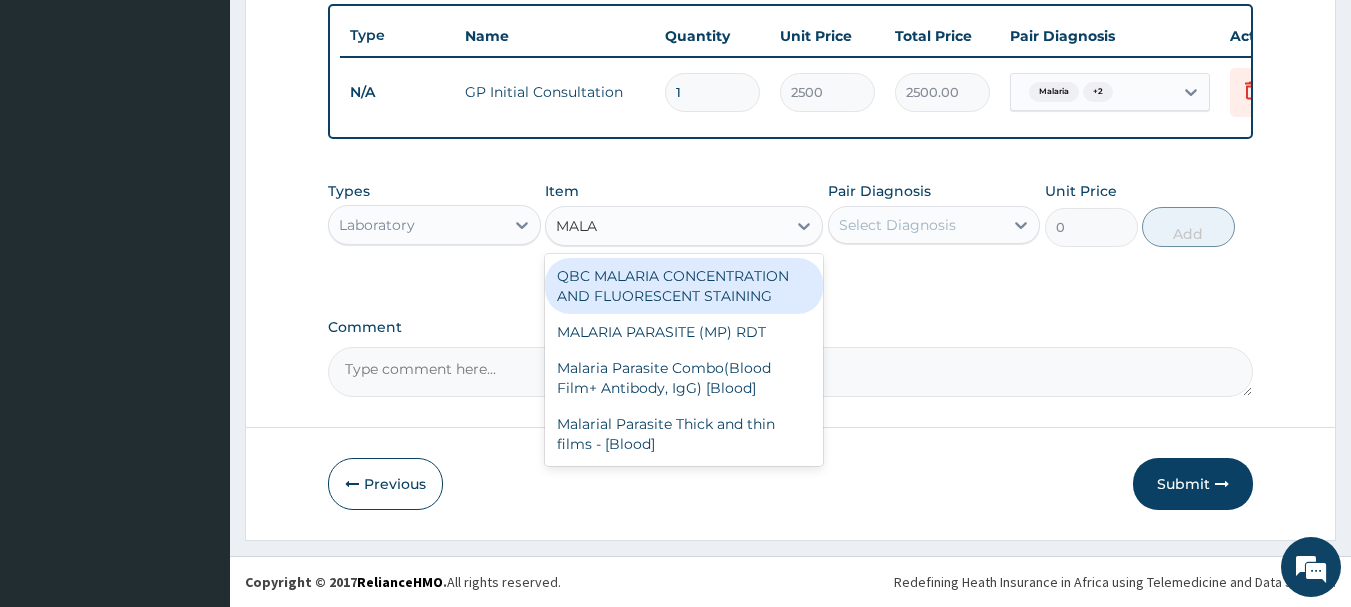 type on "MALAR" 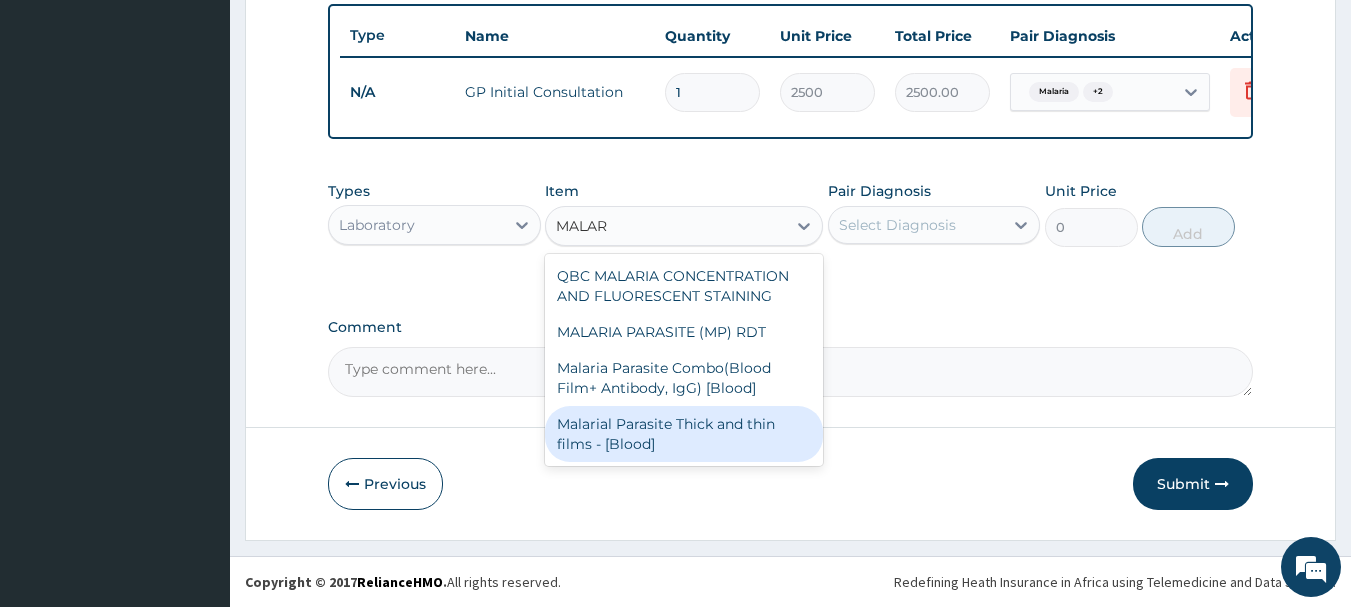click on "Malarial Parasite Thick and thin films - [Blood]" at bounding box center (684, 434) 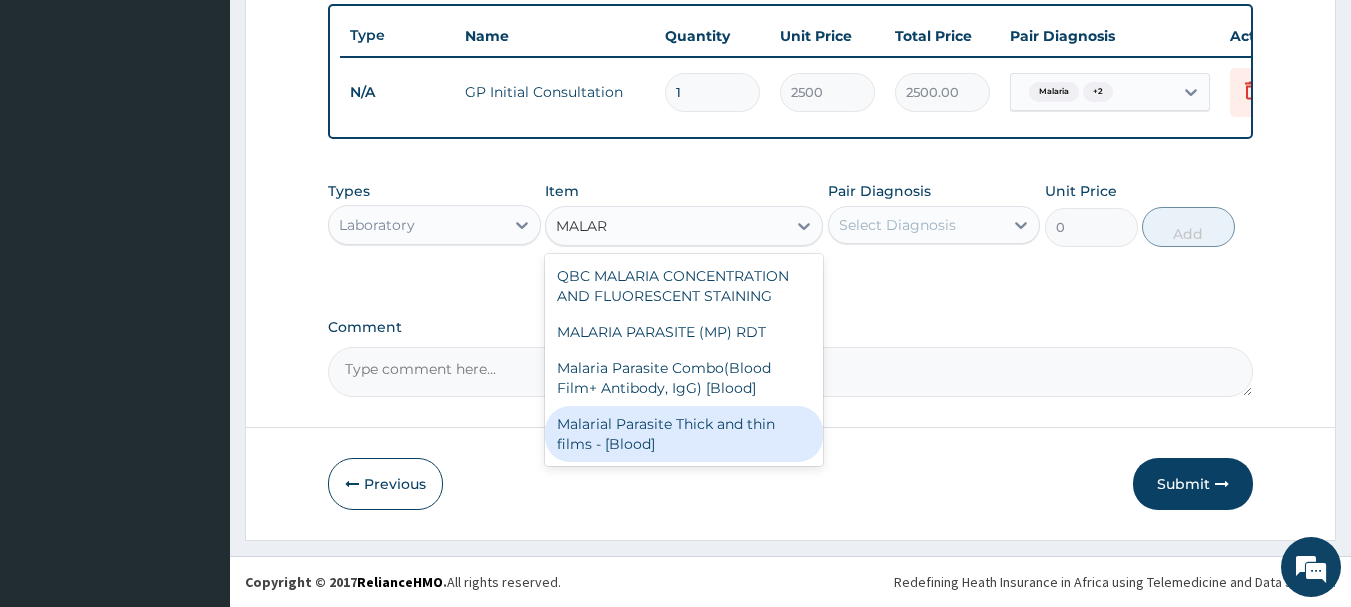 type 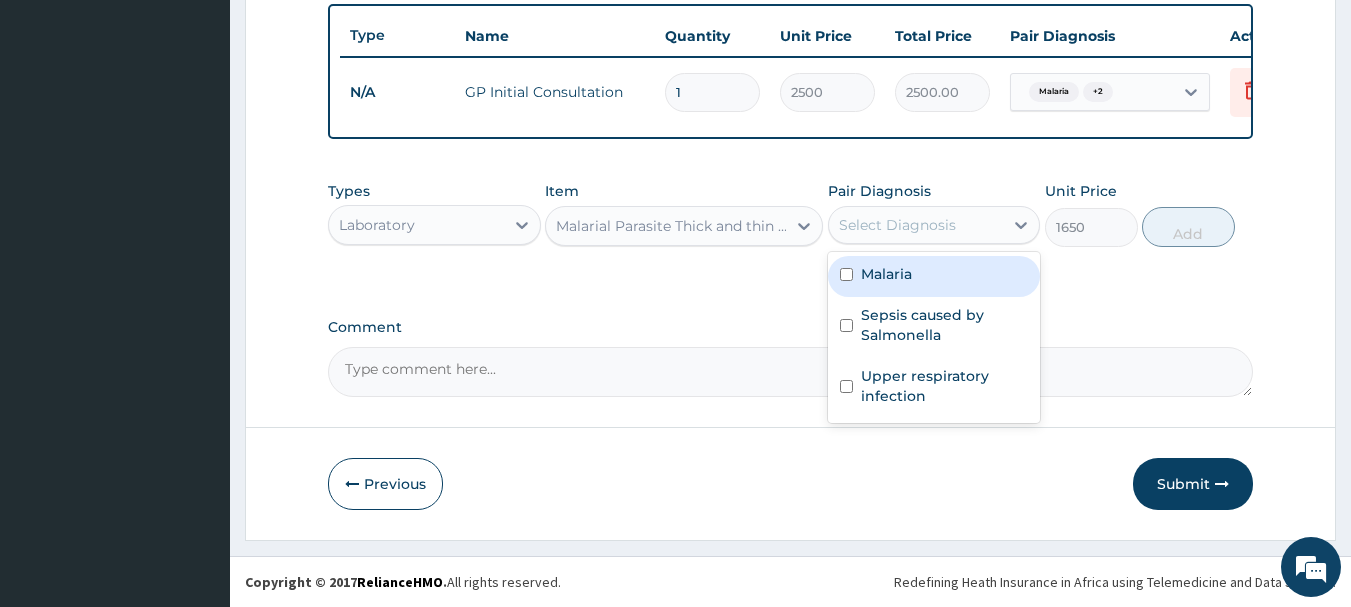 click on "Select Diagnosis" at bounding box center (897, 225) 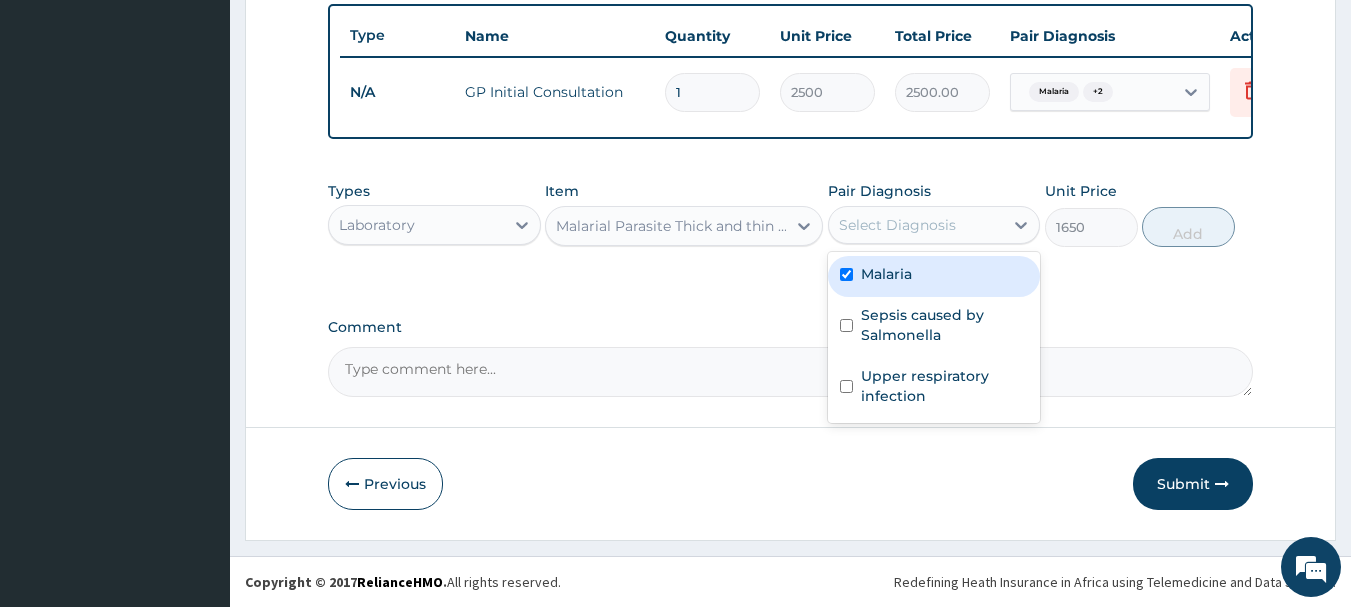 checkbox on "true" 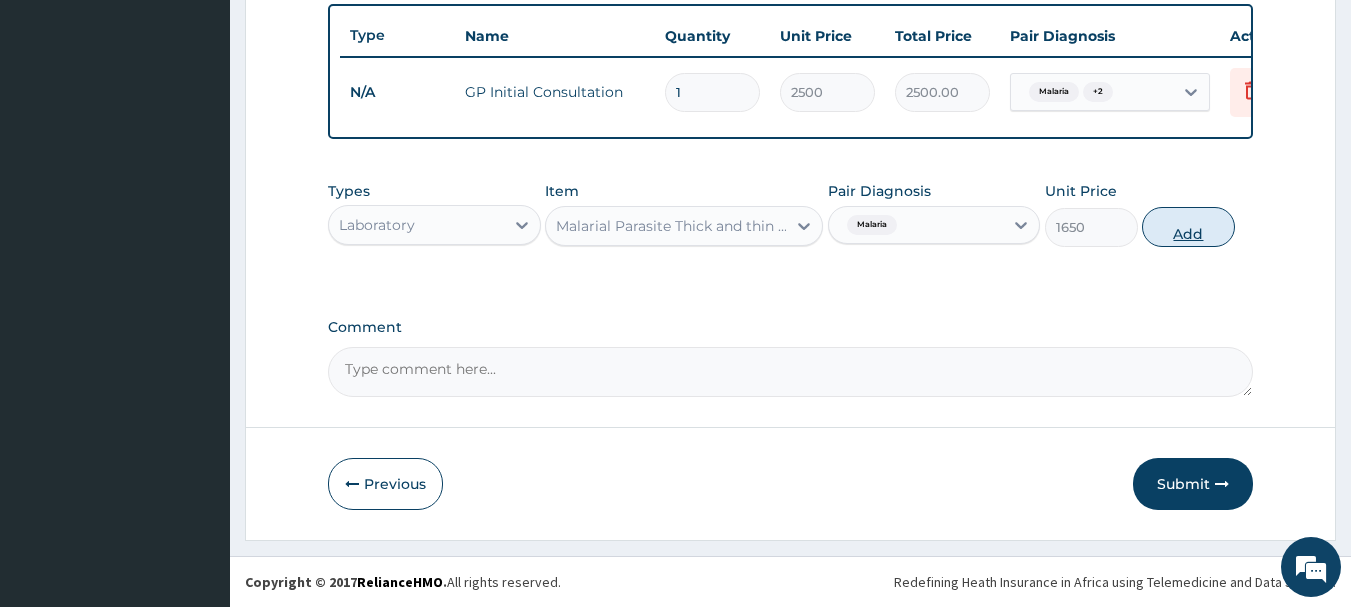 click on "Add" at bounding box center [1188, 227] 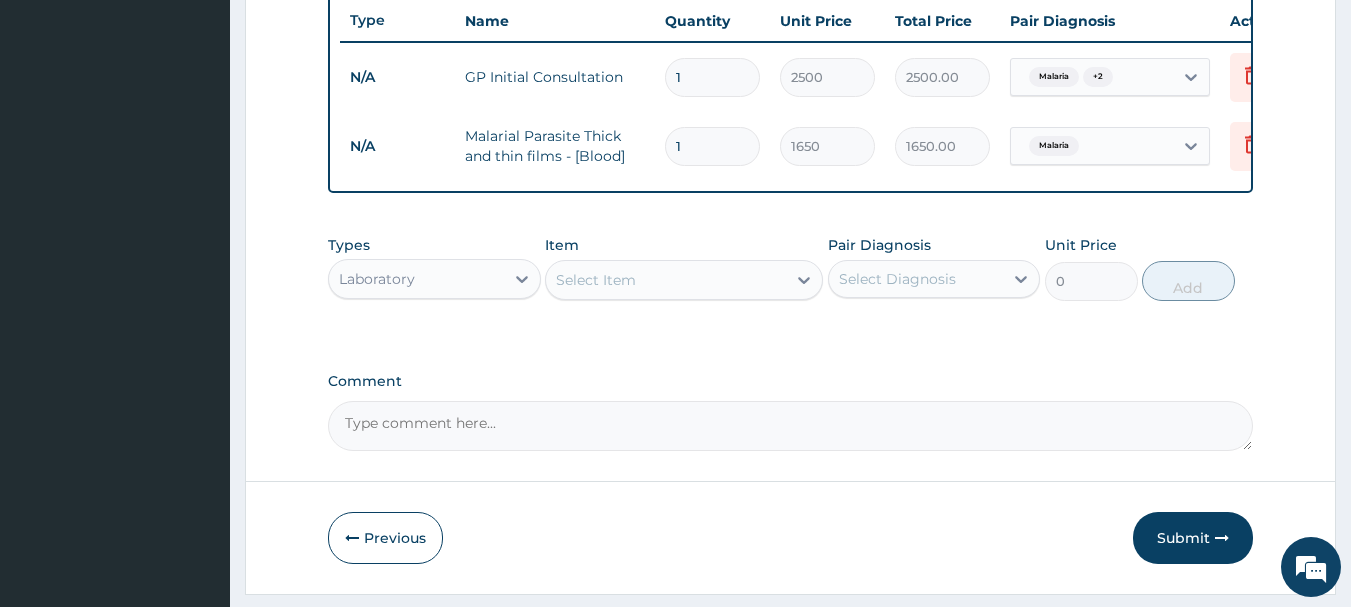 click on "Select Item" at bounding box center (666, 280) 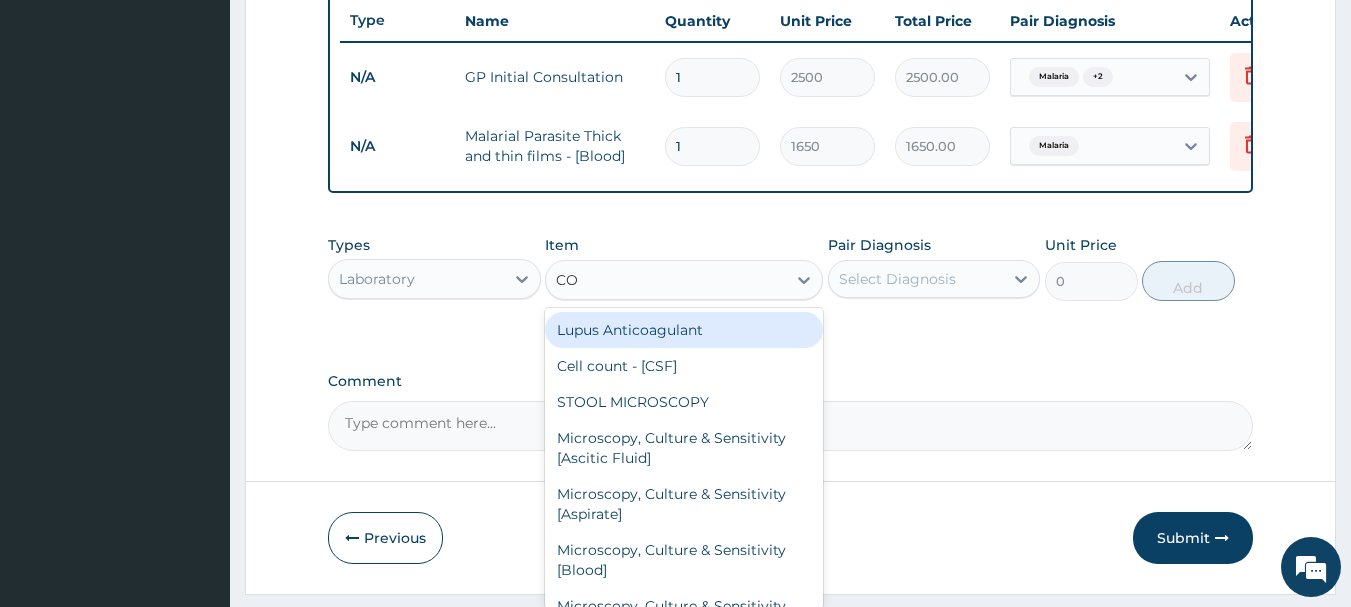 type on "C" 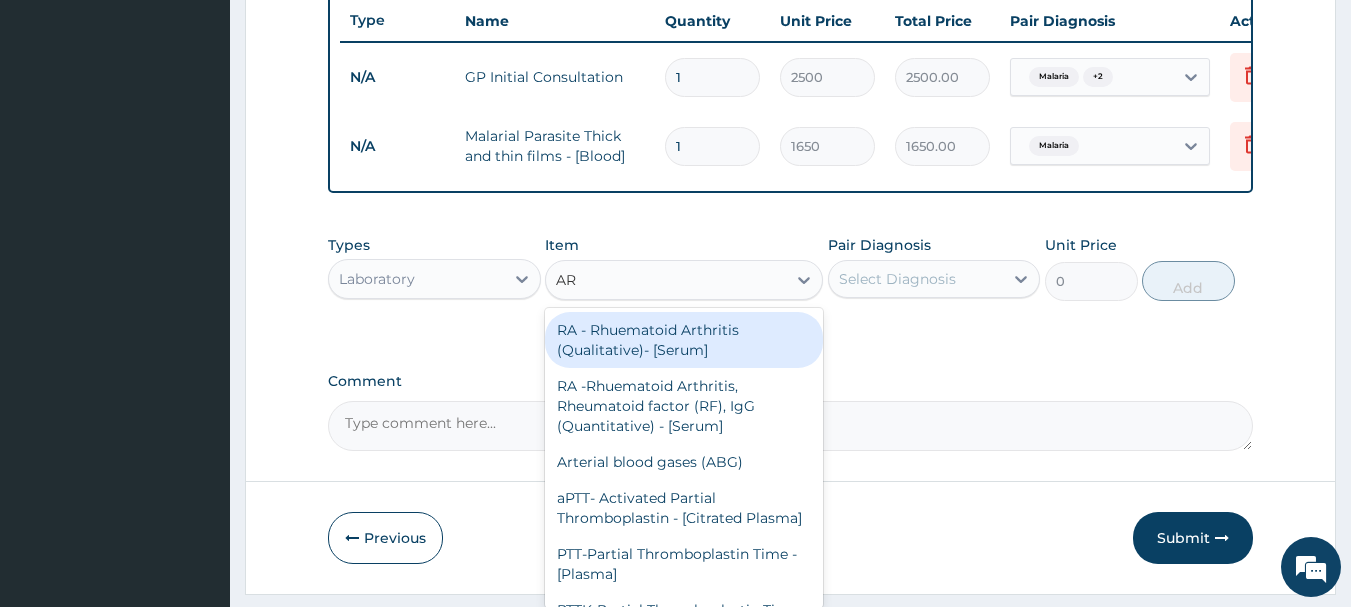 type on "A" 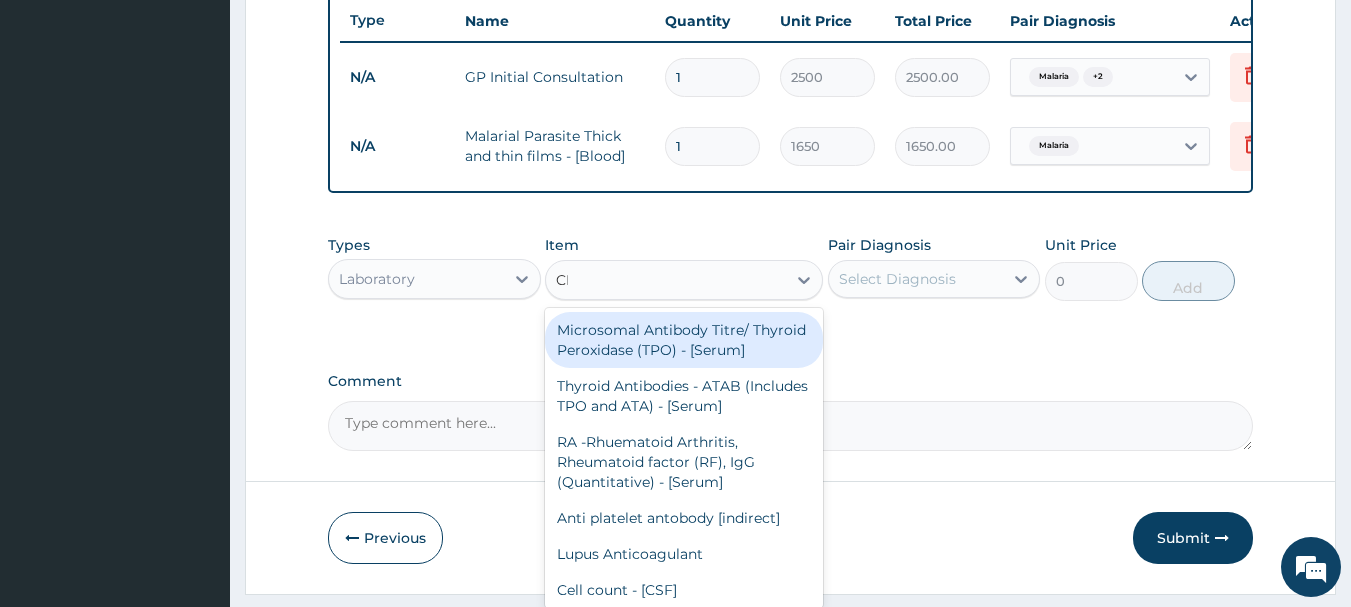 type on "CBC" 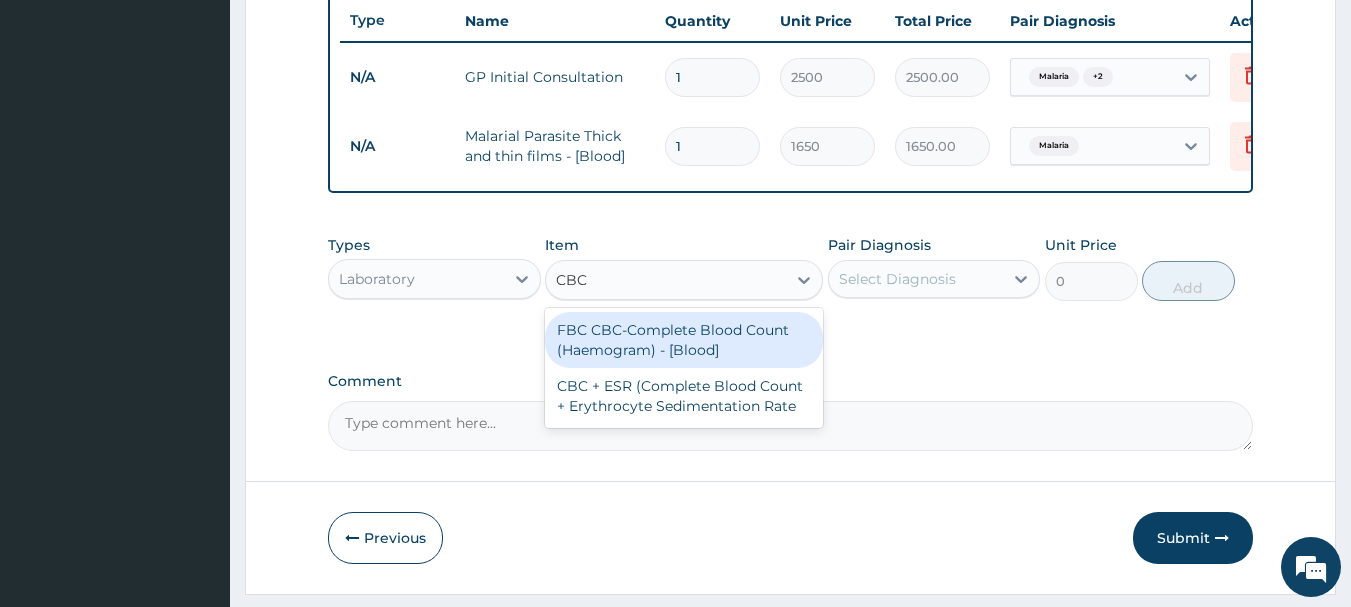 click on "FBC CBC-Complete Blood Count (Haemogram) - [Blood]" at bounding box center (684, 340) 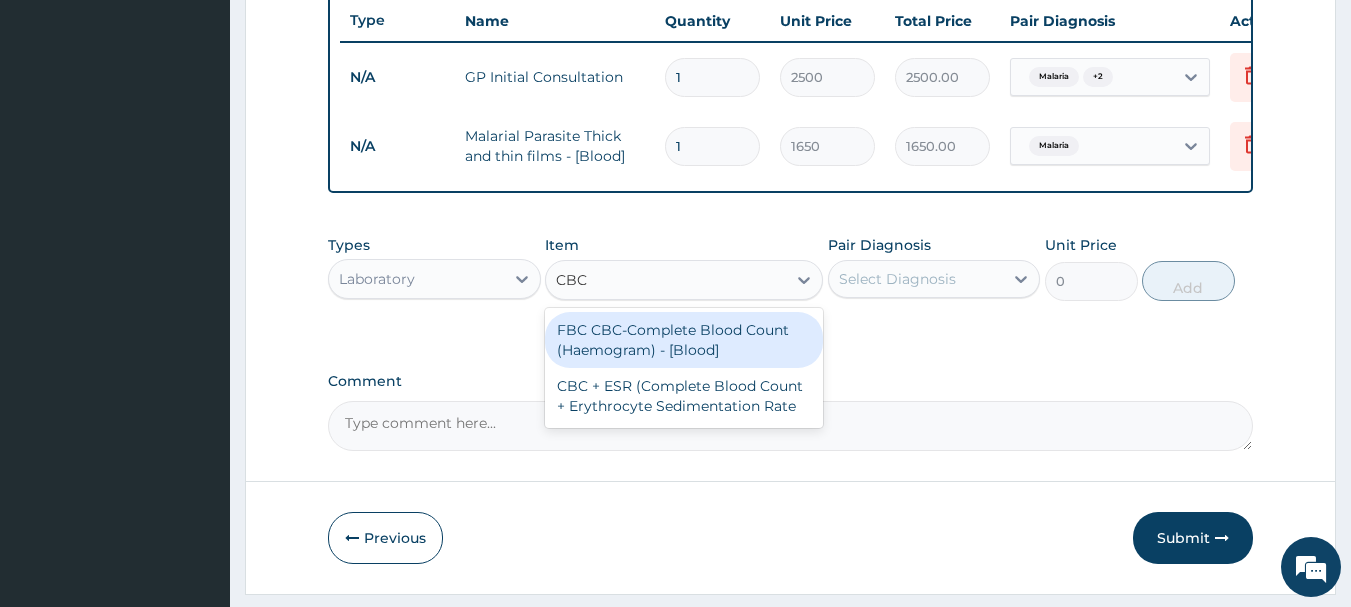 type 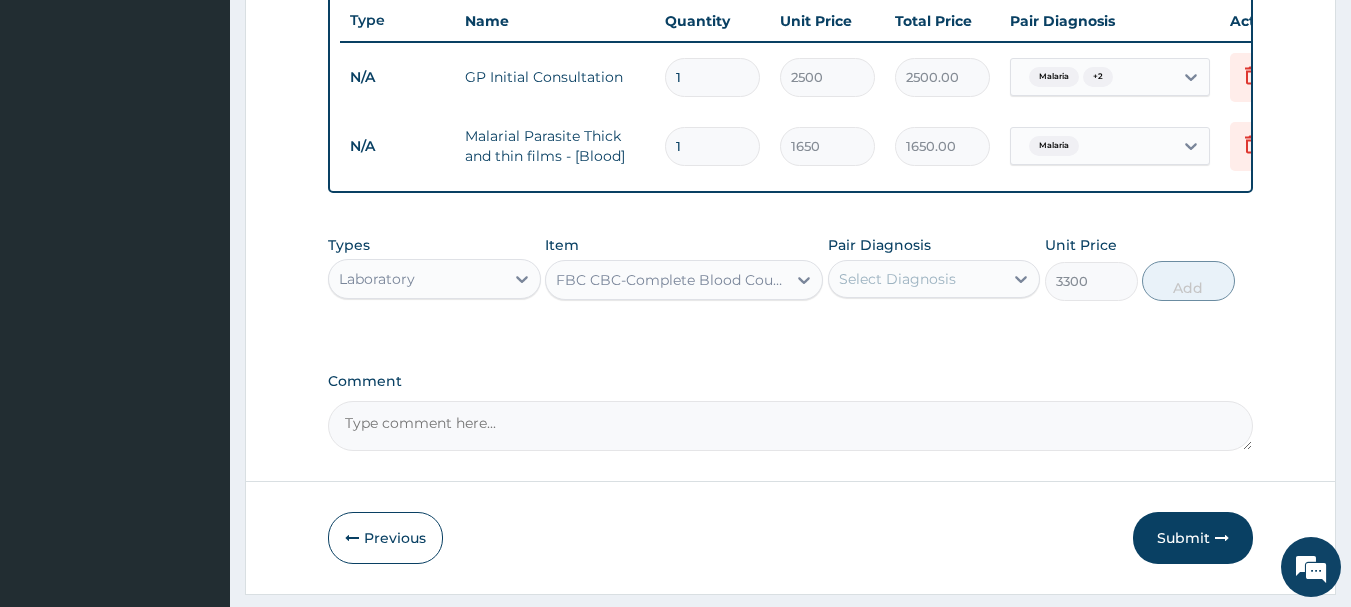 click on "Select Diagnosis" at bounding box center [916, 279] 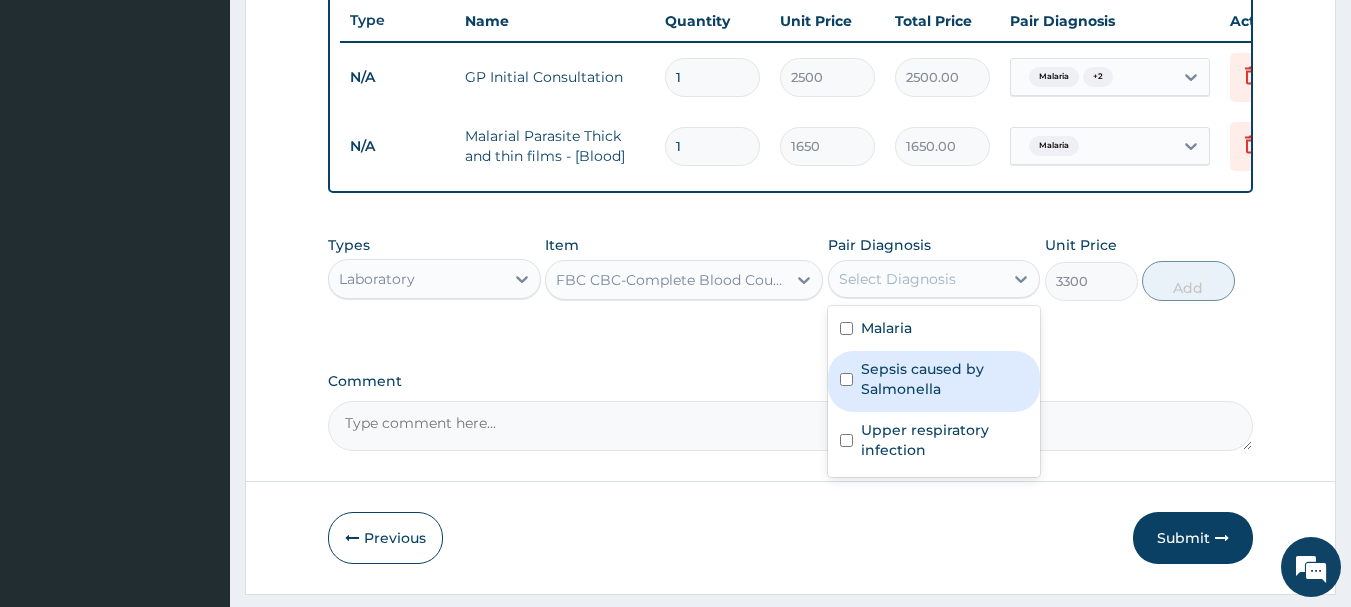 drag, startPoint x: 934, startPoint y: 402, endPoint x: 935, endPoint y: 421, distance: 19.026299 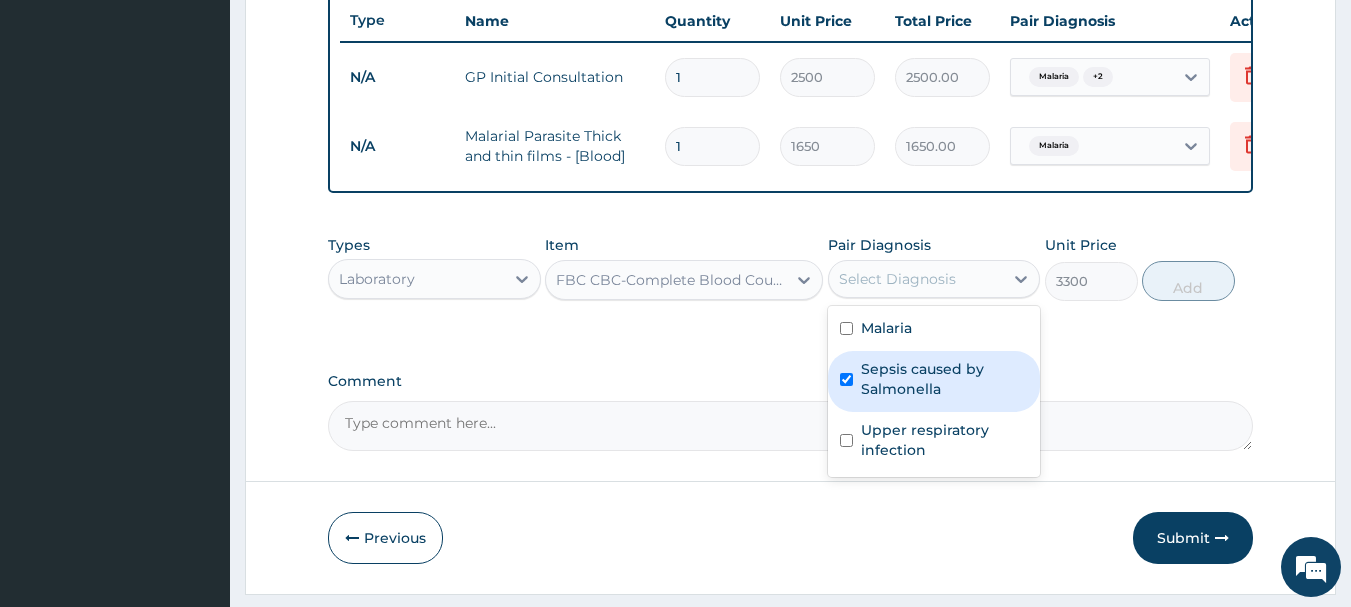 checkbox on "true" 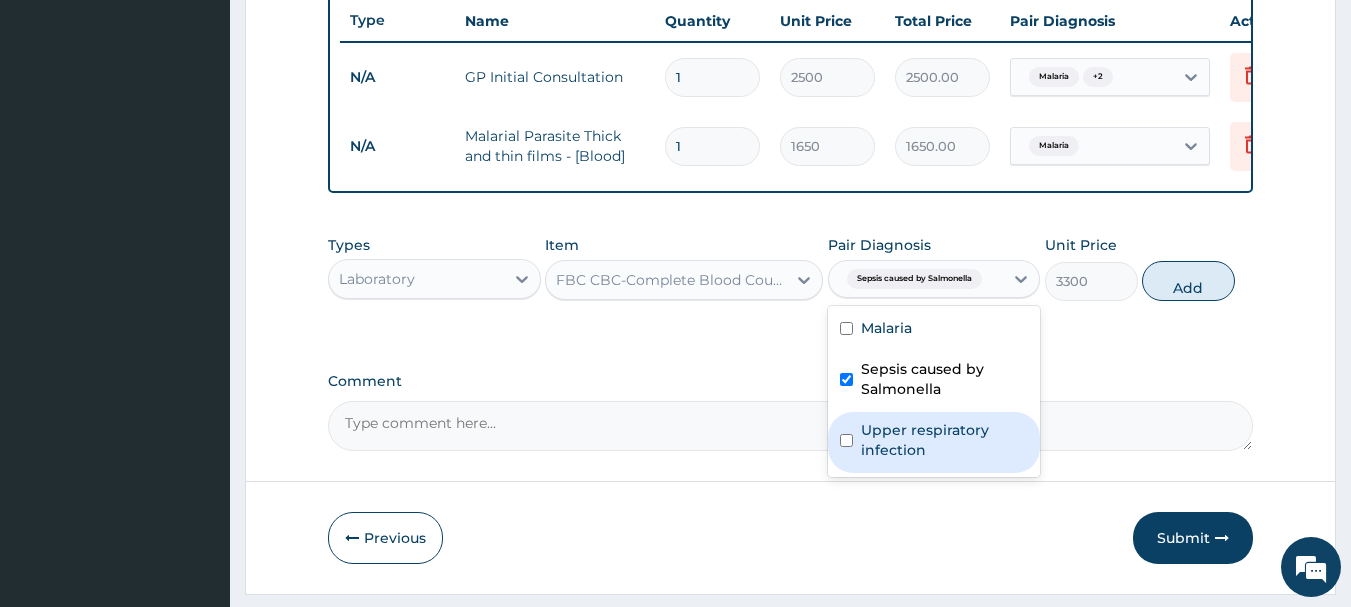 click on "Upper respiratory infection" at bounding box center [945, 440] 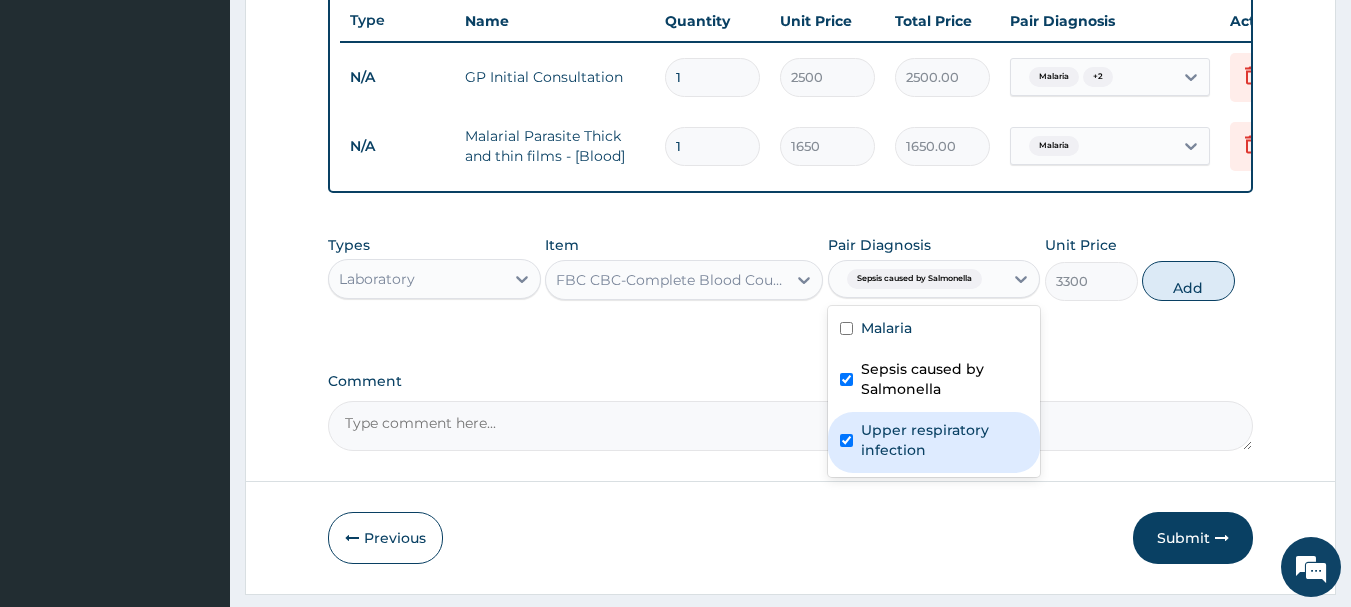 checkbox on "true" 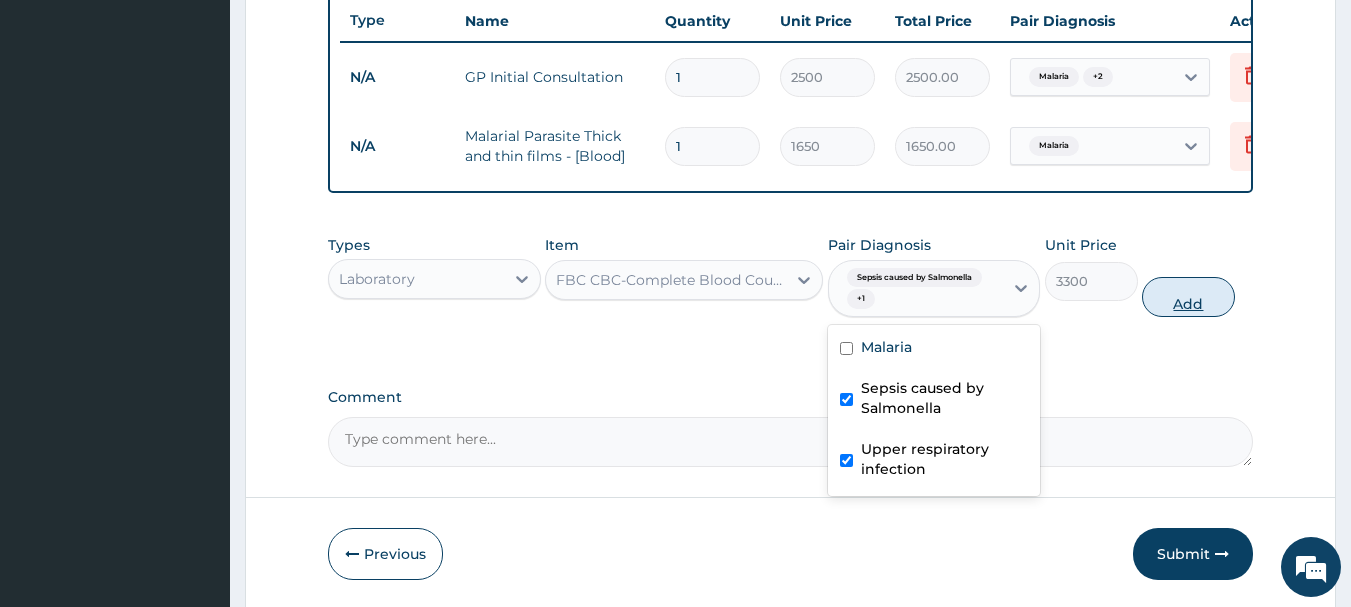 click on "Add" at bounding box center (1188, 297) 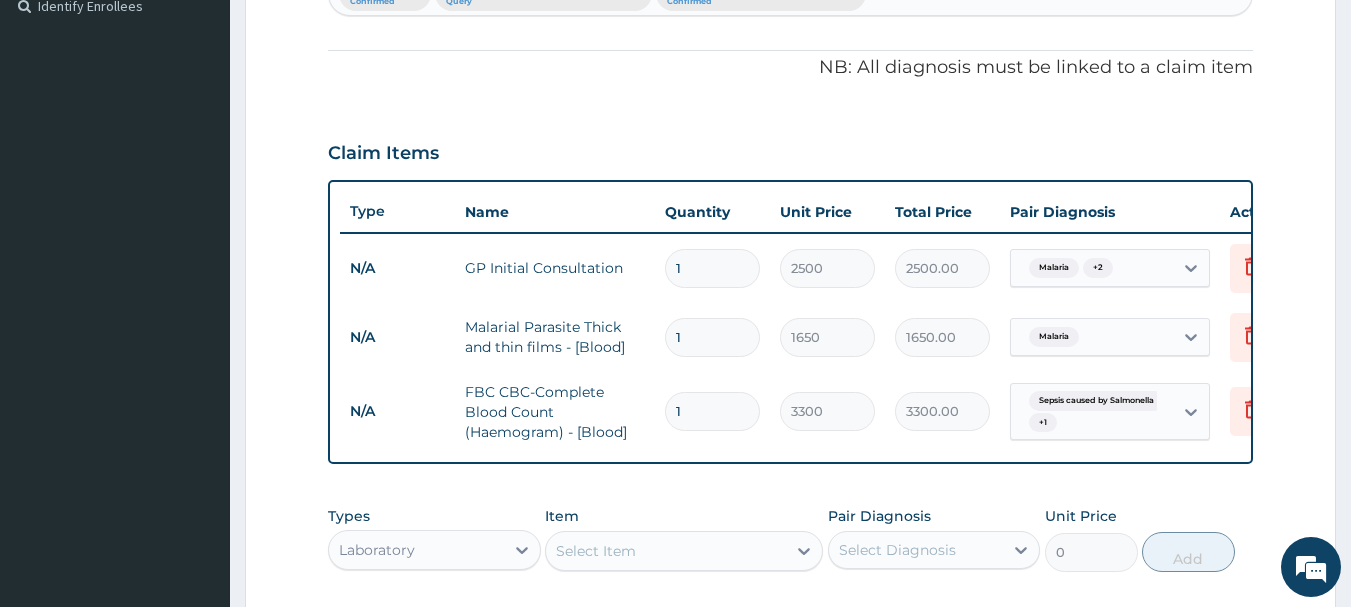 scroll, scrollTop: 755, scrollLeft: 0, axis: vertical 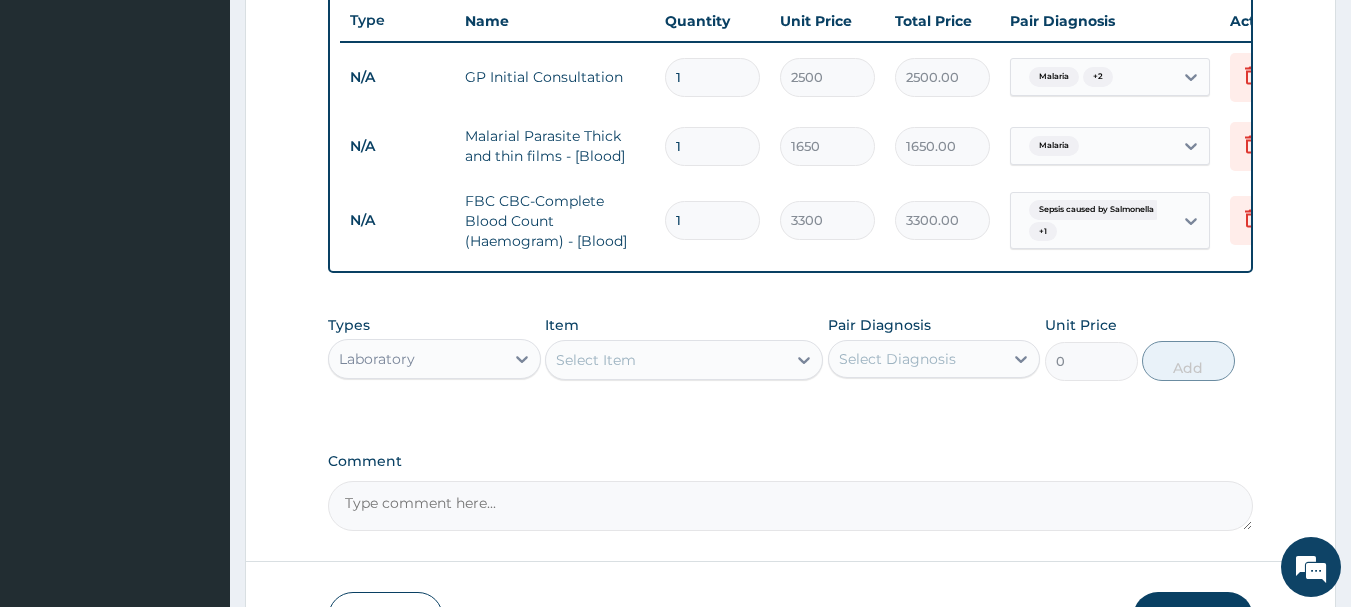 click on "Laboratory" at bounding box center [416, 359] 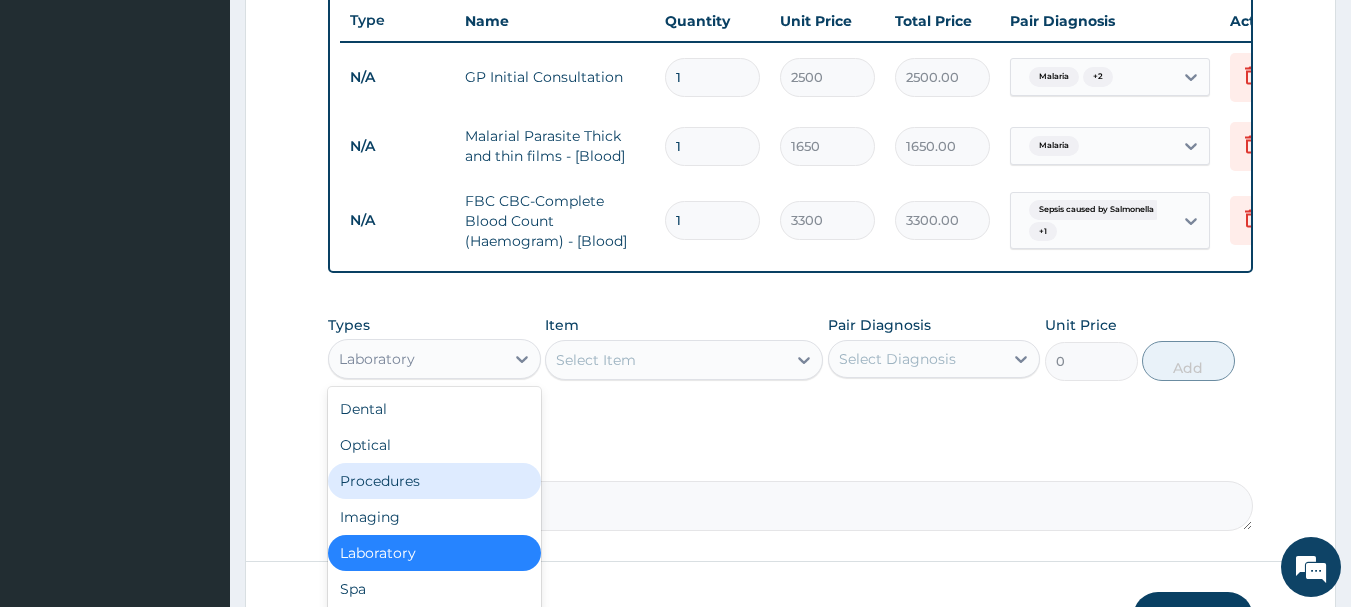 scroll, scrollTop: 68, scrollLeft: 0, axis: vertical 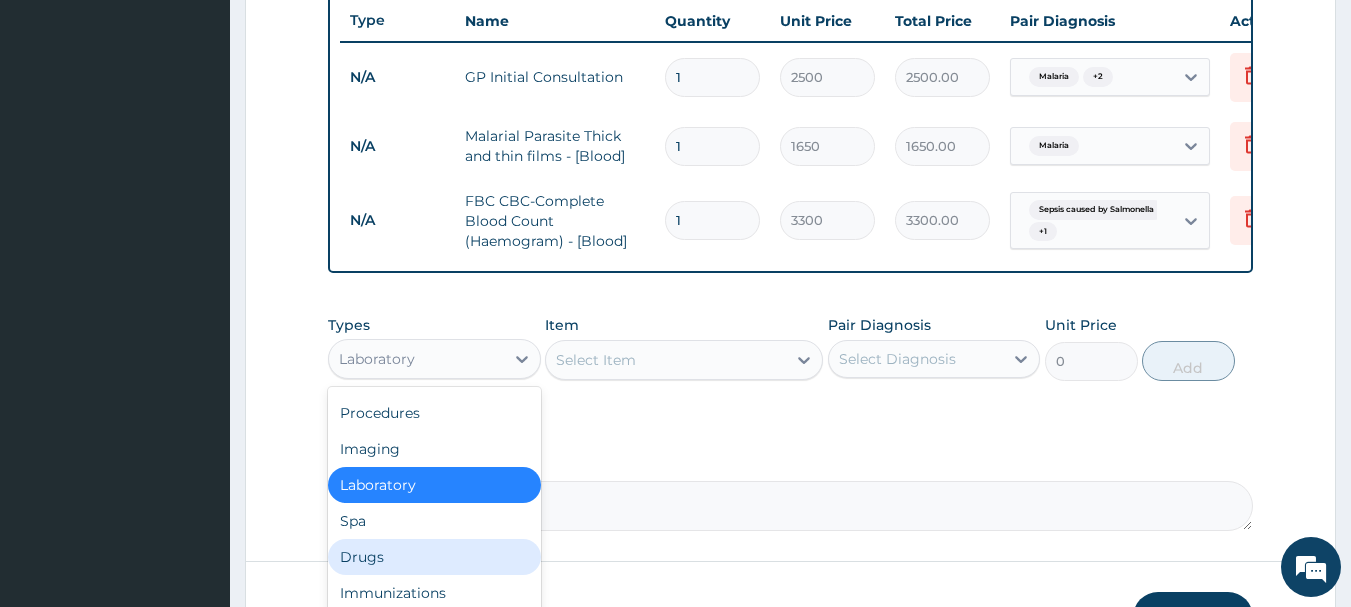 click on "Drugs" at bounding box center (434, 557) 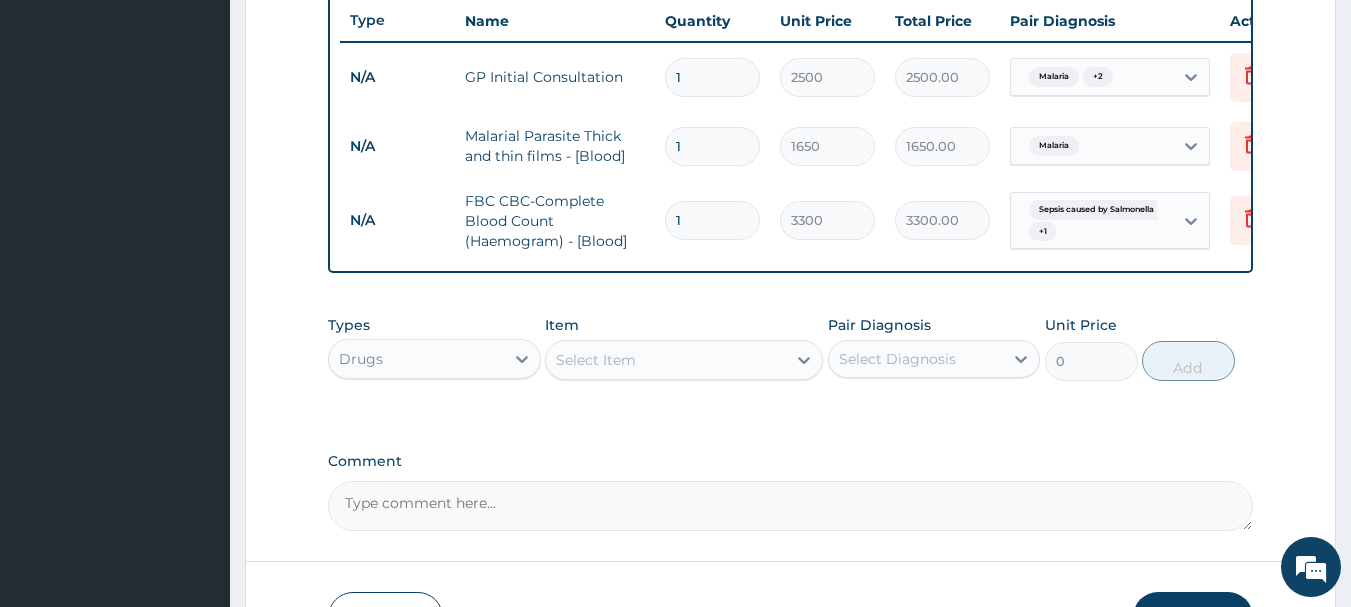click on "Select Item" at bounding box center [666, 360] 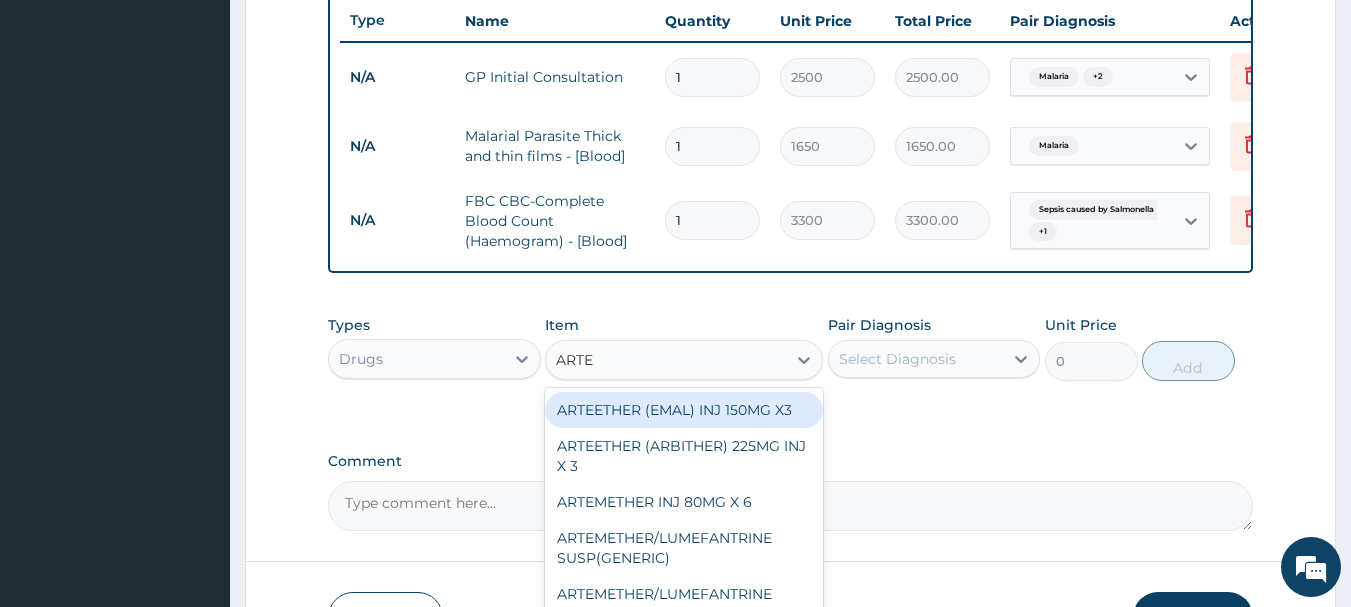 type on "ARTEM" 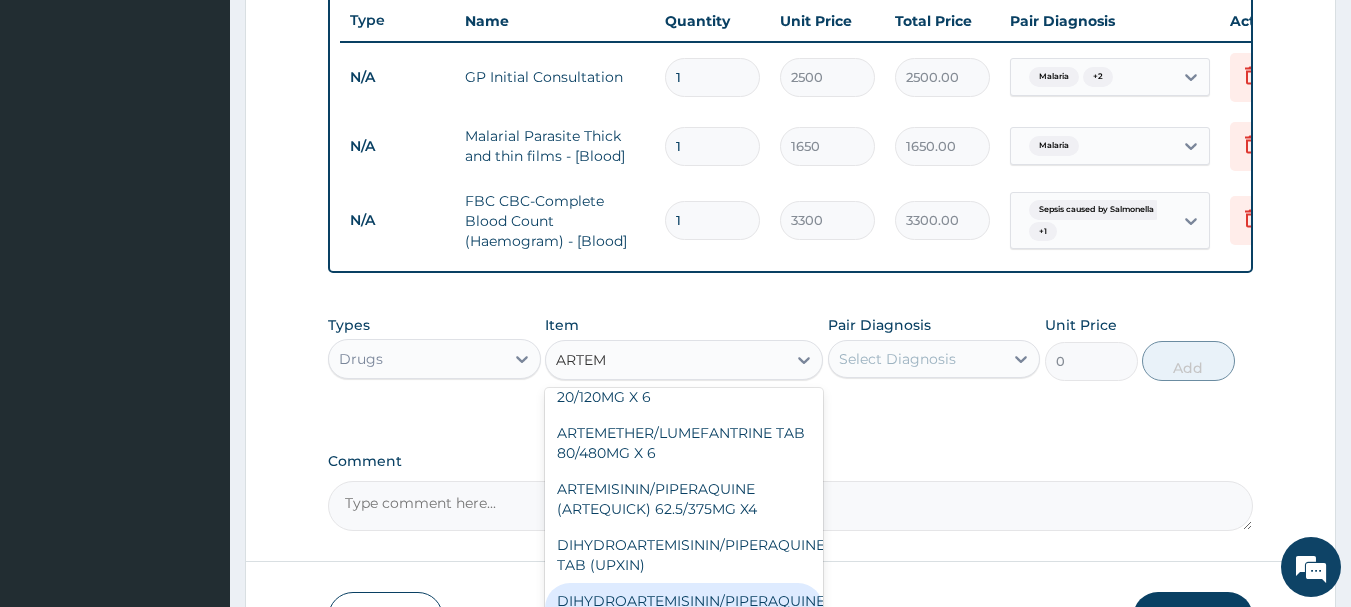 scroll, scrollTop: 375, scrollLeft: 0, axis: vertical 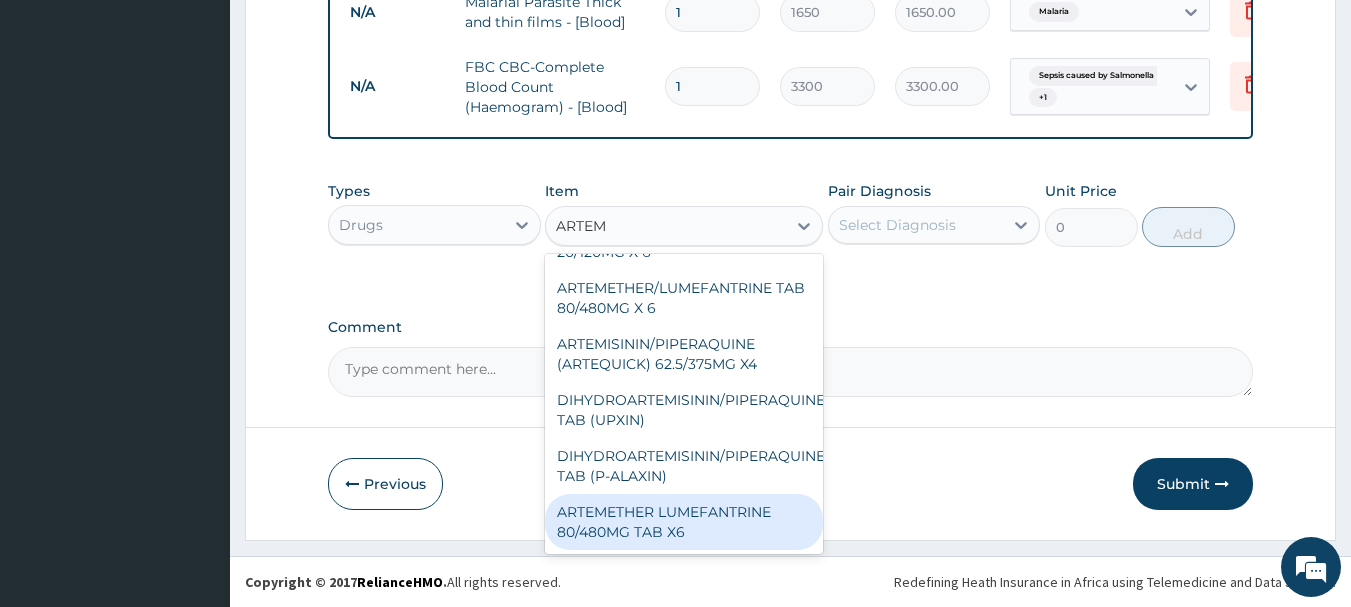 click on "ARTEMETHER LUMEFANTRINE 80/480MG TAB X6" at bounding box center (684, 522) 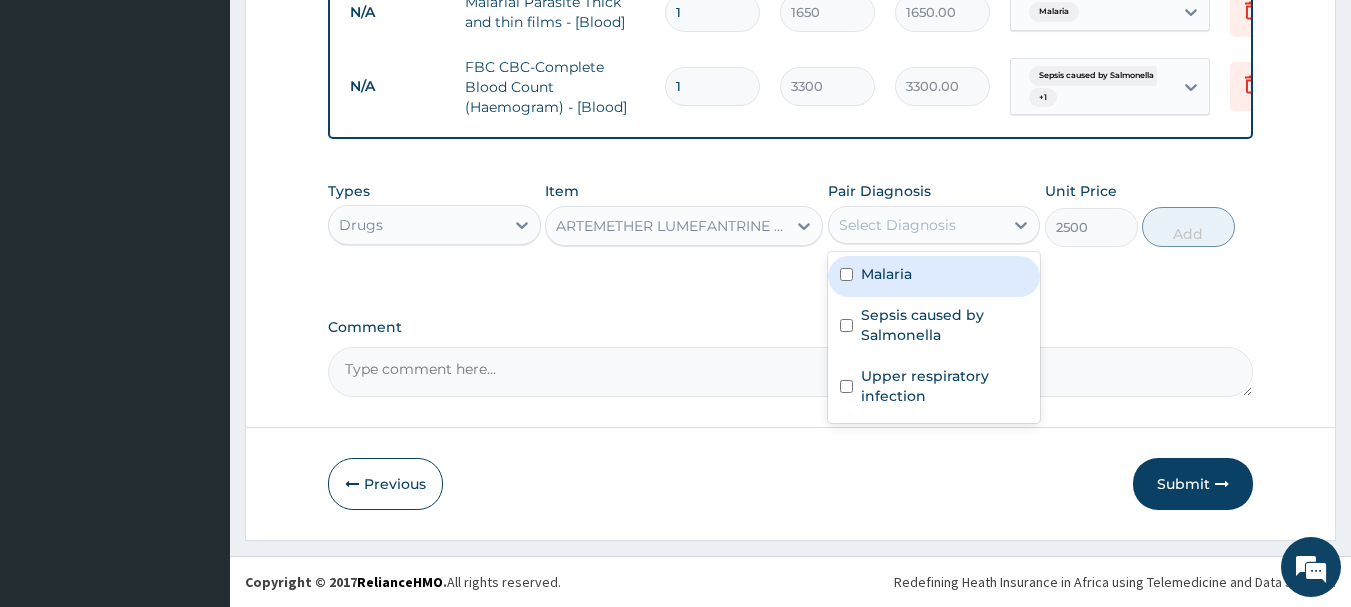 drag, startPoint x: 901, startPoint y: 219, endPoint x: 901, endPoint y: 233, distance: 14 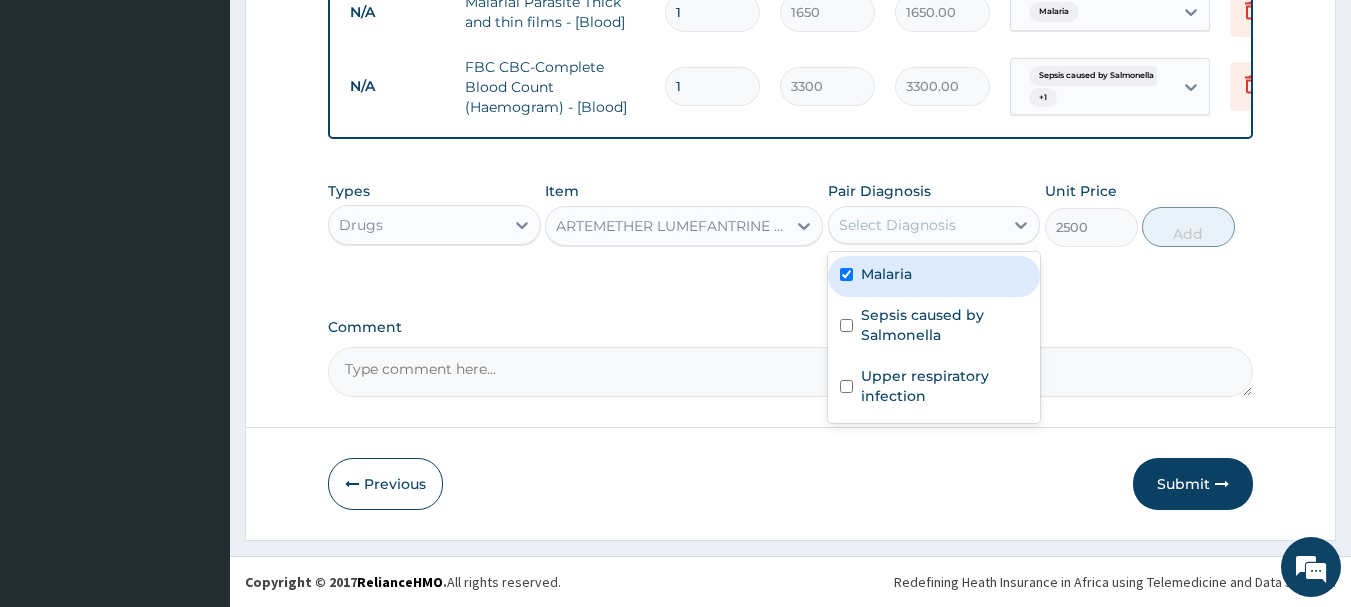 checkbox on "true" 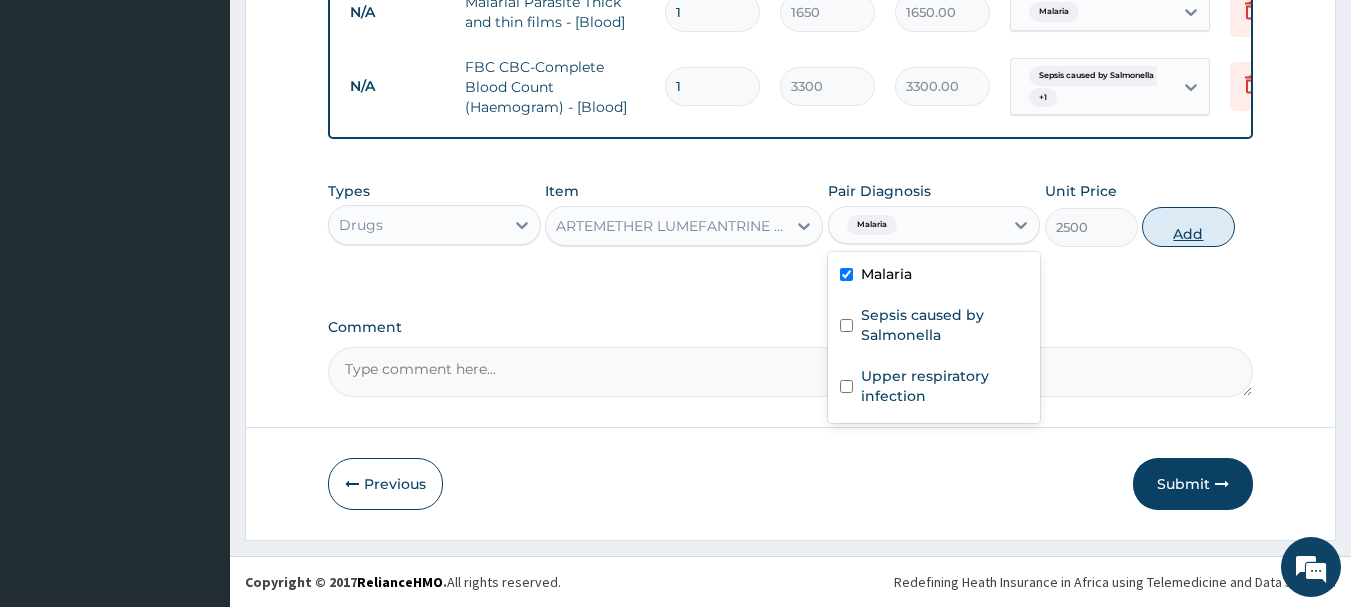 click on "Add" at bounding box center (1188, 227) 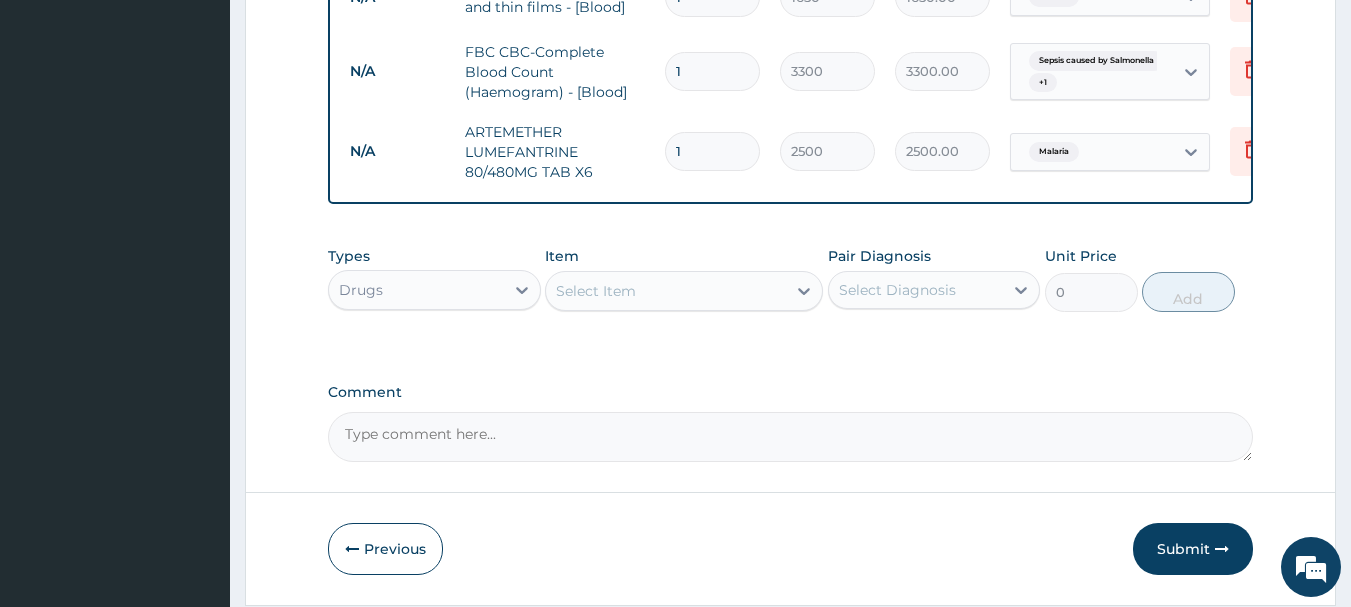 click on "Select Item" at bounding box center (666, 291) 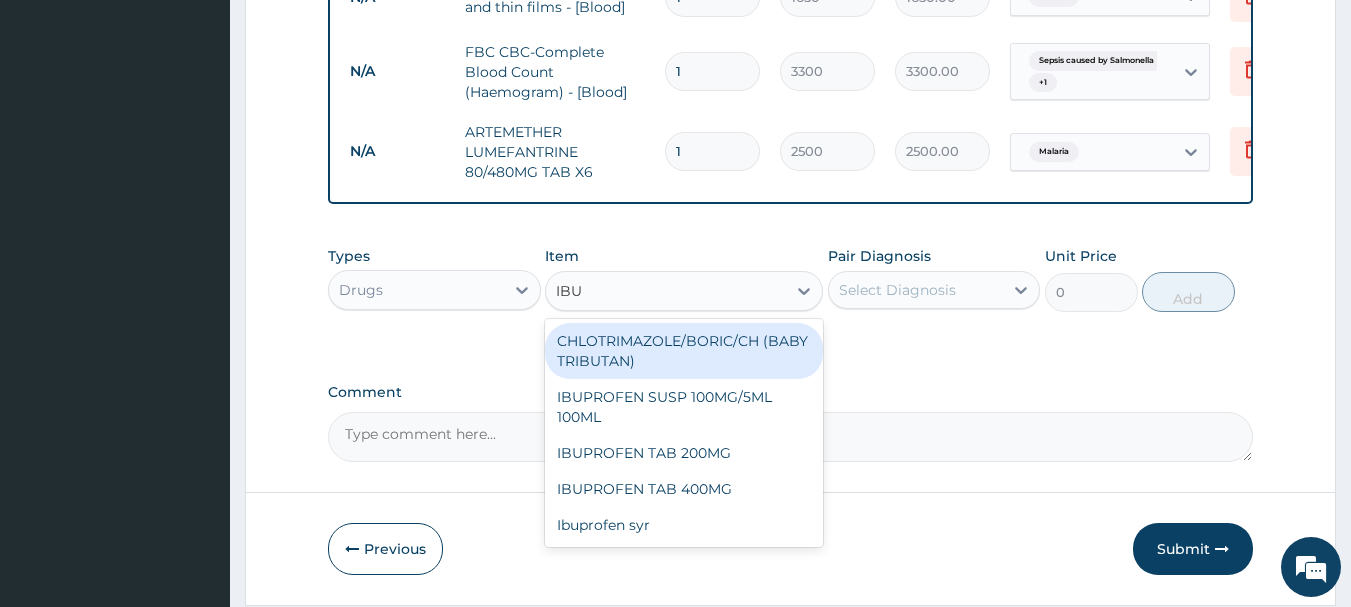 type on "IBUP" 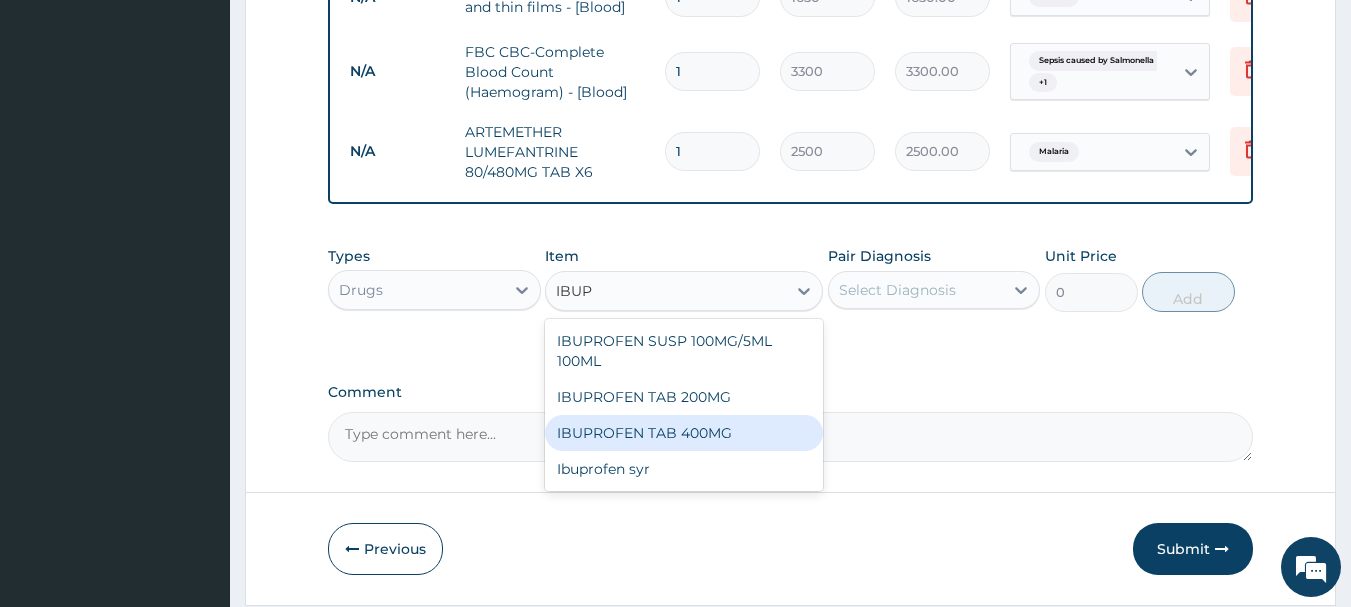 click on "IBUPROFEN TAB 400MG" at bounding box center (684, 433) 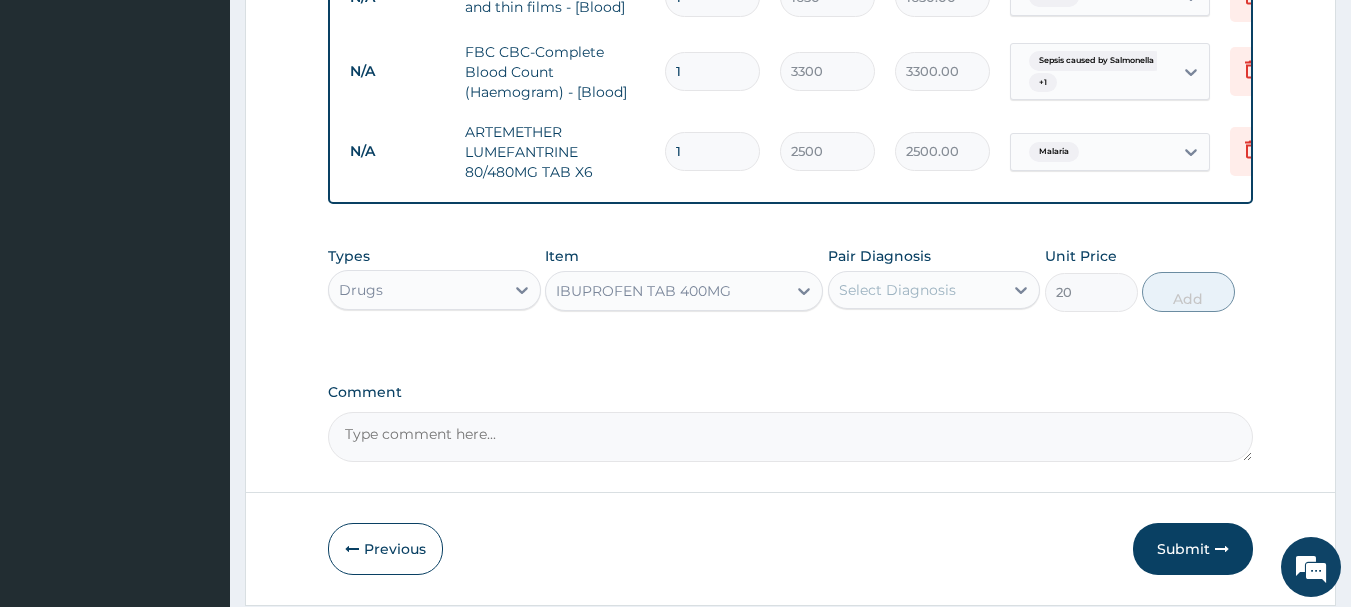 click on "Select Diagnosis" at bounding box center (897, 290) 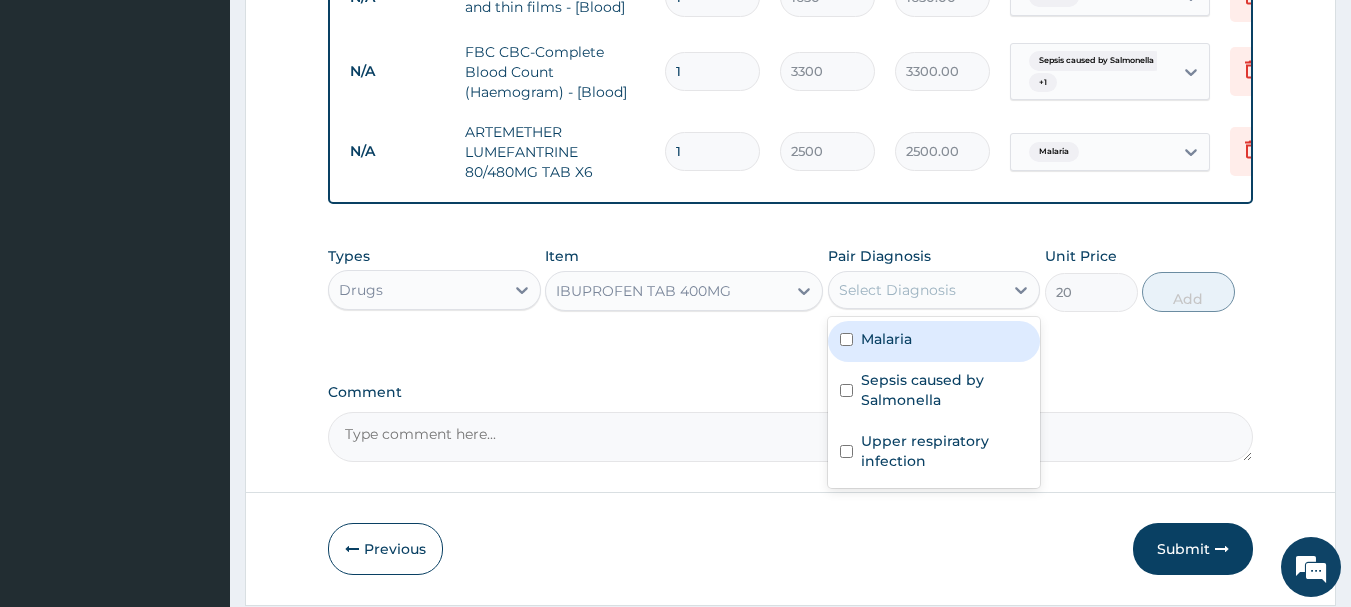 click on "Malaria" at bounding box center [934, 341] 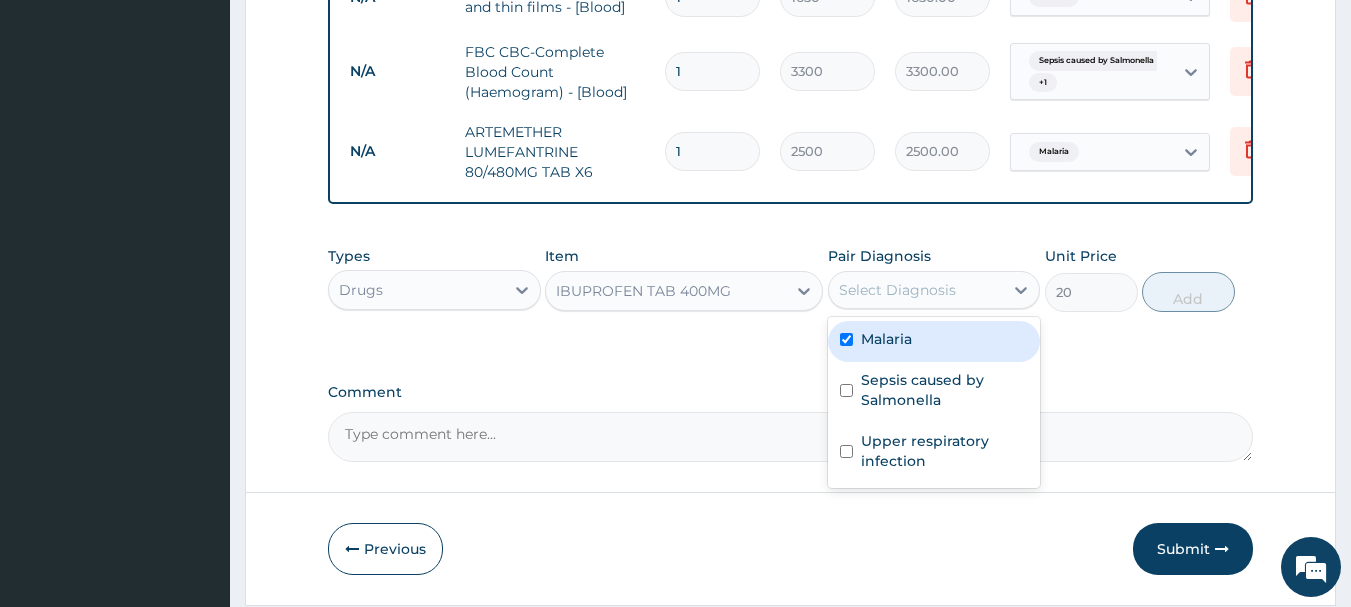 checkbox on "true" 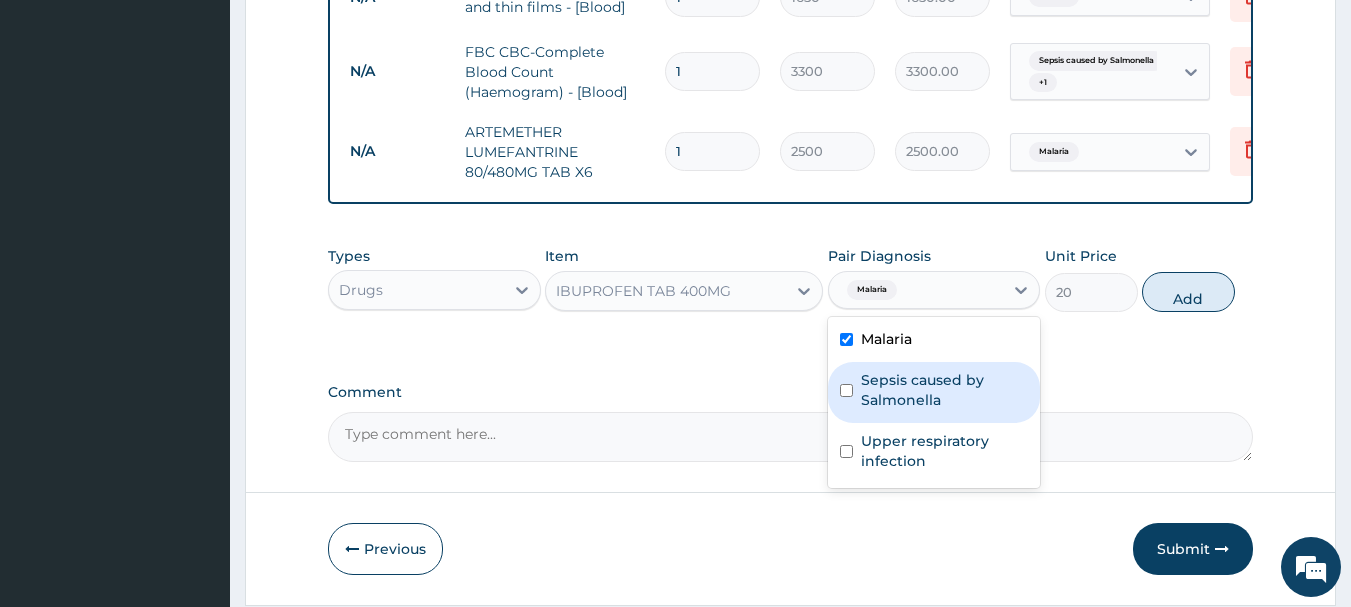 click on "Sepsis caused by Salmonella" at bounding box center (945, 390) 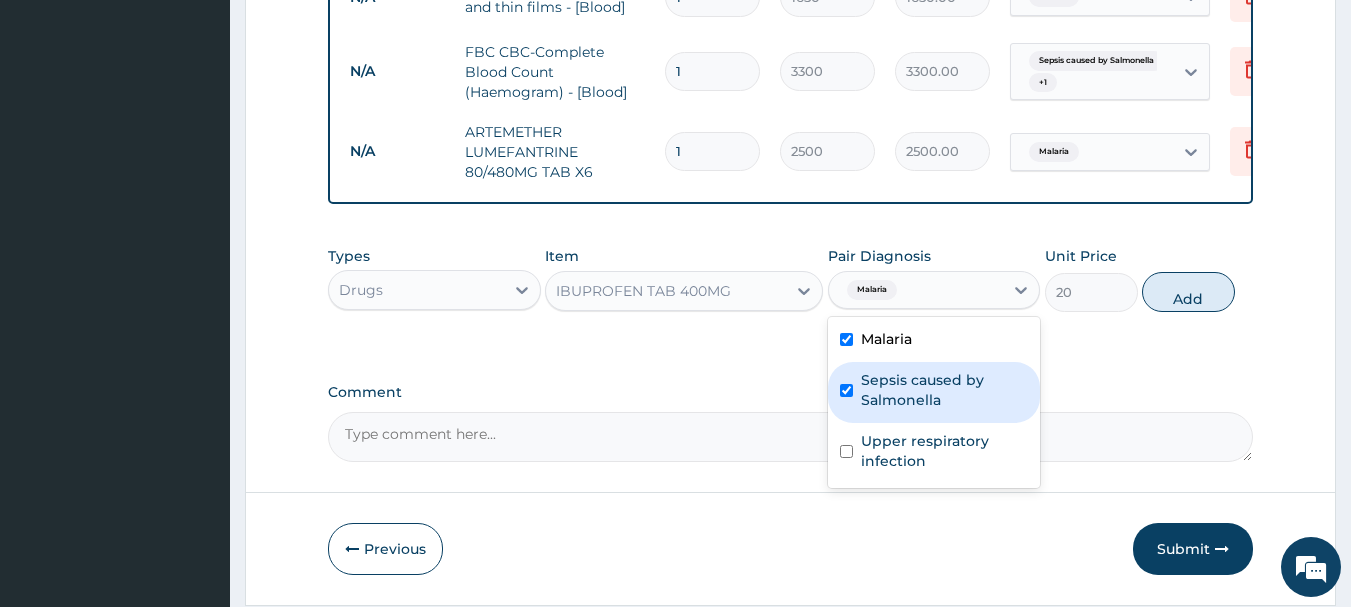checkbox on "true" 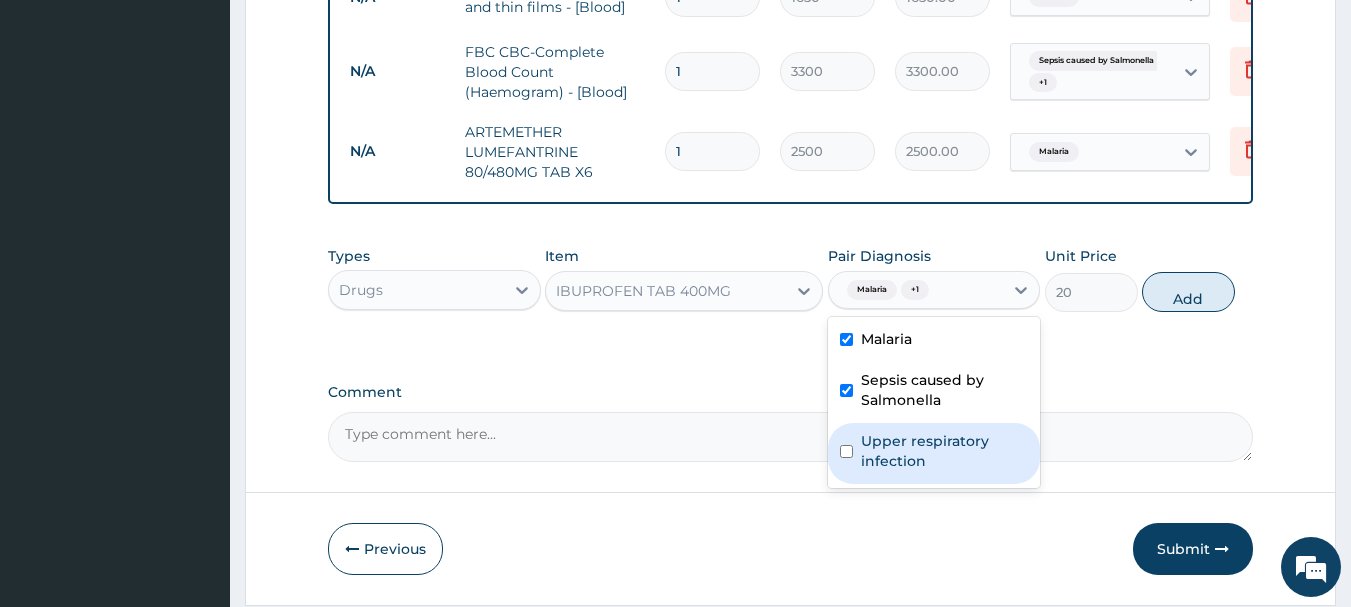 click on "Upper respiratory infection" at bounding box center [945, 451] 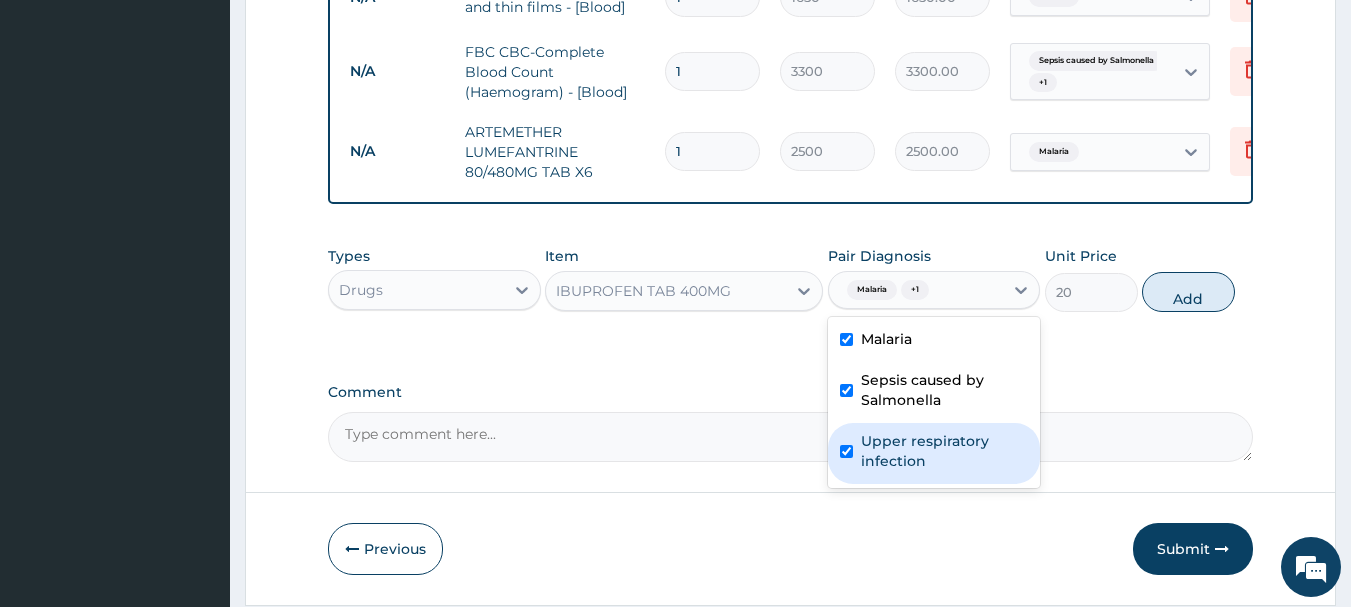 checkbox on "true" 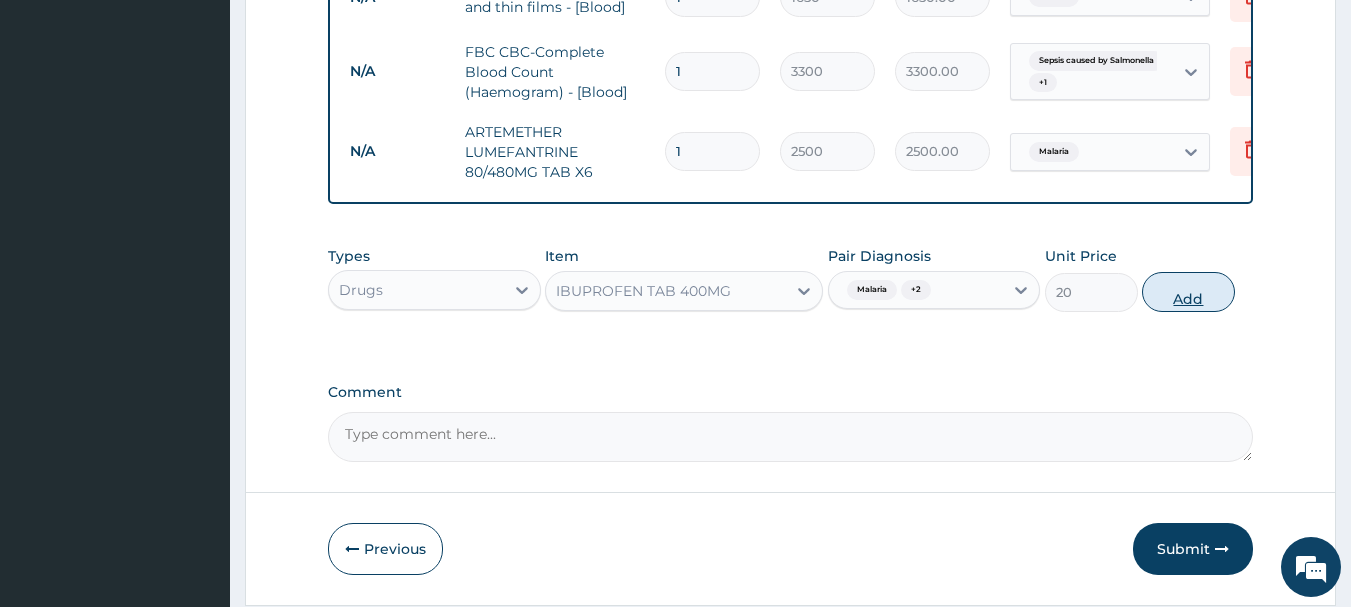 click on "Add" at bounding box center (1188, 292) 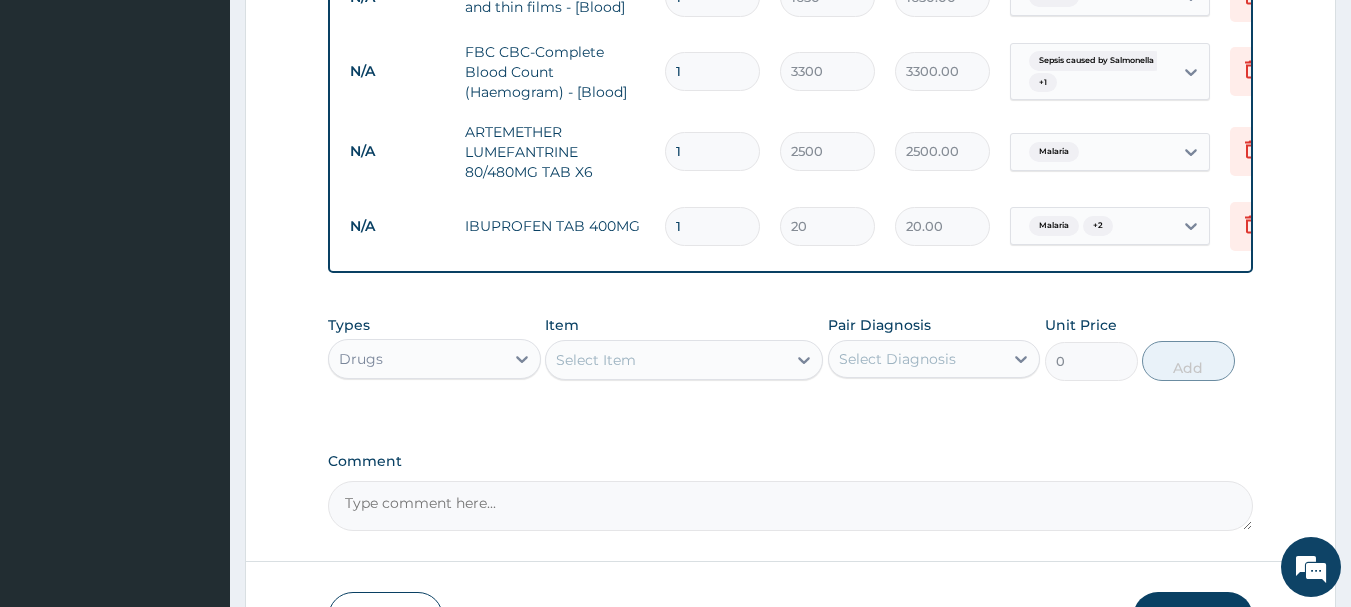 type on "10" 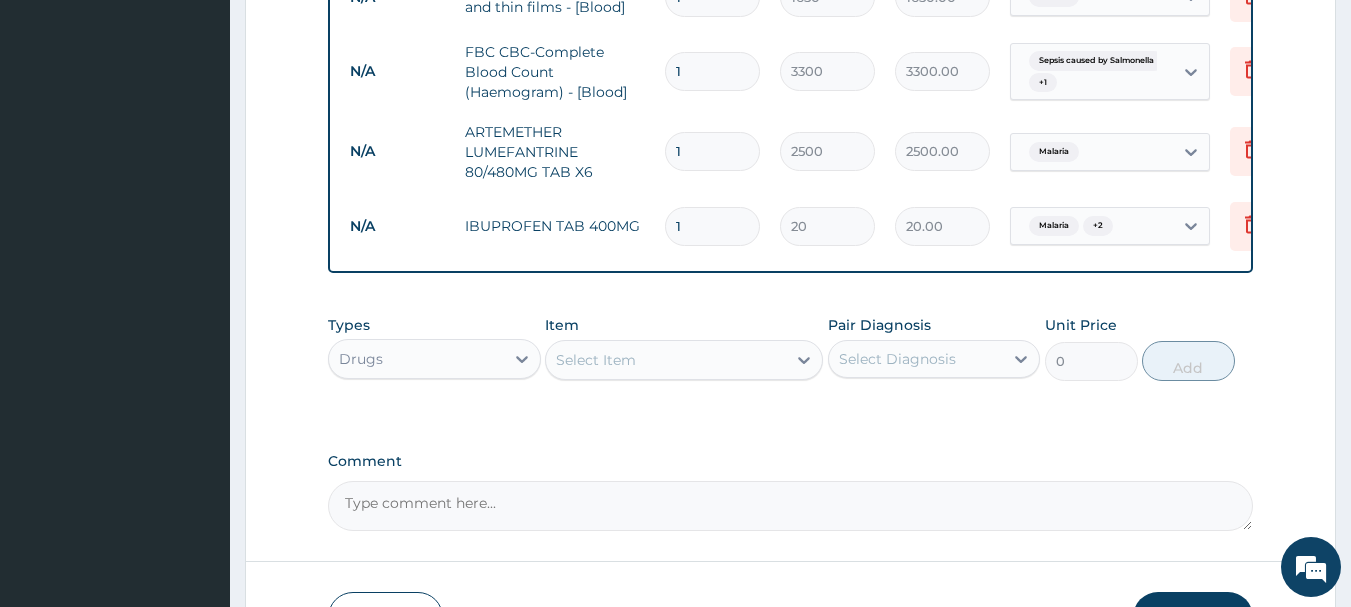 type on "200.00" 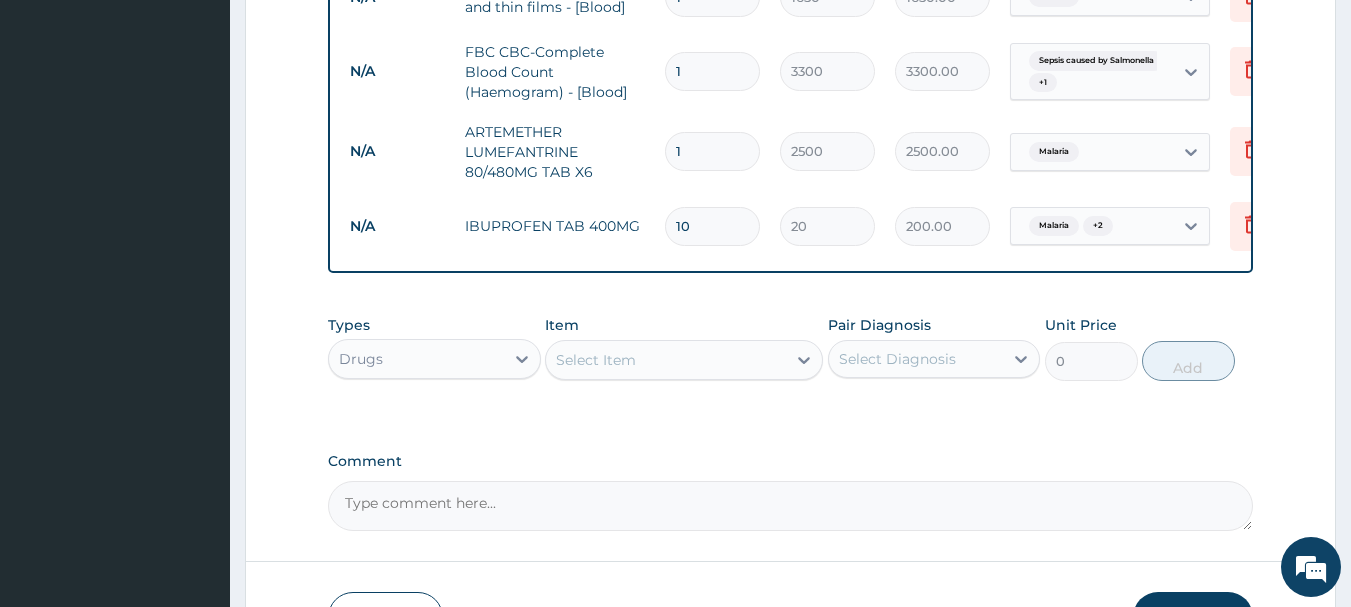 type on "10" 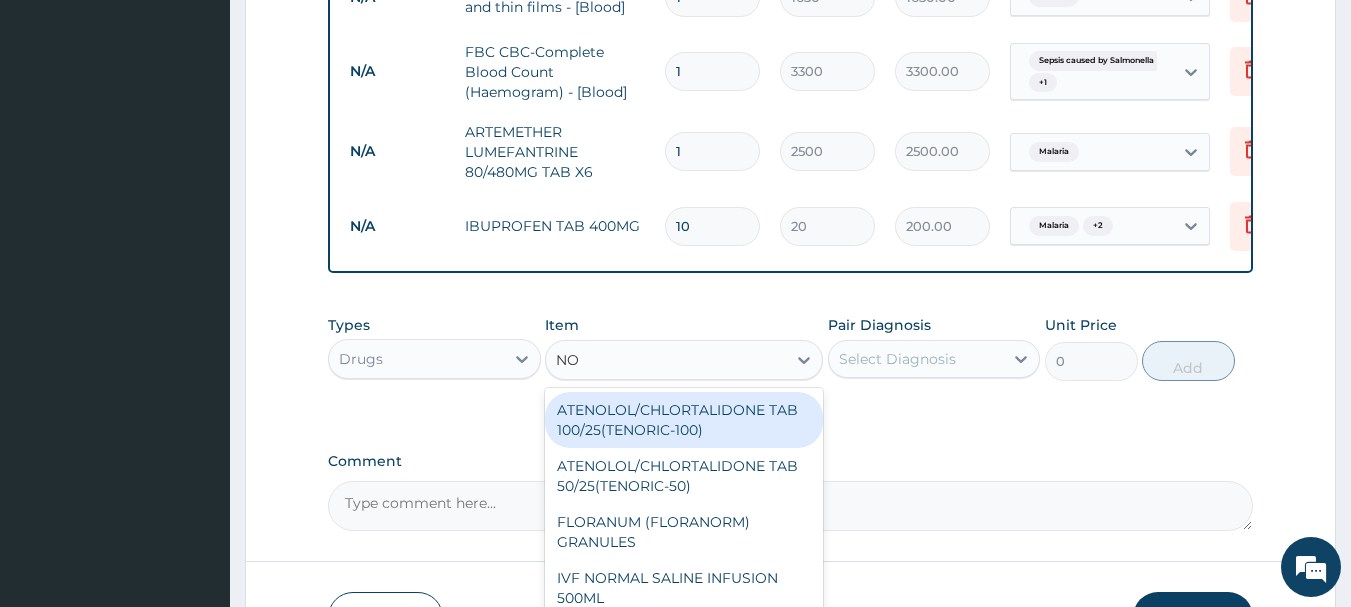 type on "N" 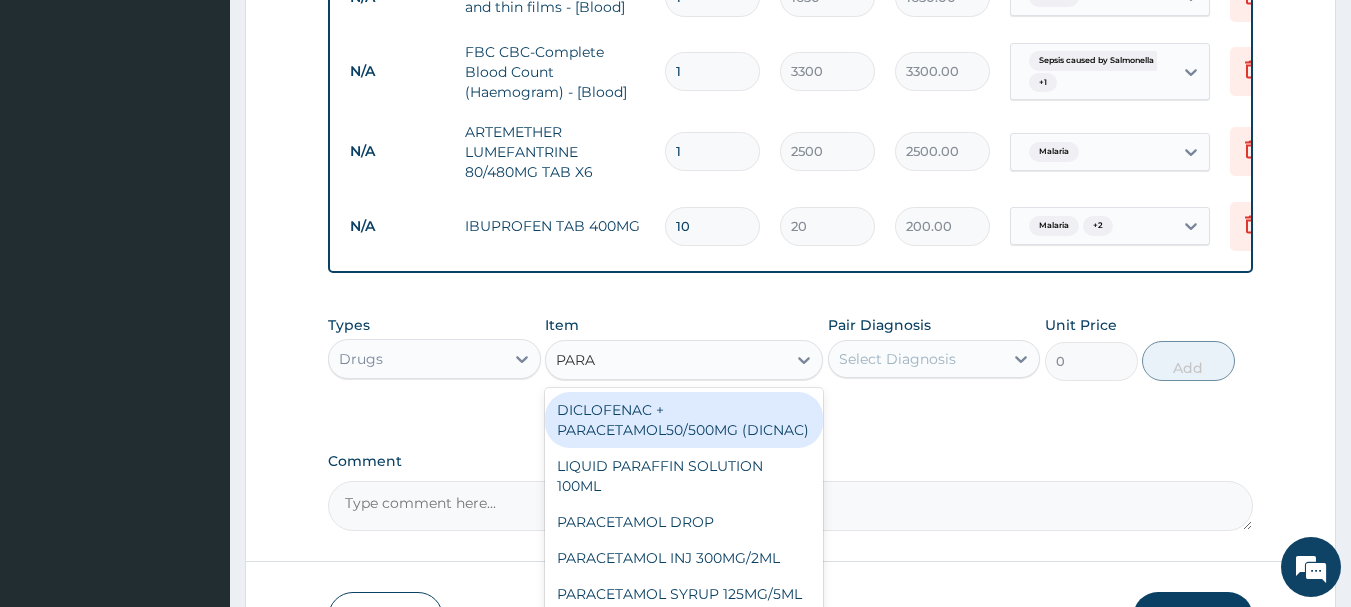 type on "PARAC" 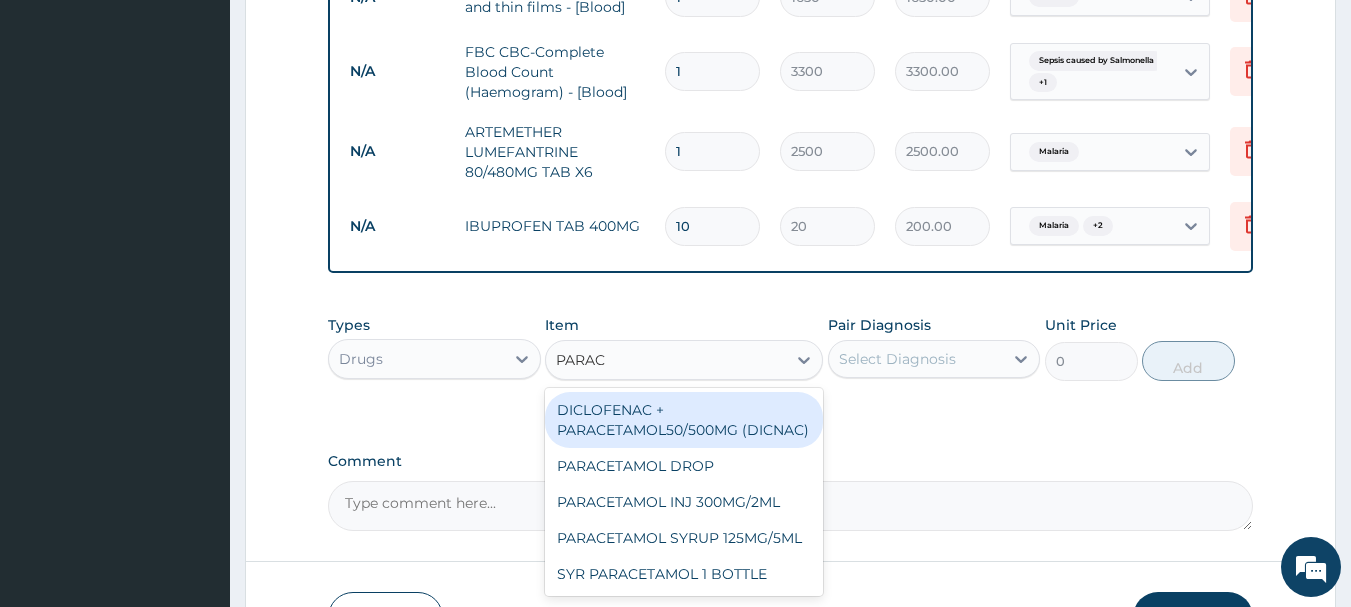 click on "DICLOFENAC + PARACETAMOL50/500MG (DICNAC)" at bounding box center [684, 420] 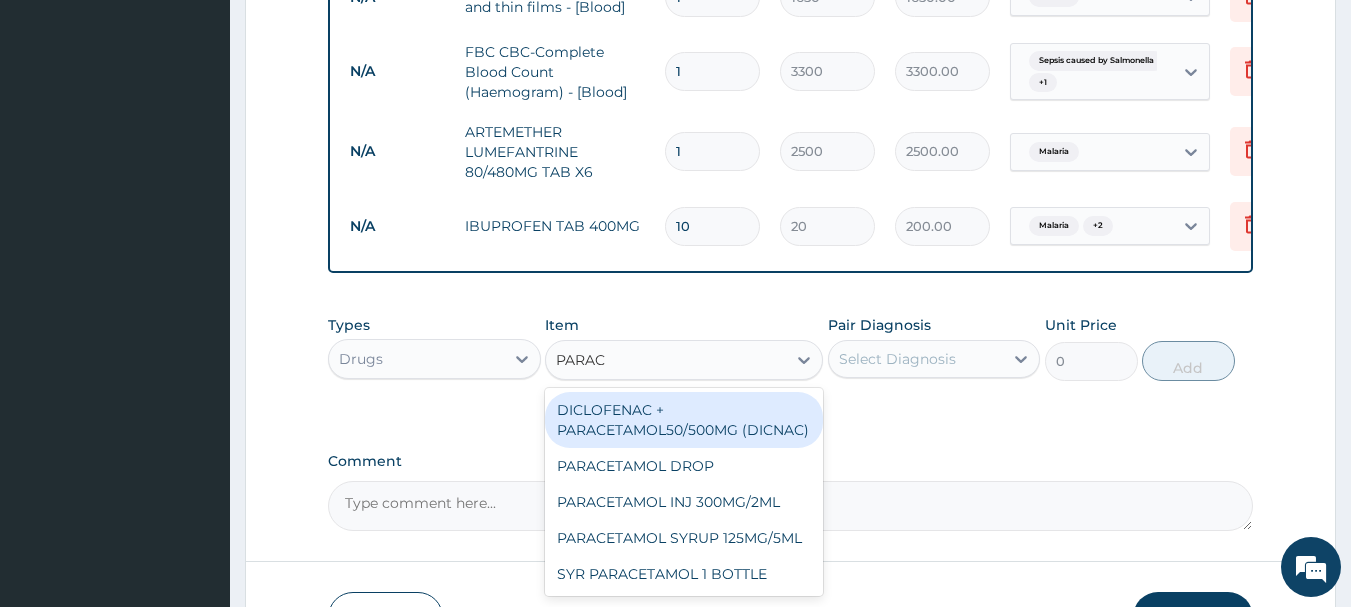 type 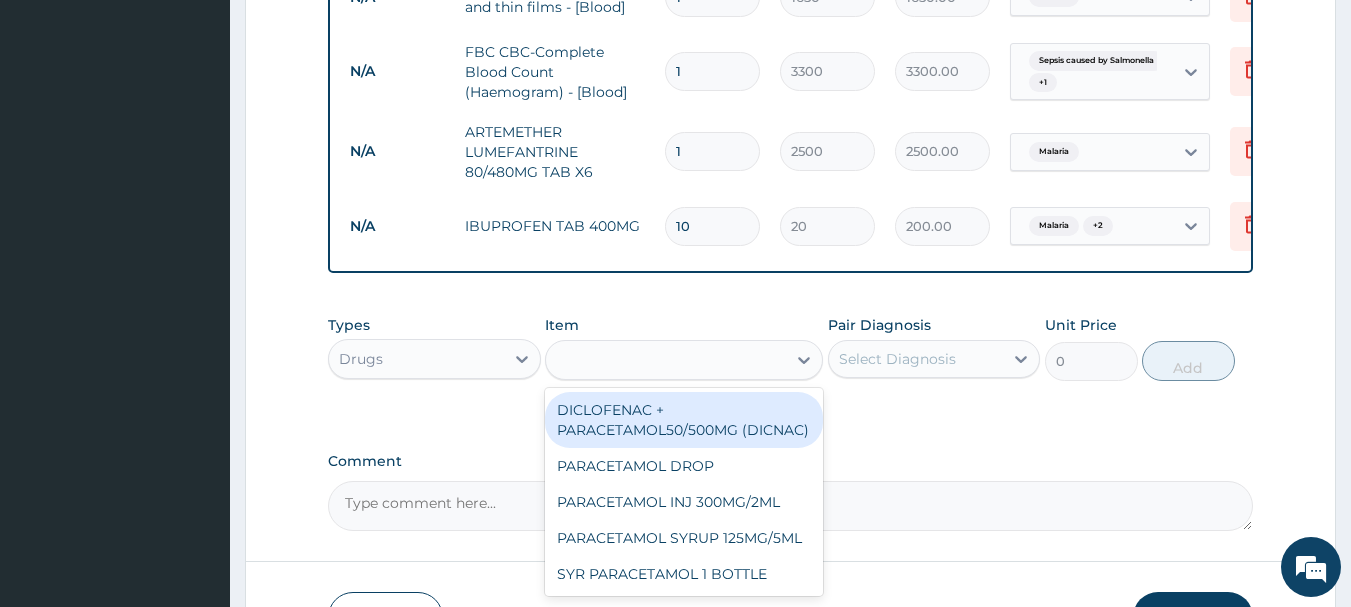 type on "40" 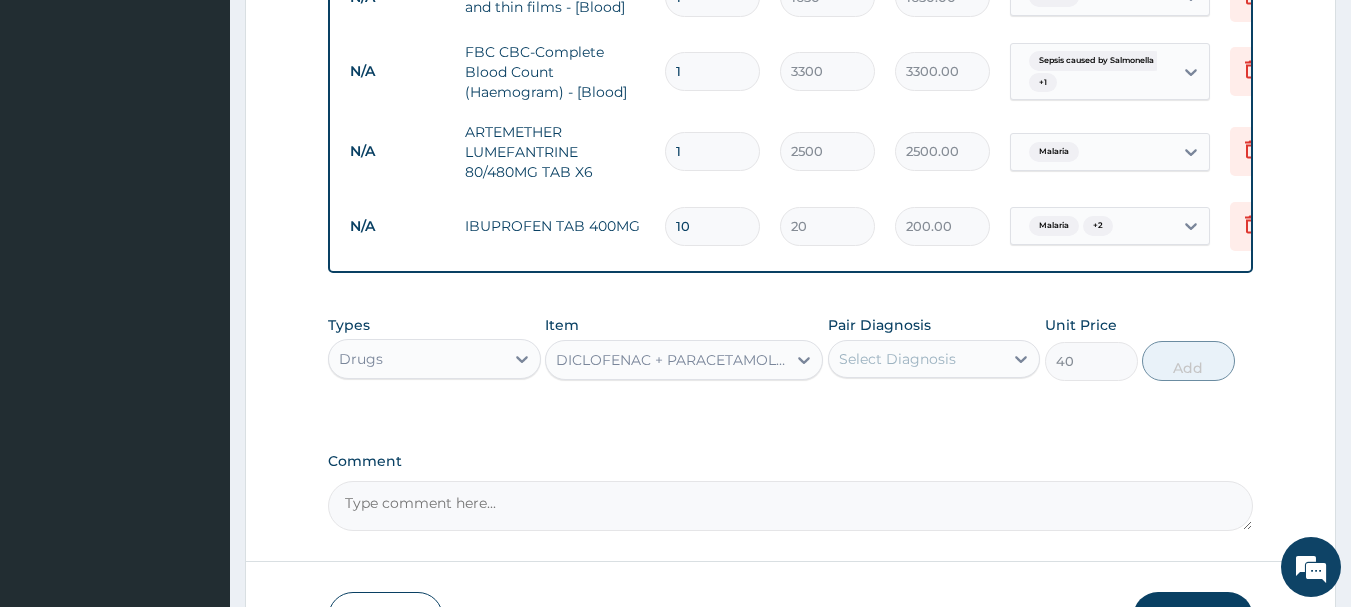 click on "Select Diagnosis" at bounding box center [897, 359] 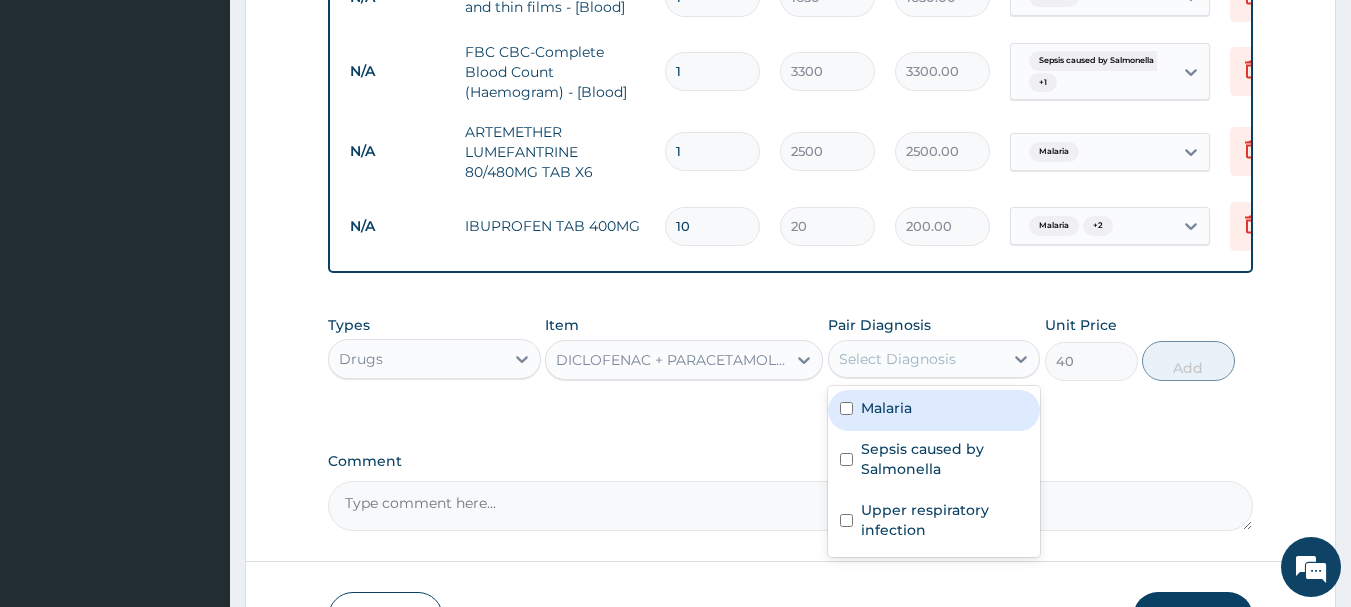 drag, startPoint x: 897, startPoint y: 429, endPoint x: 899, endPoint y: 456, distance: 27.073973 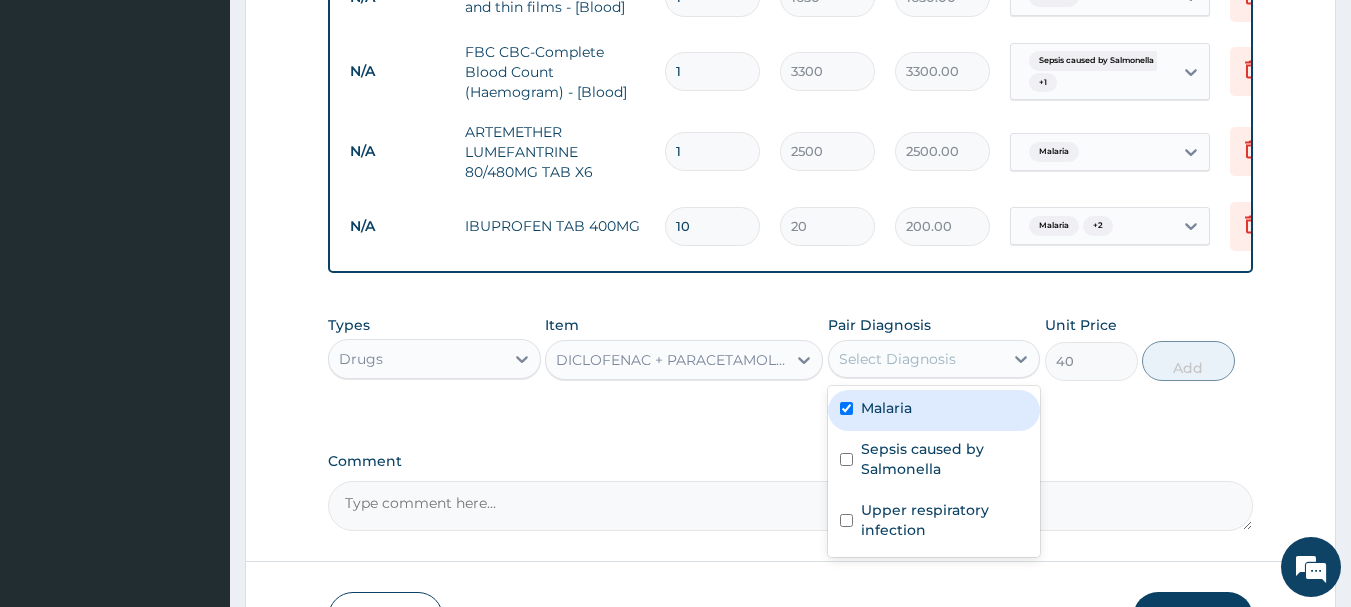 checkbox on "true" 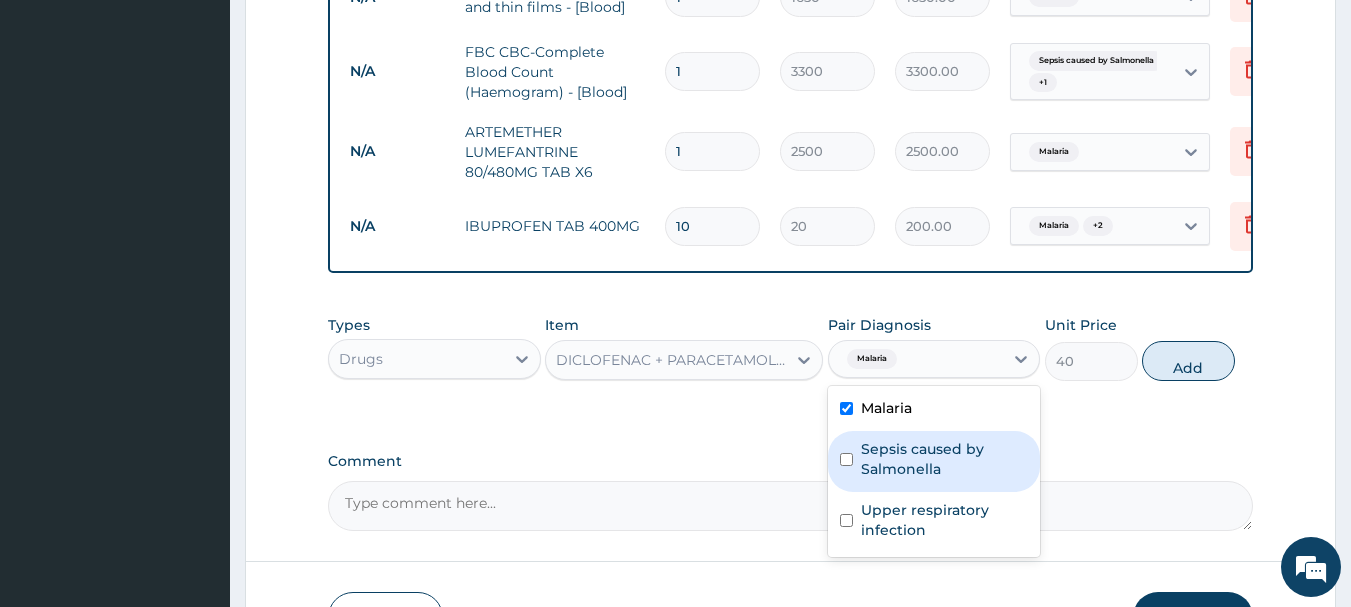 click on "Sepsis caused by Salmonella" at bounding box center [945, 459] 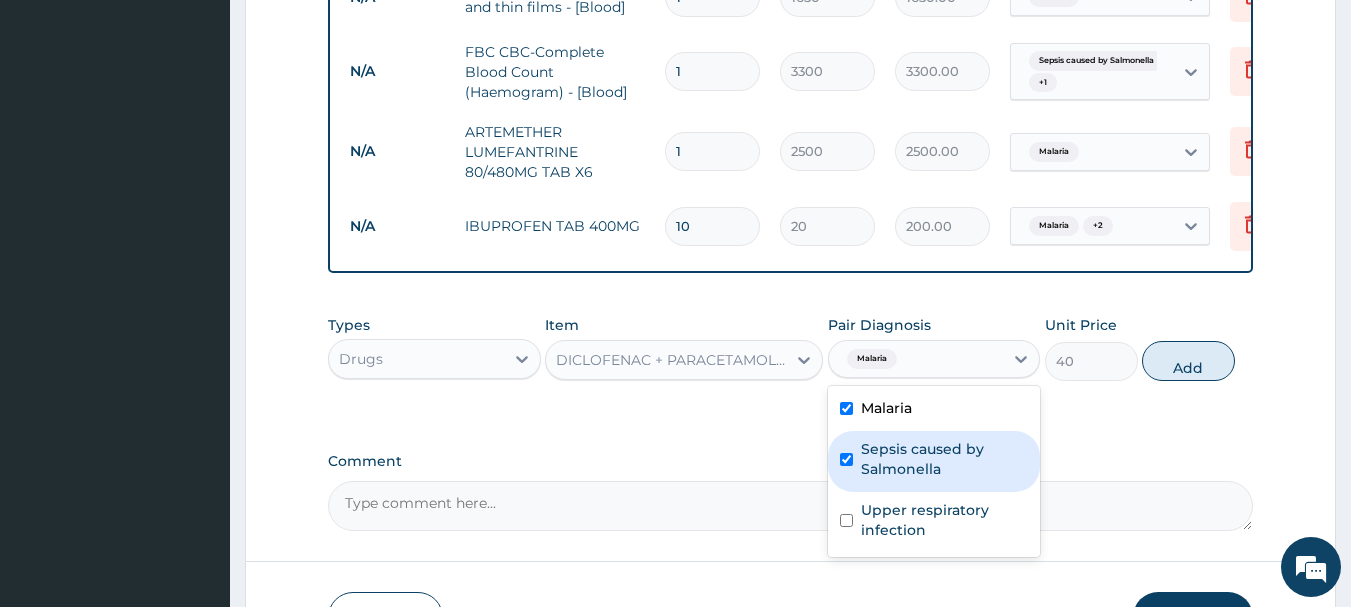 checkbox on "true" 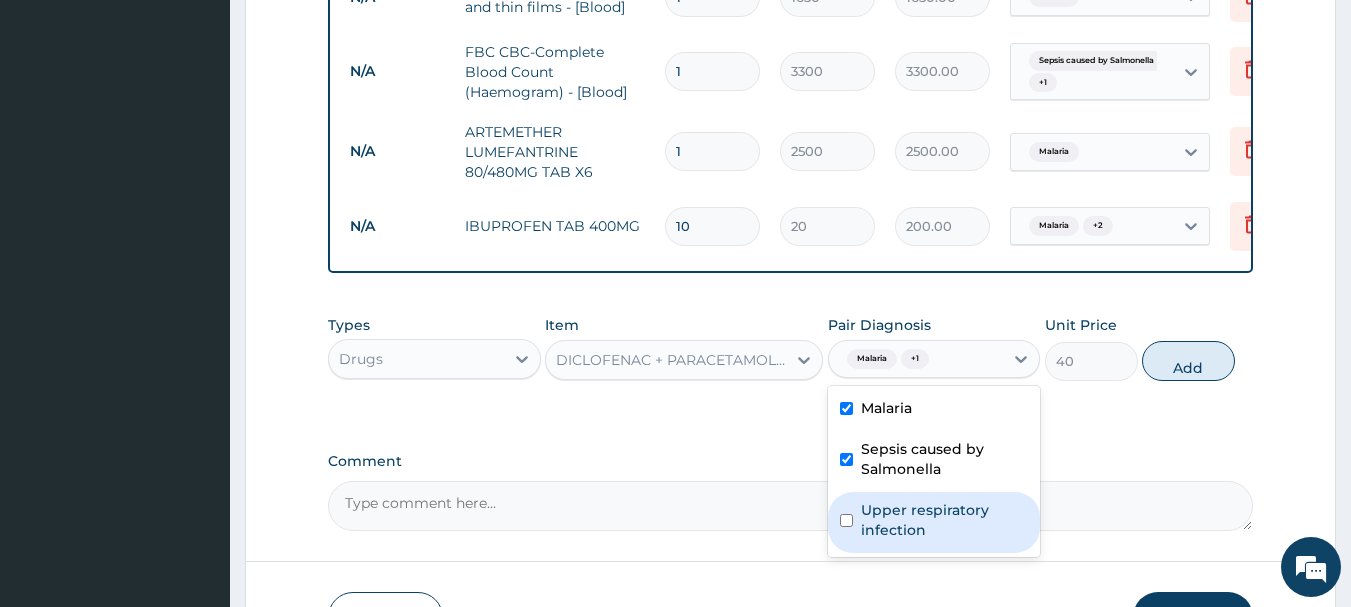 click on "Upper respiratory infection" at bounding box center (945, 520) 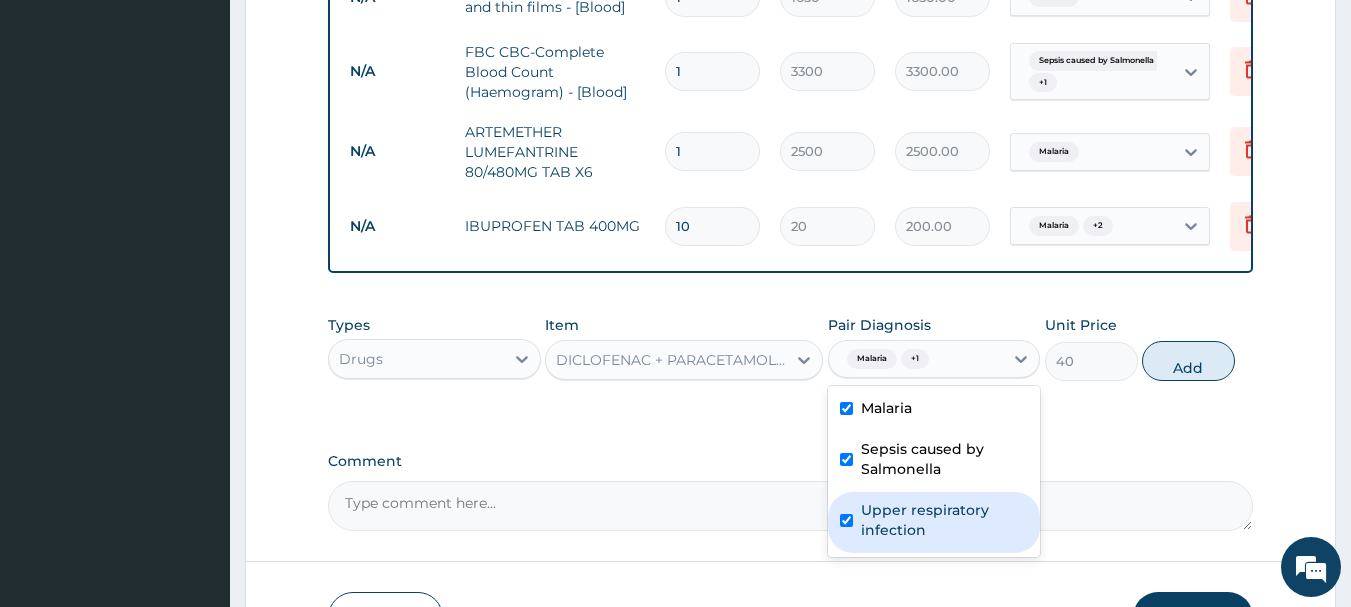 checkbox on "true" 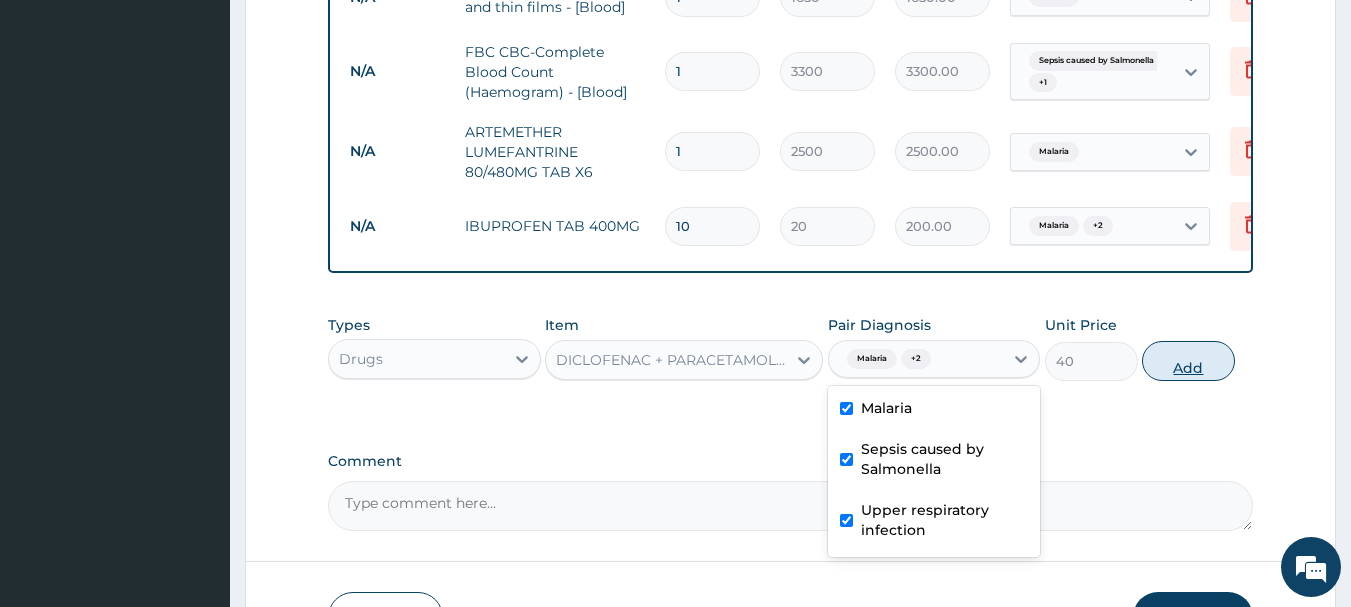 click on "Add" at bounding box center [1188, 361] 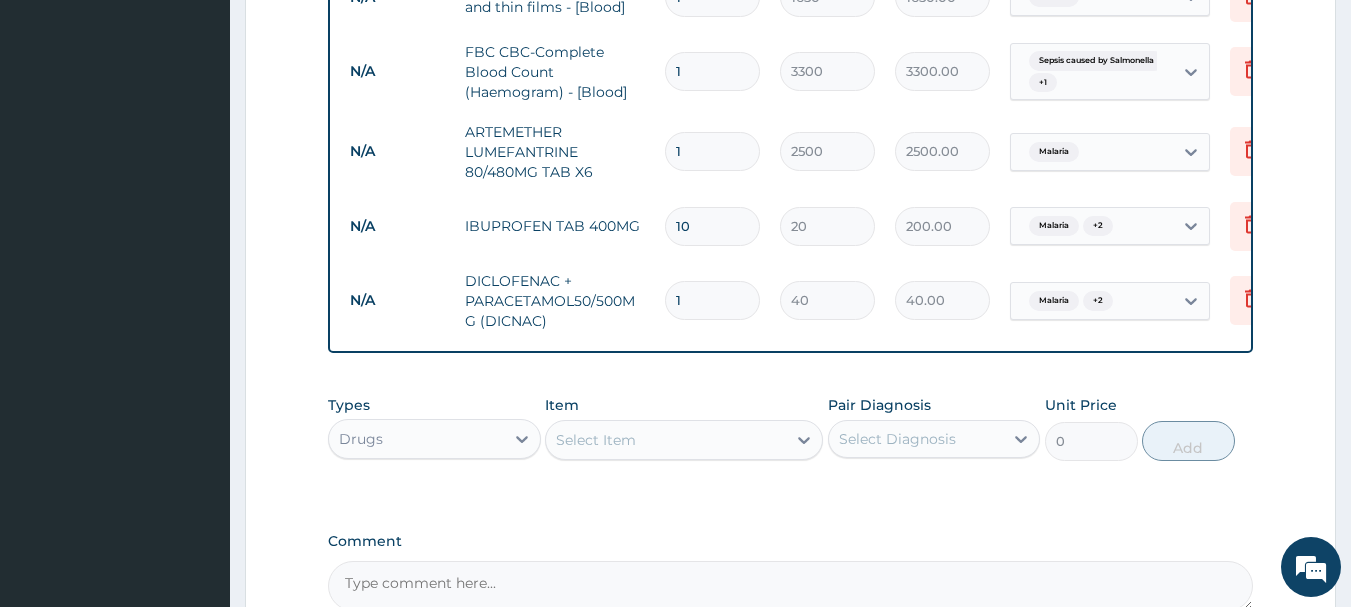 type on "10" 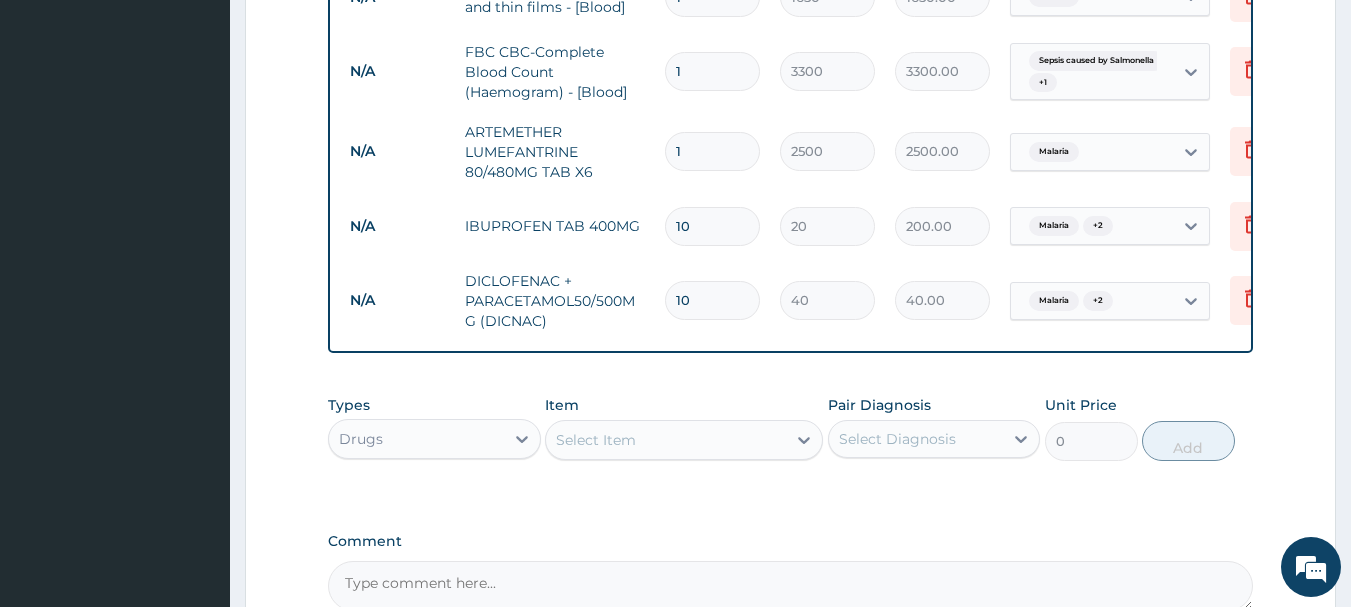 type on "400.00" 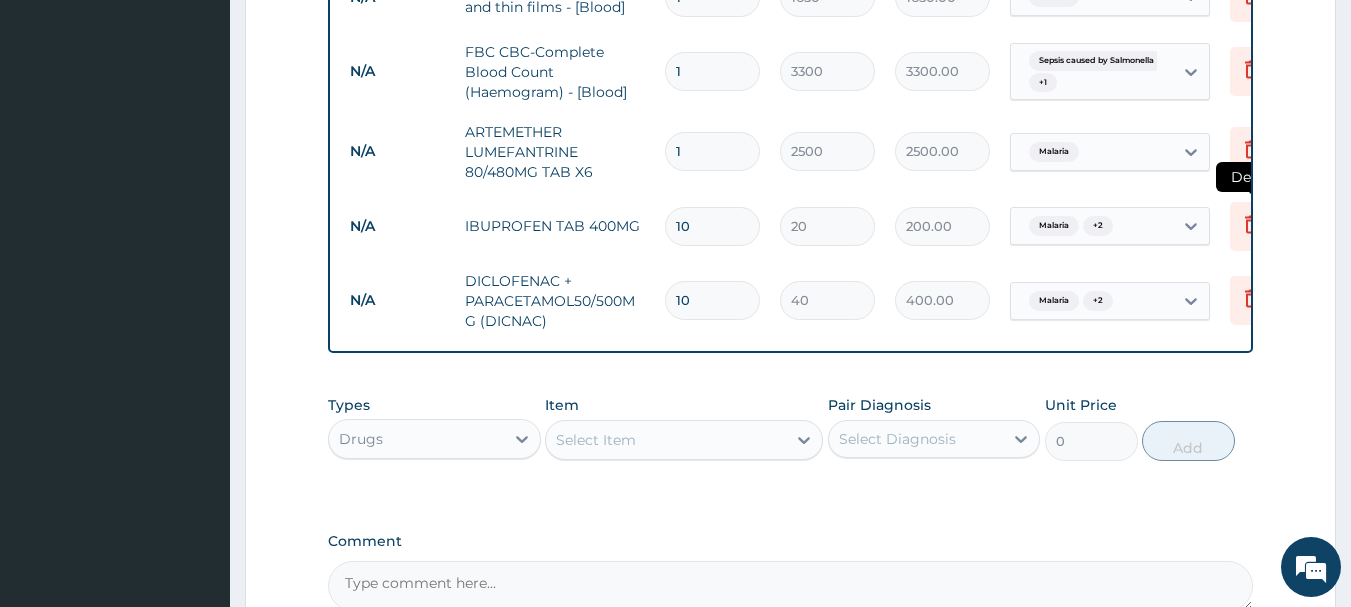 type on "10" 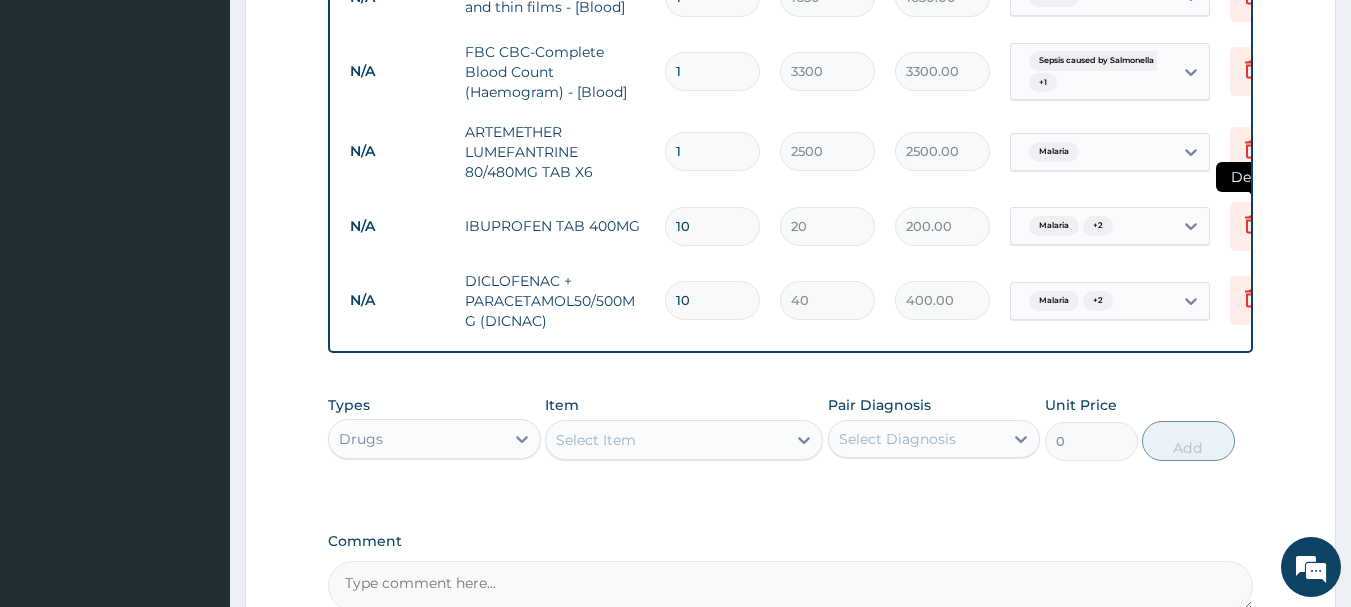 click 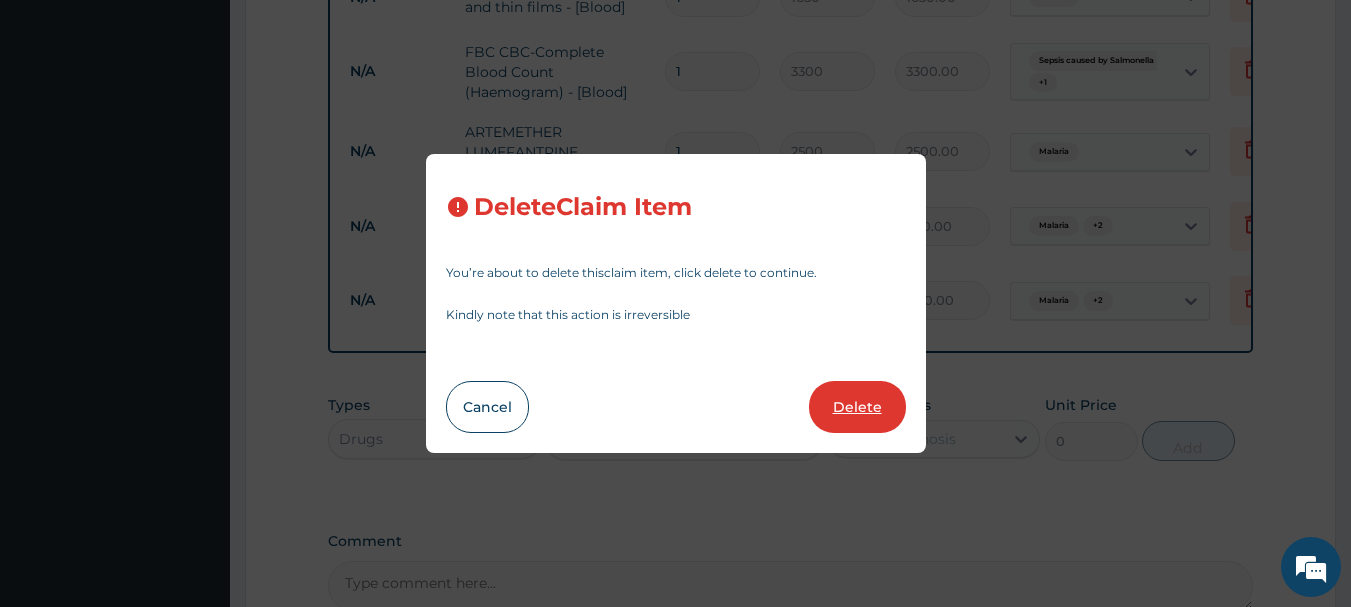 click on "Delete" at bounding box center (857, 407) 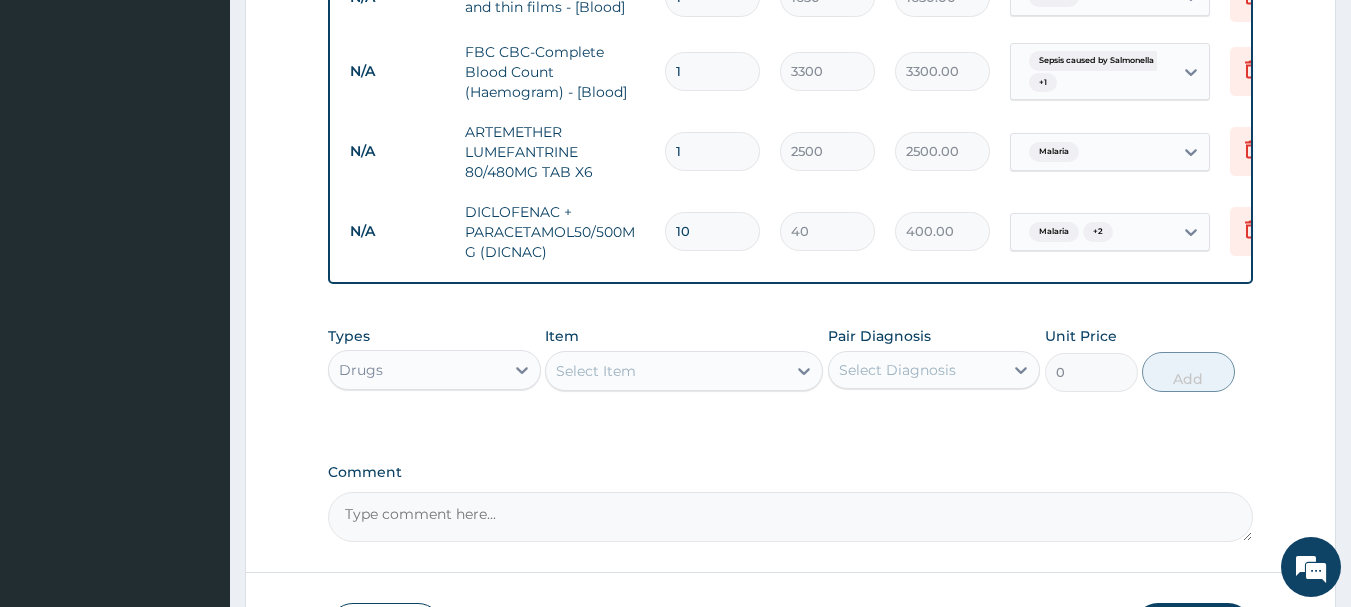 click on "Select Item" at bounding box center (596, 371) 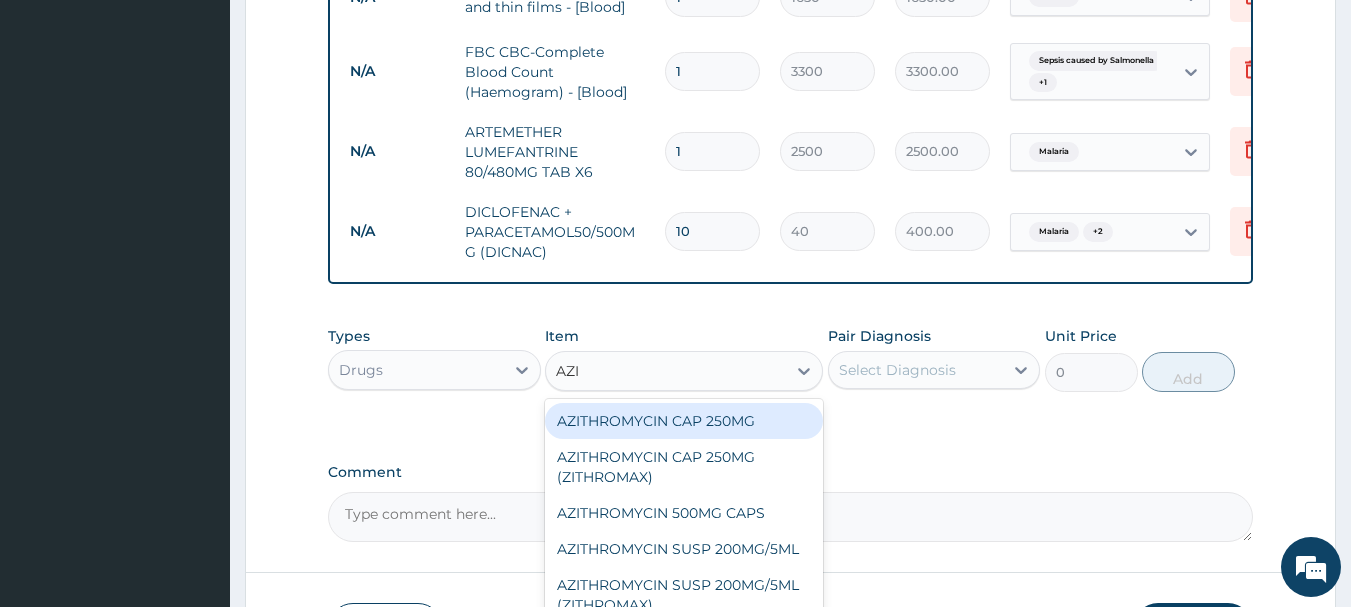 type on "AZIT" 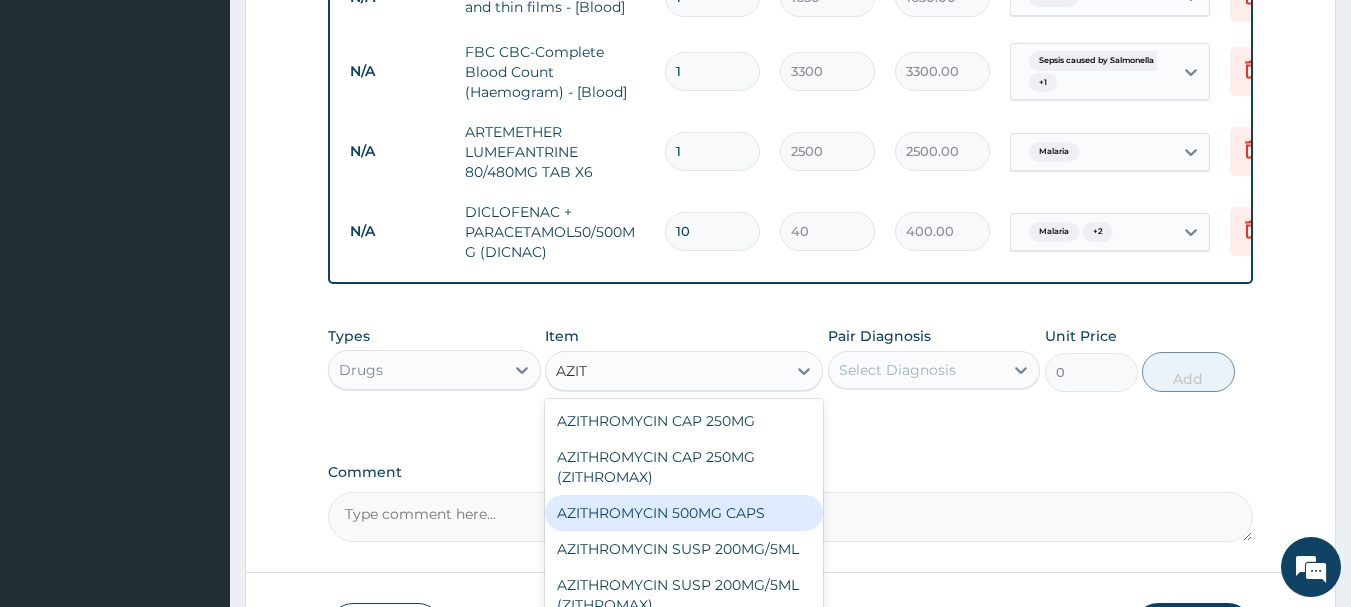 click on "AZITHROMYCIN 500MG CAPS" at bounding box center (684, 513) 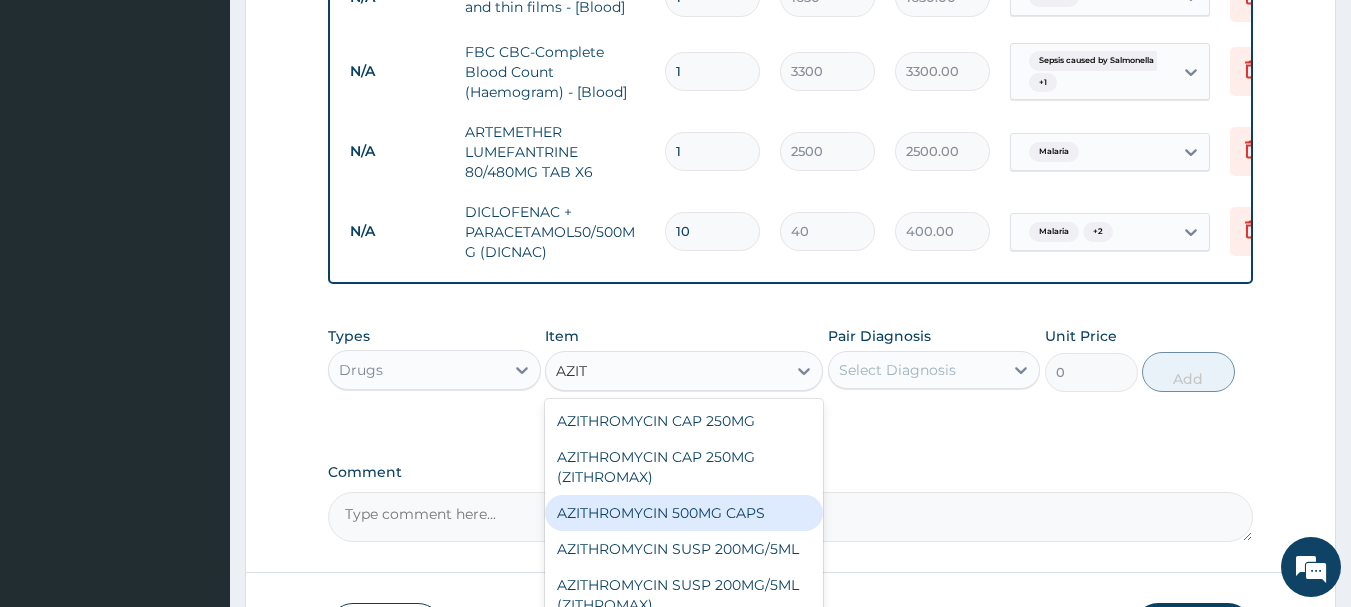 type 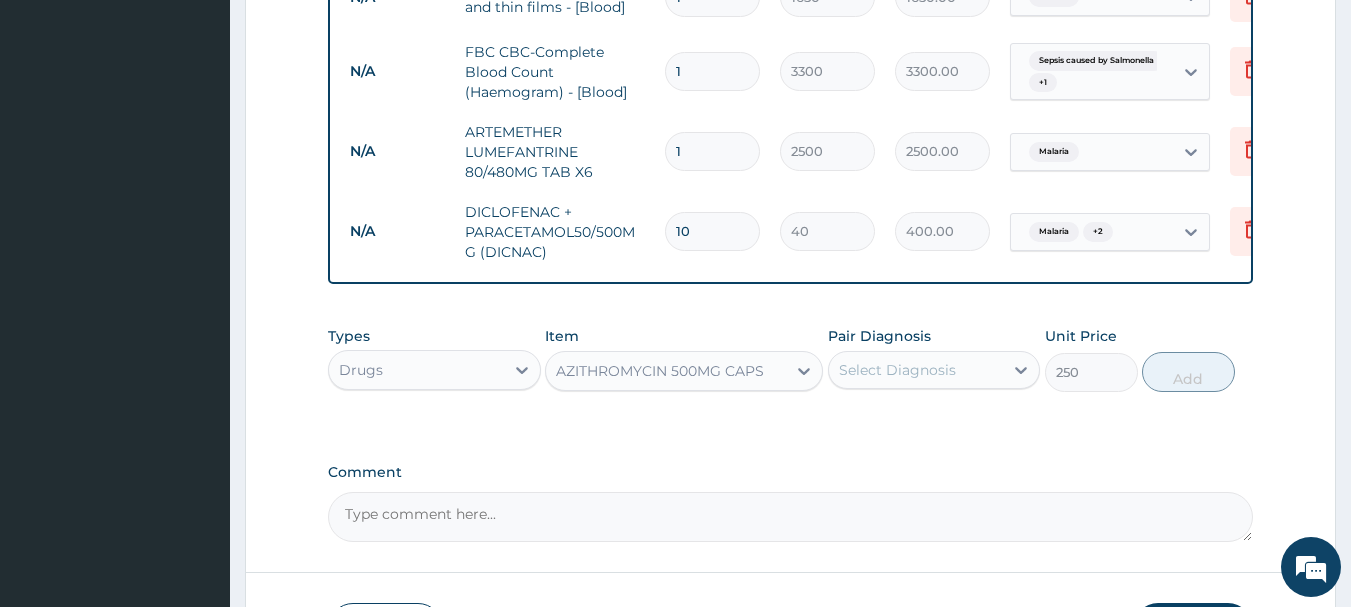 click on "Select Diagnosis" at bounding box center [897, 370] 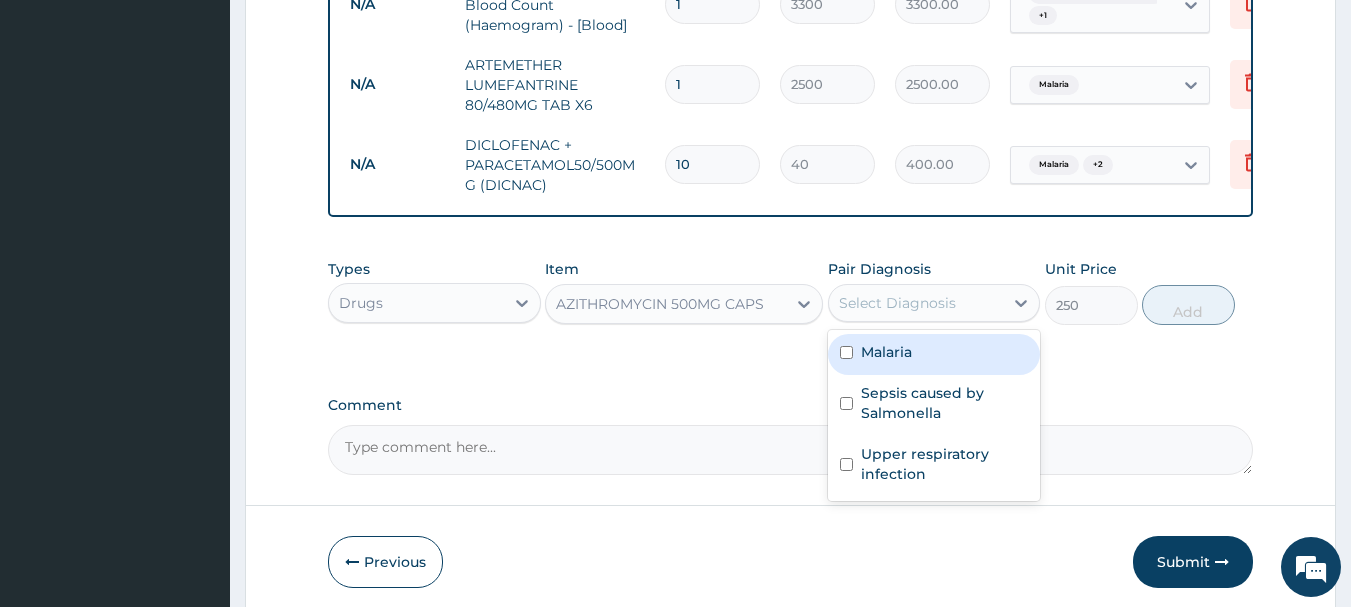 scroll, scrollTop: 1064, scrollLeft: 0, axis: vertical 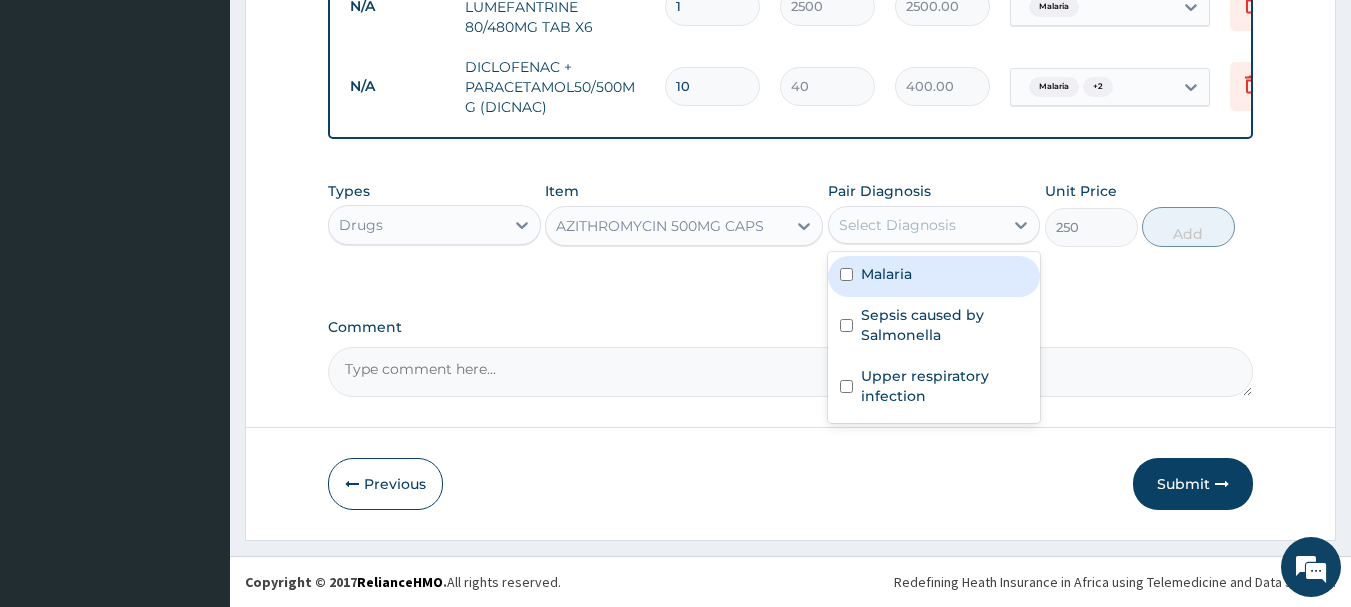 click on "Malaria" at bounding box center [934, 276] 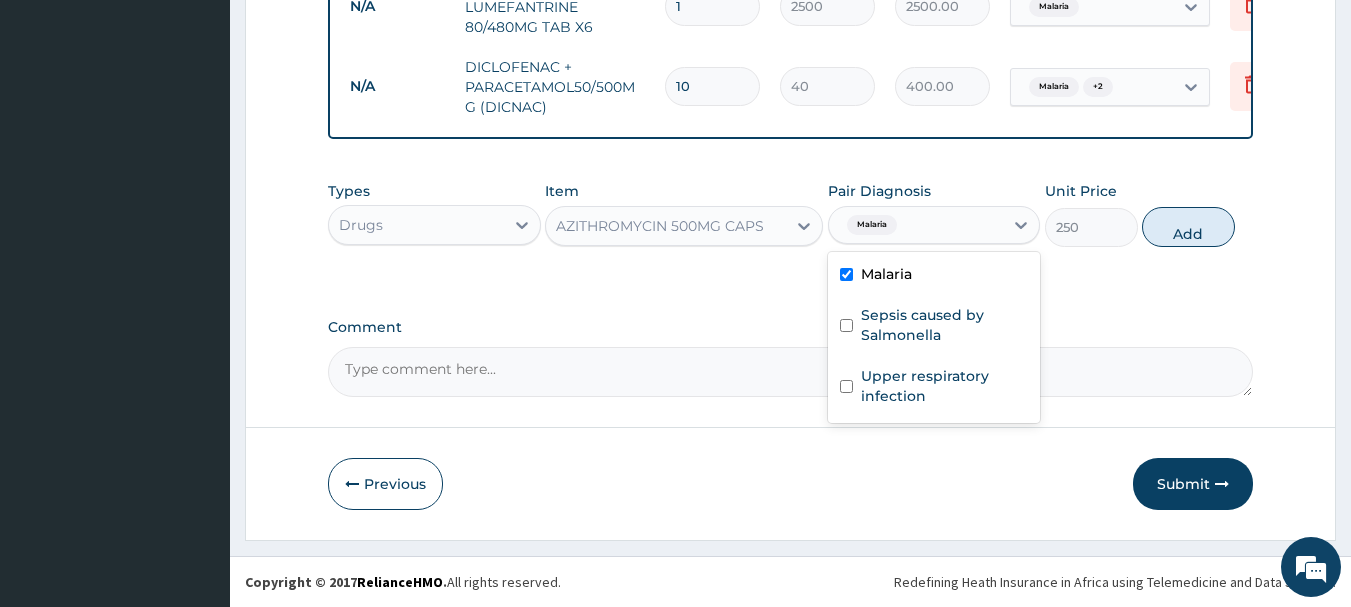 click on "Malaria" at bounding box center (886, 274) 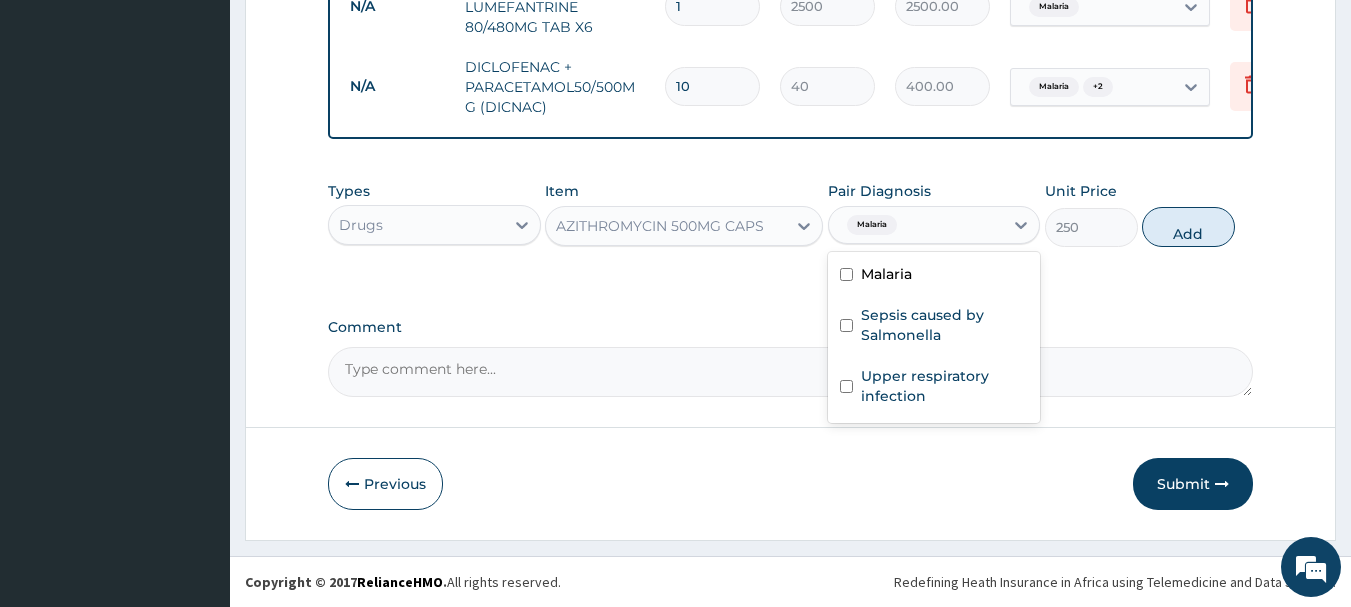 checkbox on "false" 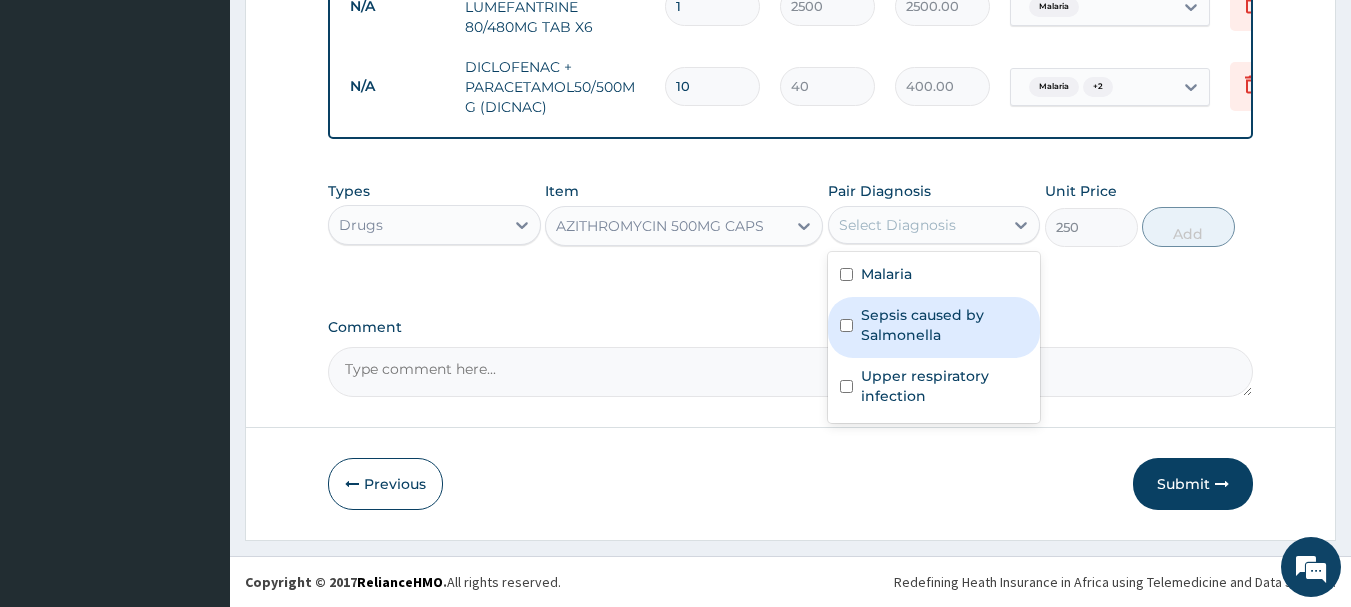 click on "Sepsis caused by Salmonella" at bounding box center [945, 325] 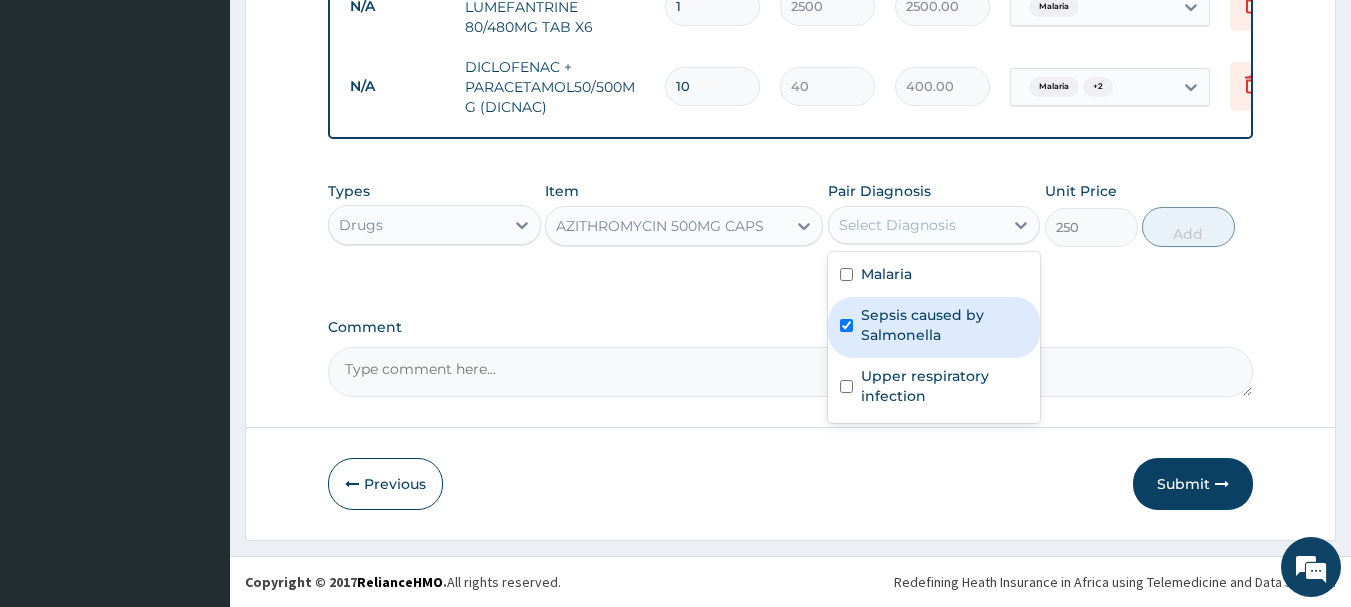 checkbox on "true" 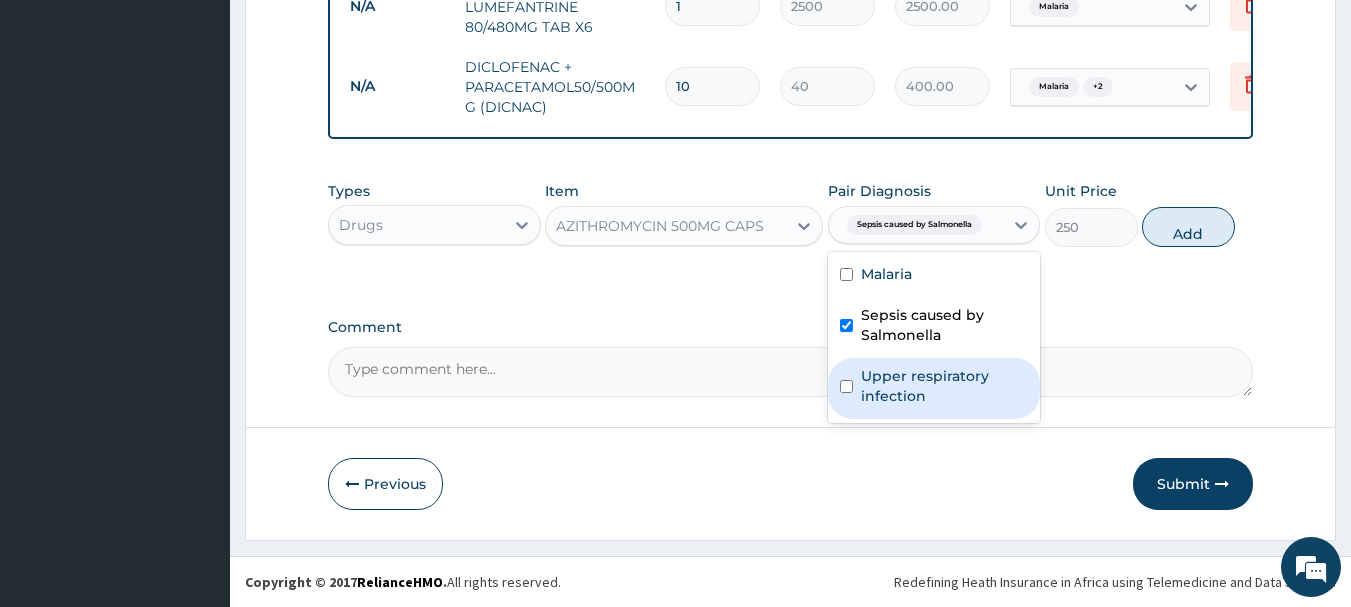 click on "Upper respiratory infection" at bounding box center [945, 386] 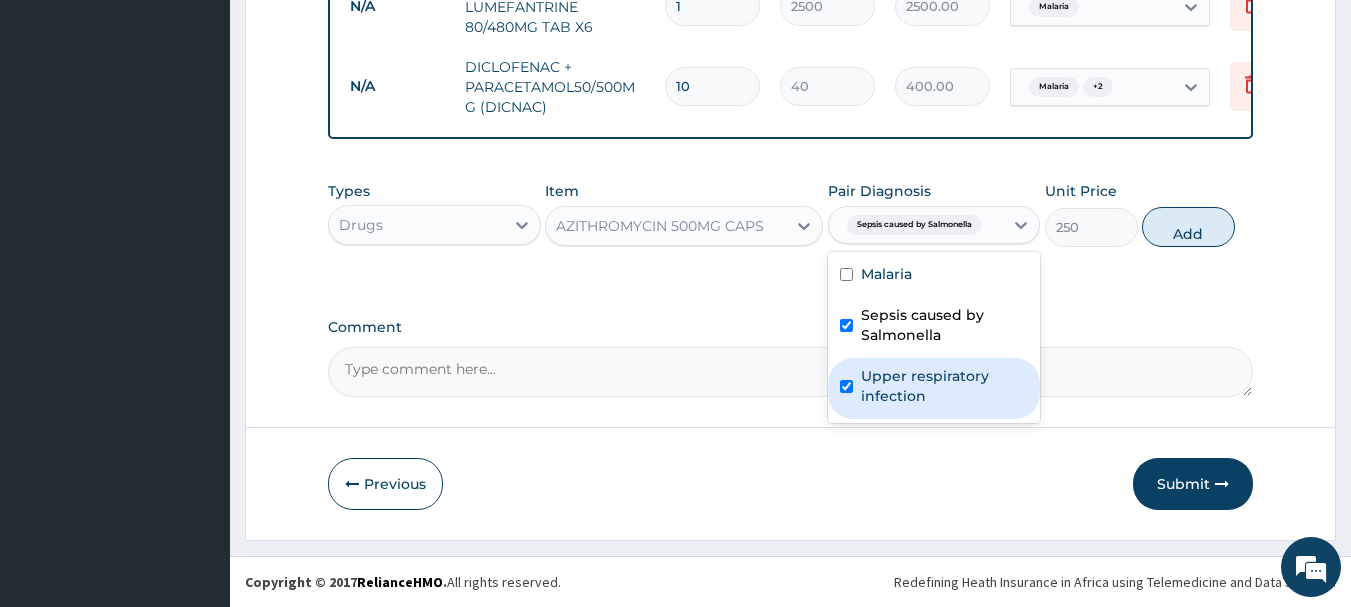 checkbox on "true" 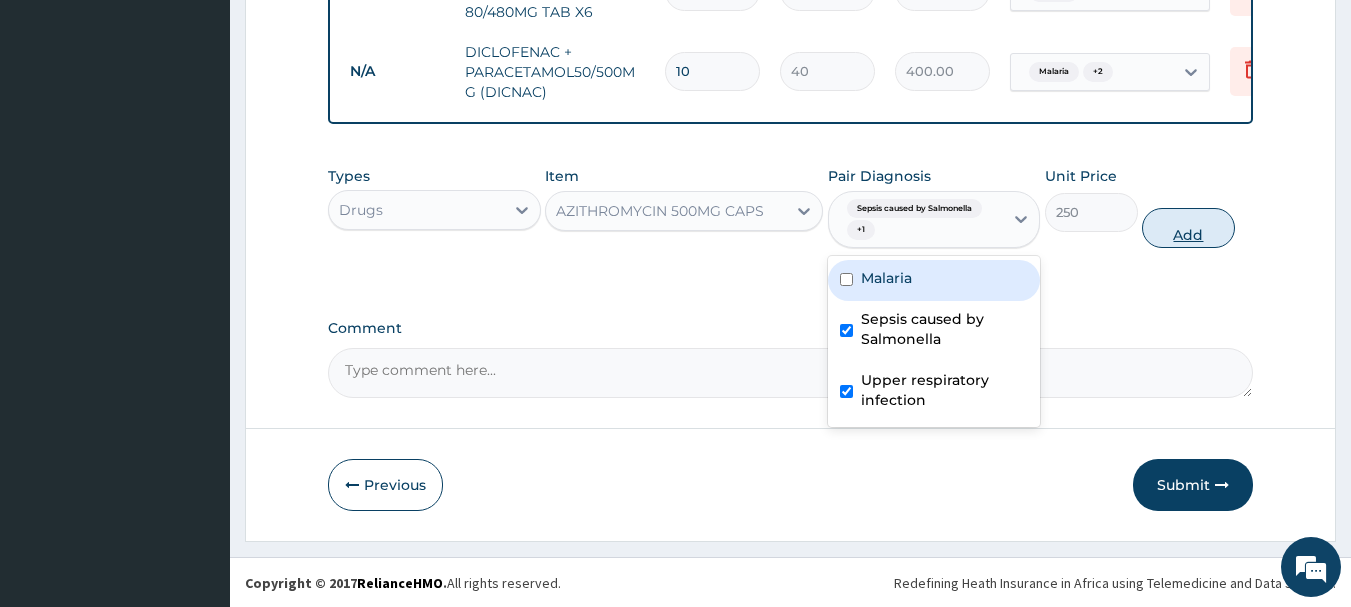 click on "Add" at bounding box center [1188, 228] 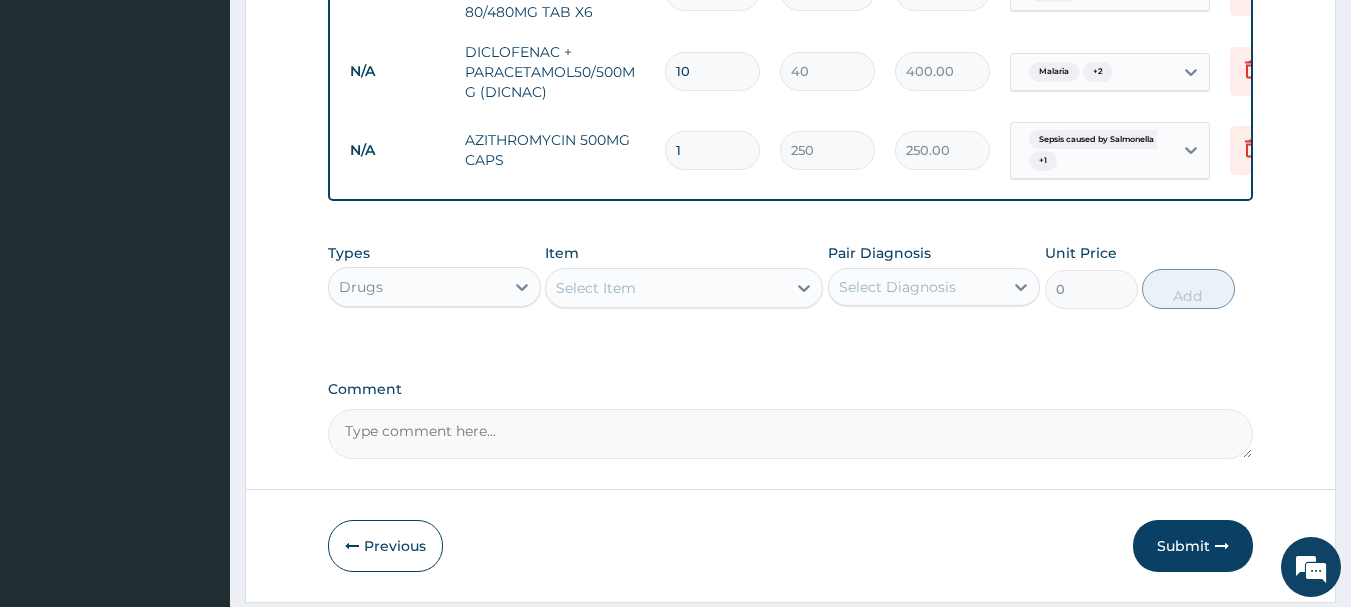 click on "1" at bounding box center (712, 150) 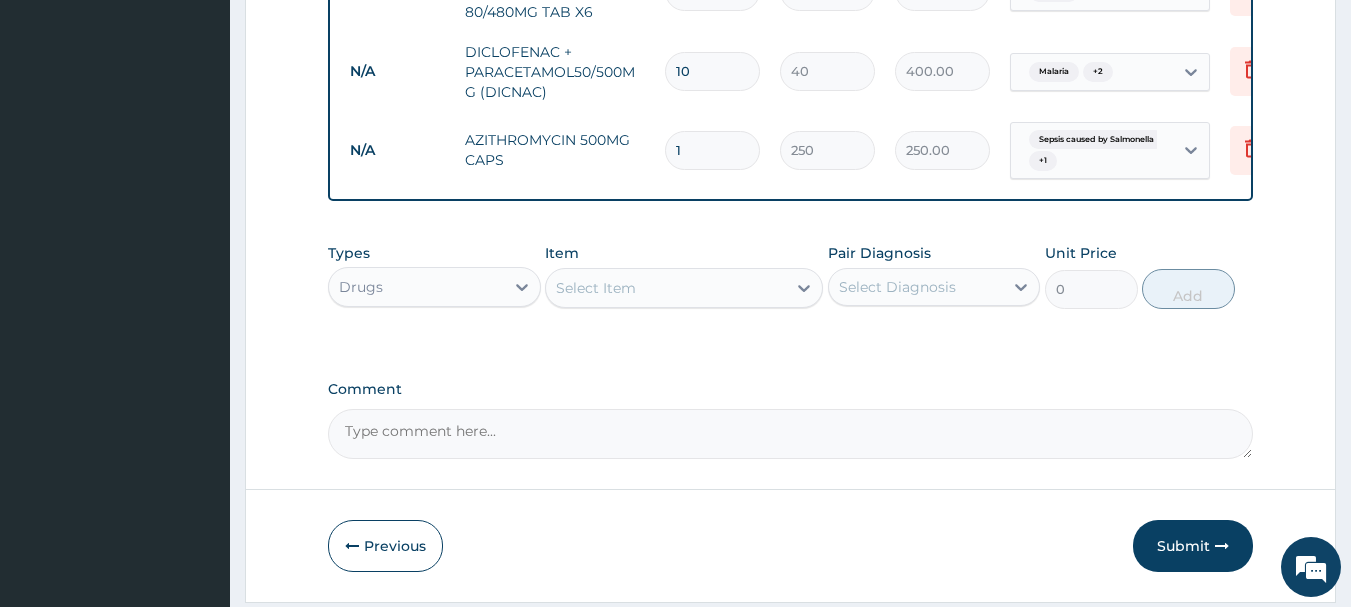 click on "1" at bounding box center (712, 150) 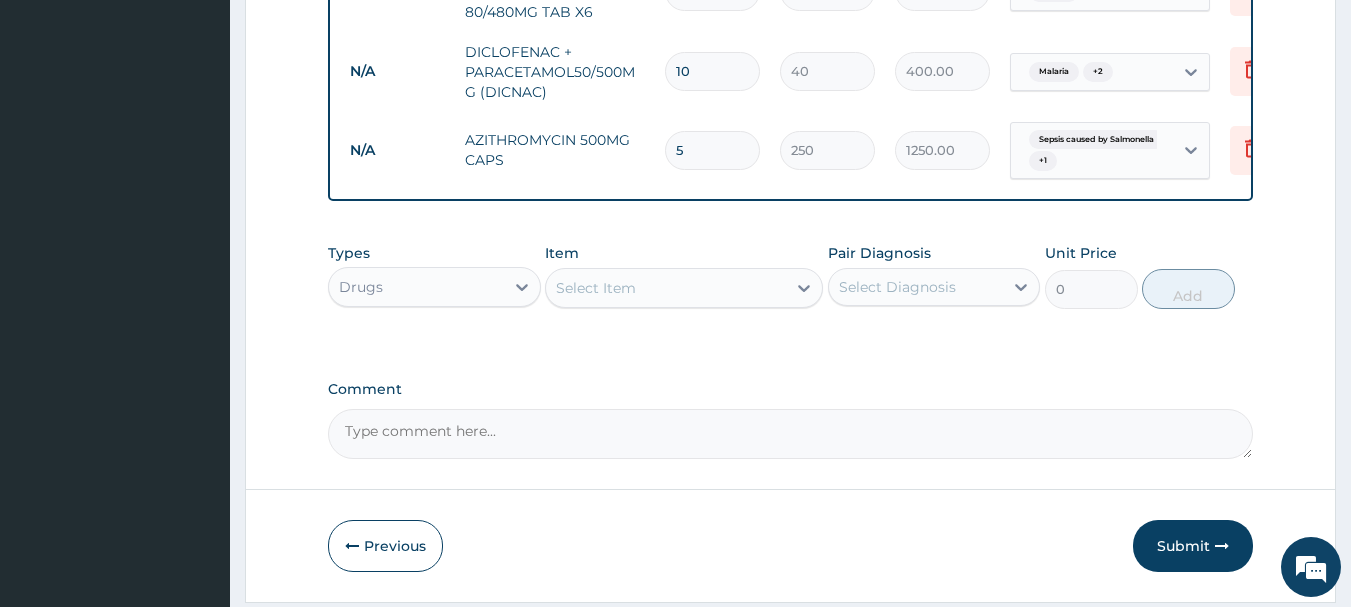type on "5" 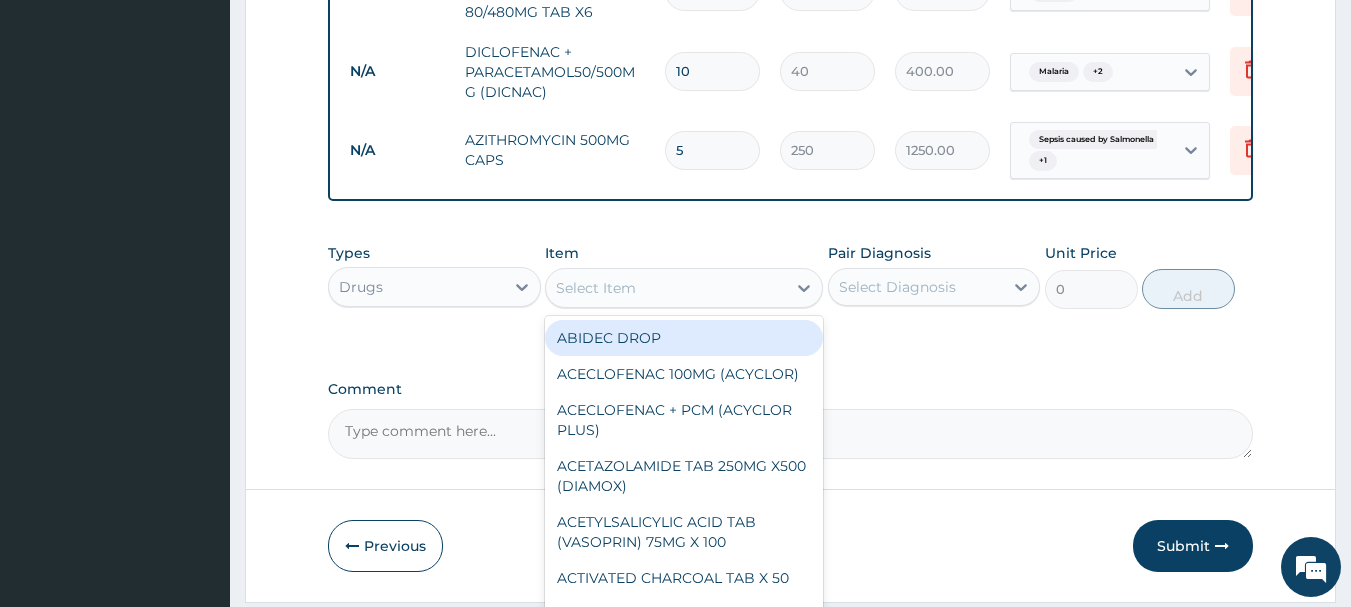 click on "Select Item" at bounding box center (596, 288) 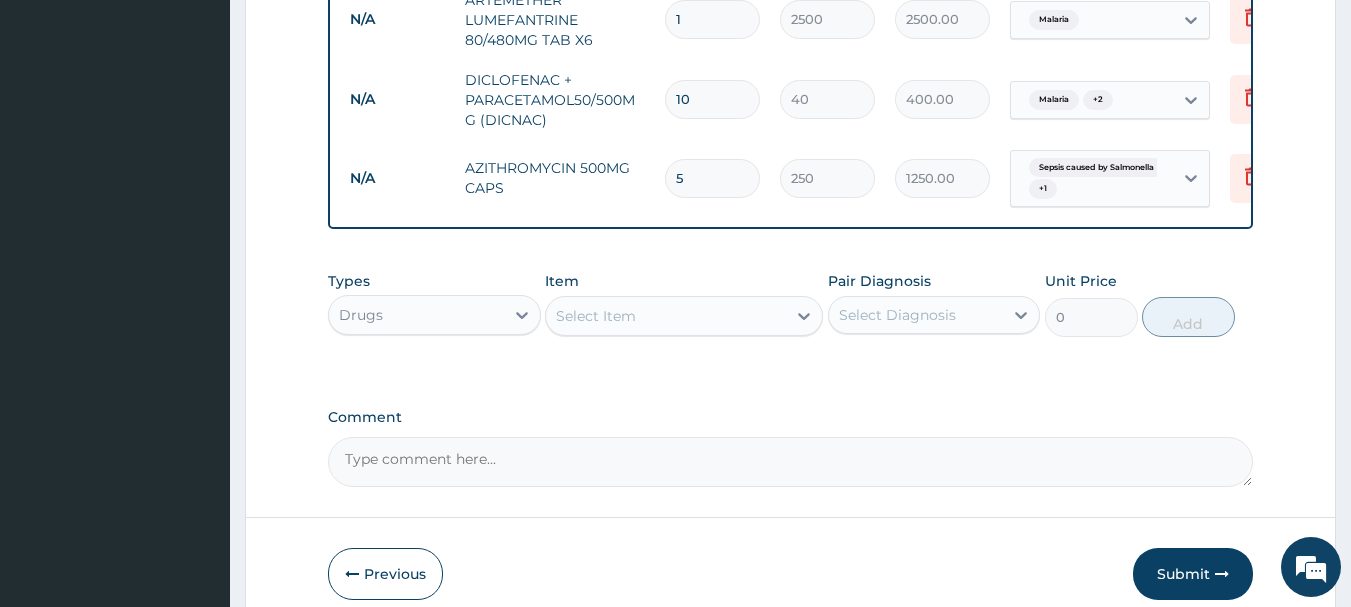 scroll, scrollTop: 1141, scrollLeft: 0, axis: vertical 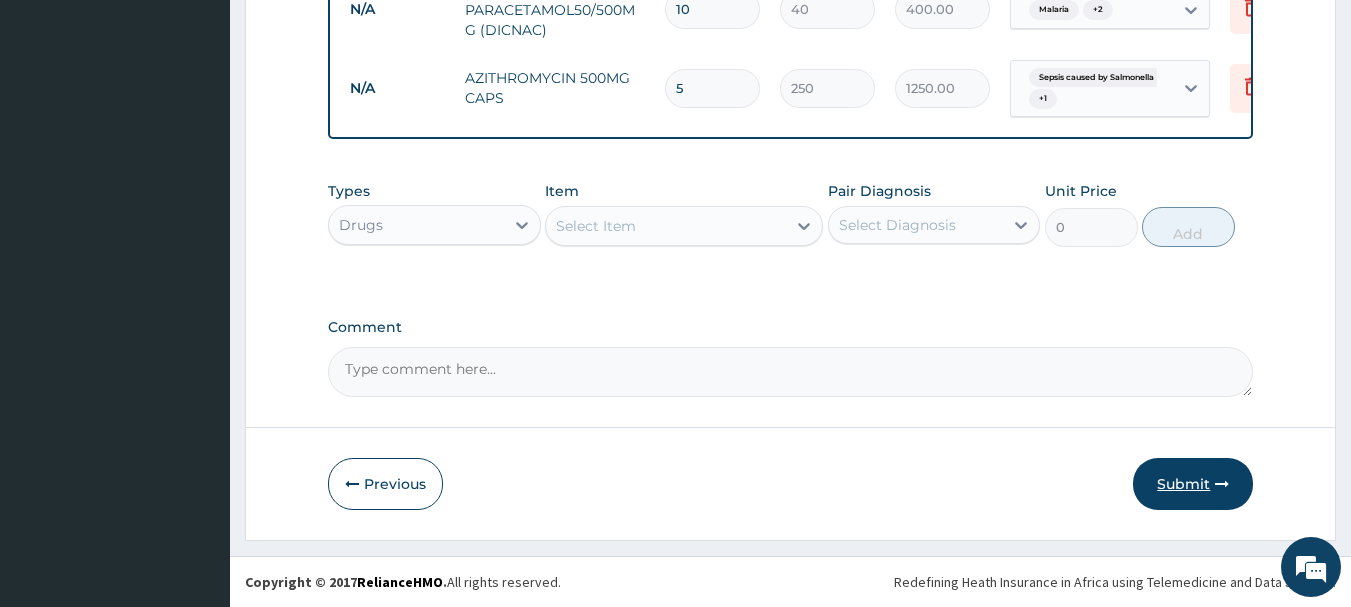 click on "Submit" at bounding box center (1193, 484) 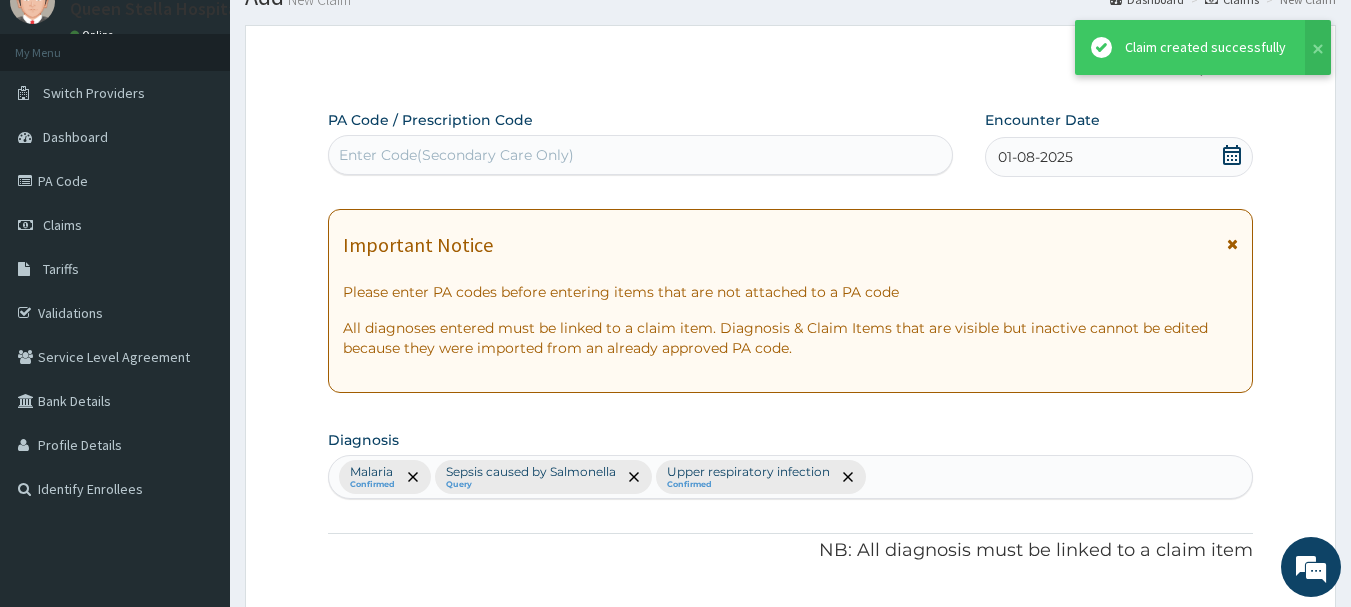 scroll, scrollTop: 1141, scrollLeft: 0, axis: vertical 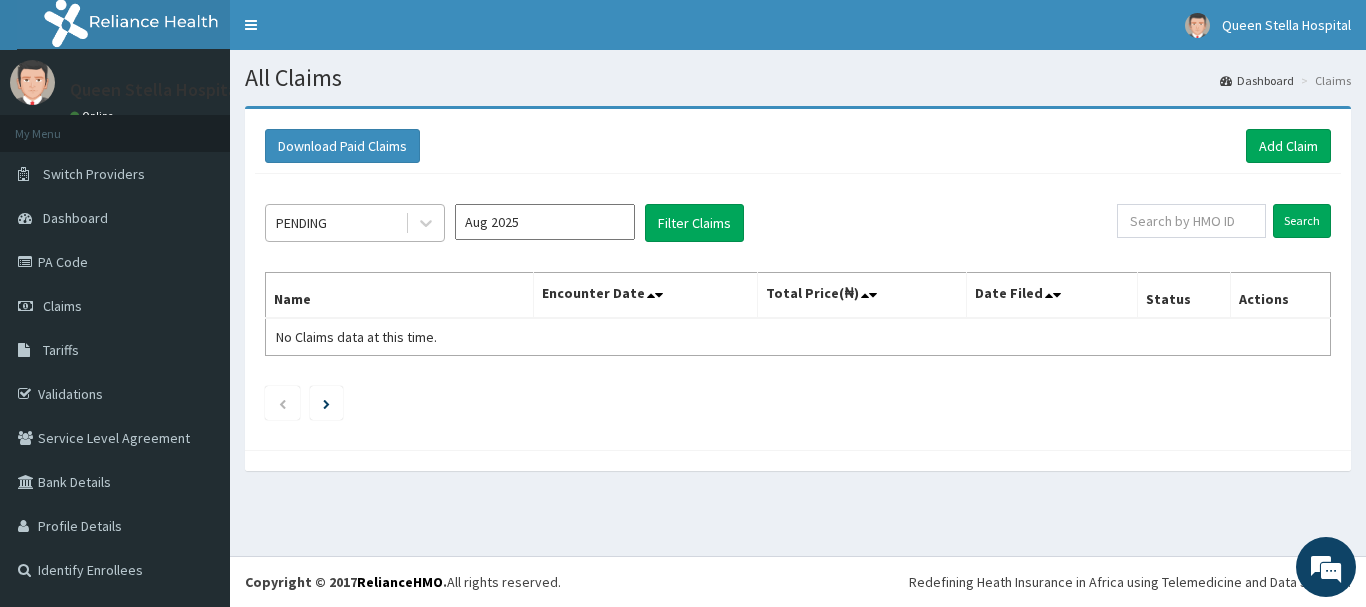 click on "PENDING" at bounding box center [335, 223] 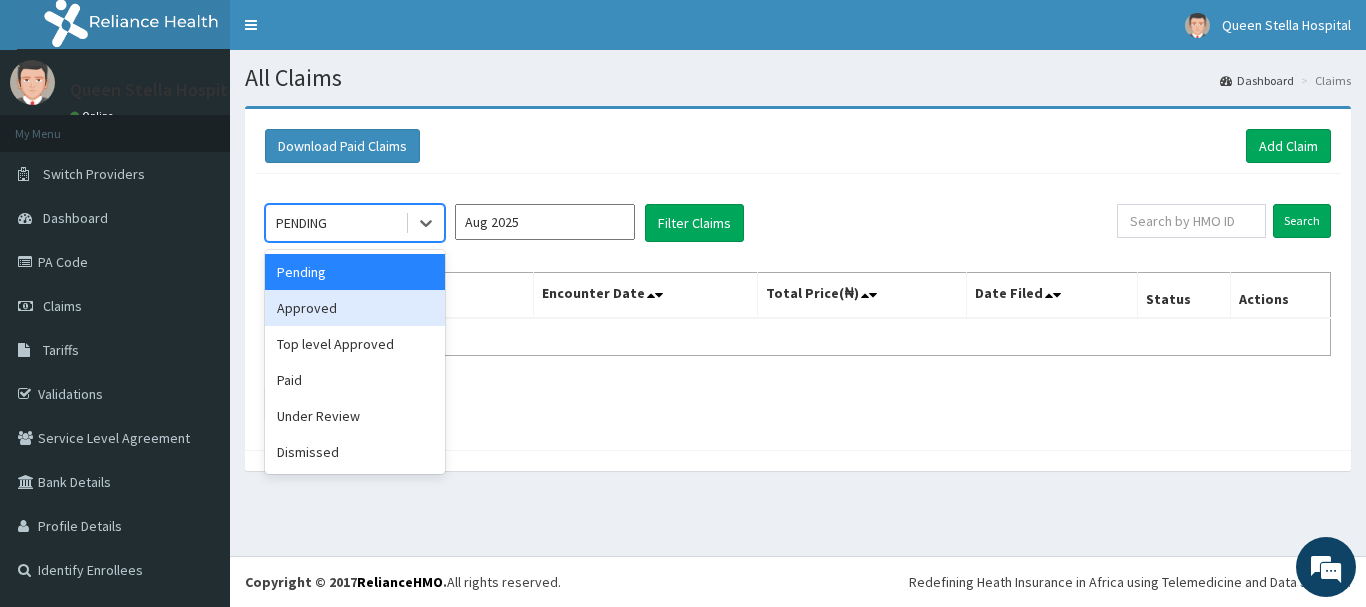 click on "Approved" at bounding box center (355, 308) 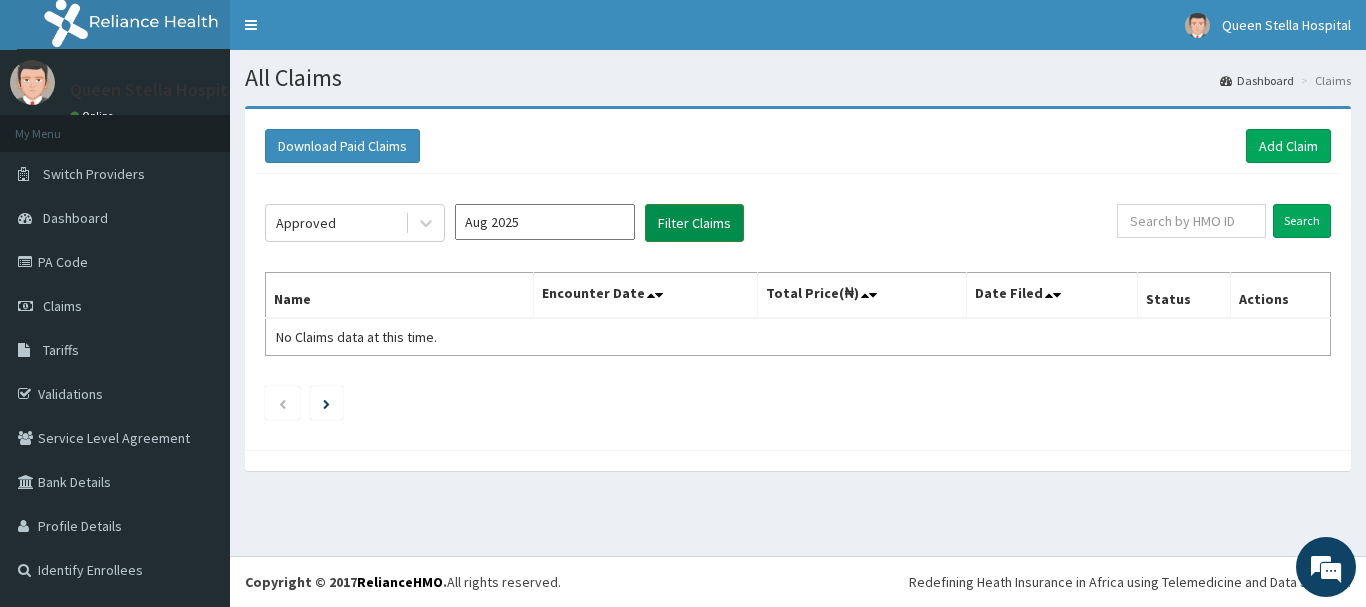 click on "Filter Claims" at bounding box center (694, 223) 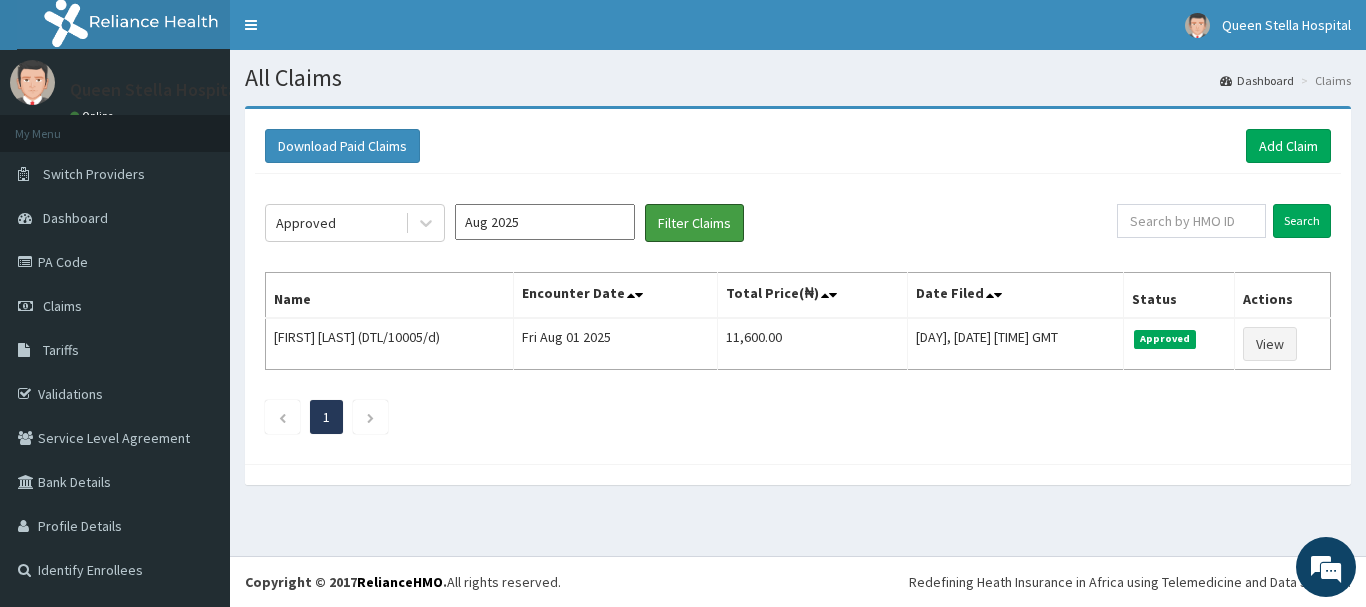 scroll, scrollTop: 0, scrollLeft: 0, axis: both 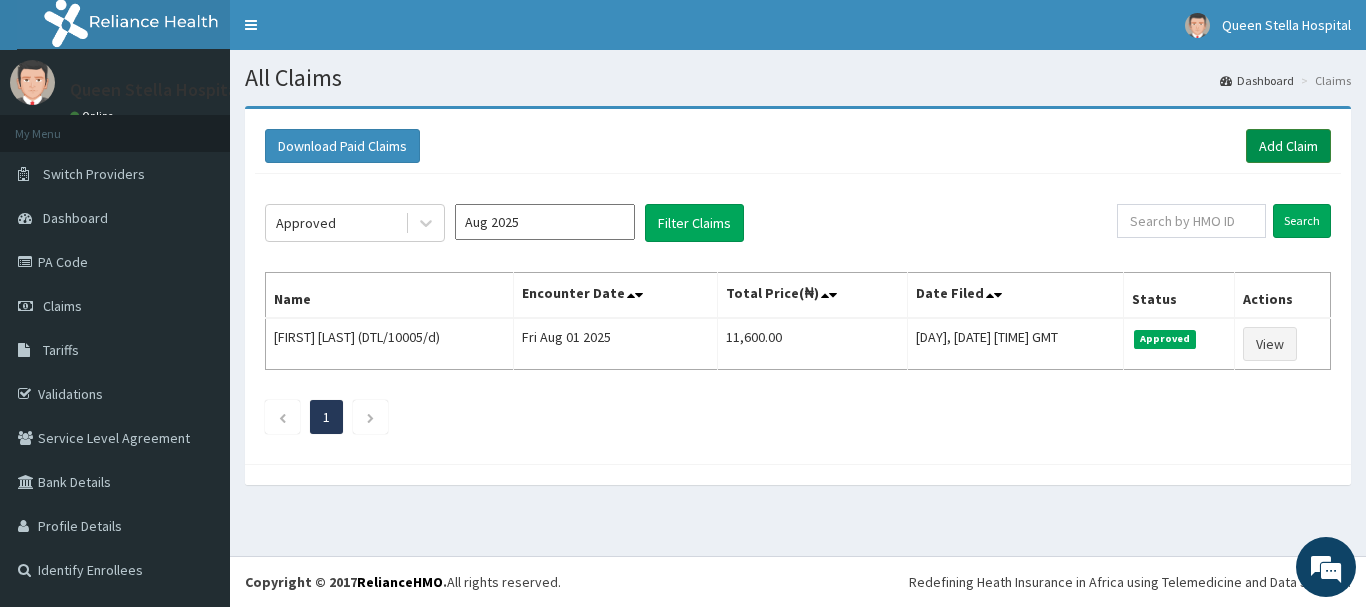 click on "Add Claim" at bounding box center (1288, 146) 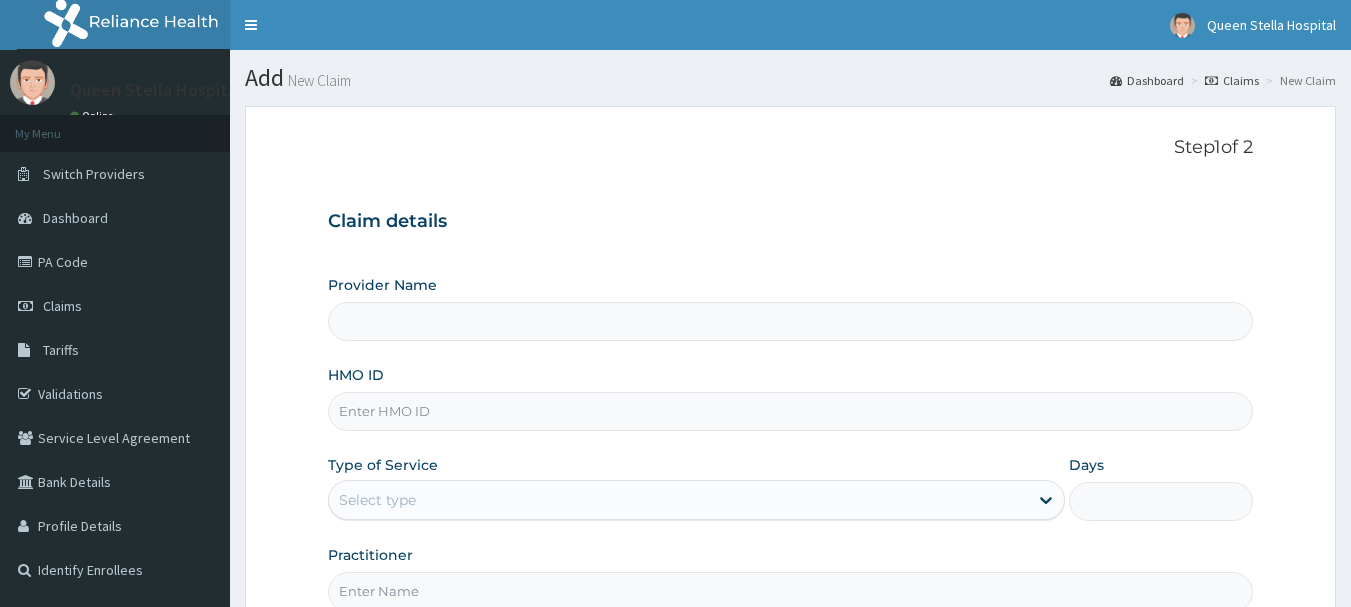 scroll, scrollTop: 0, scrollLeft: 0, axis: both 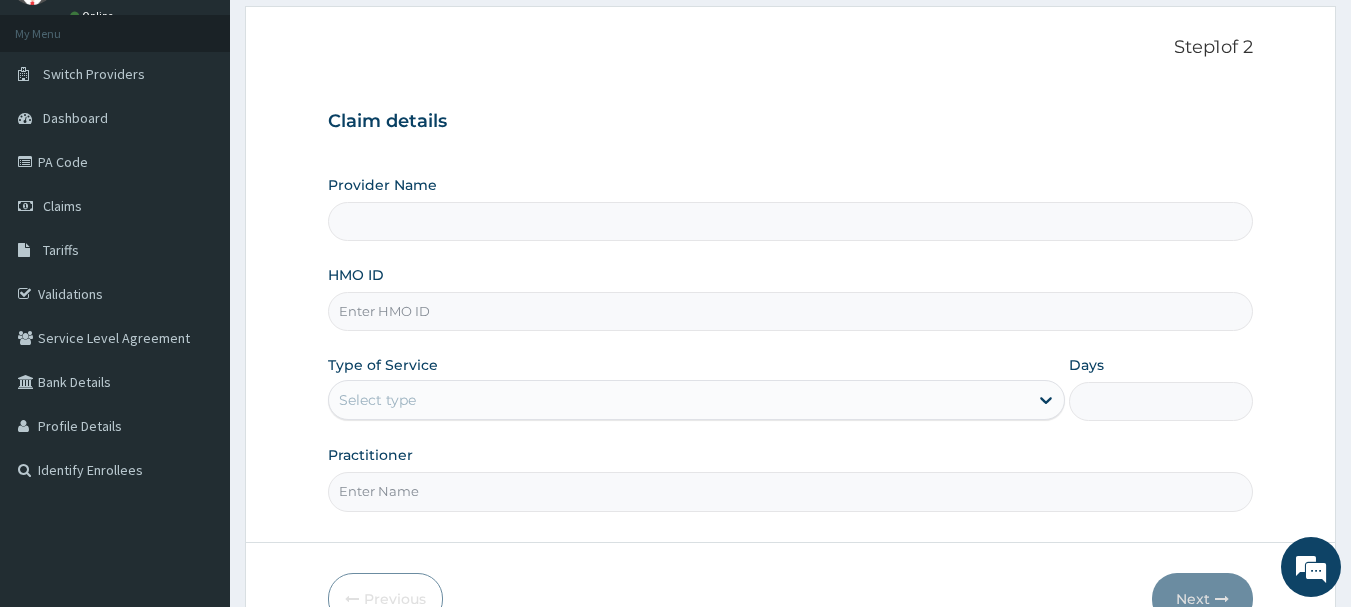 click on "HMO ID" at bounding box center (791, 311) 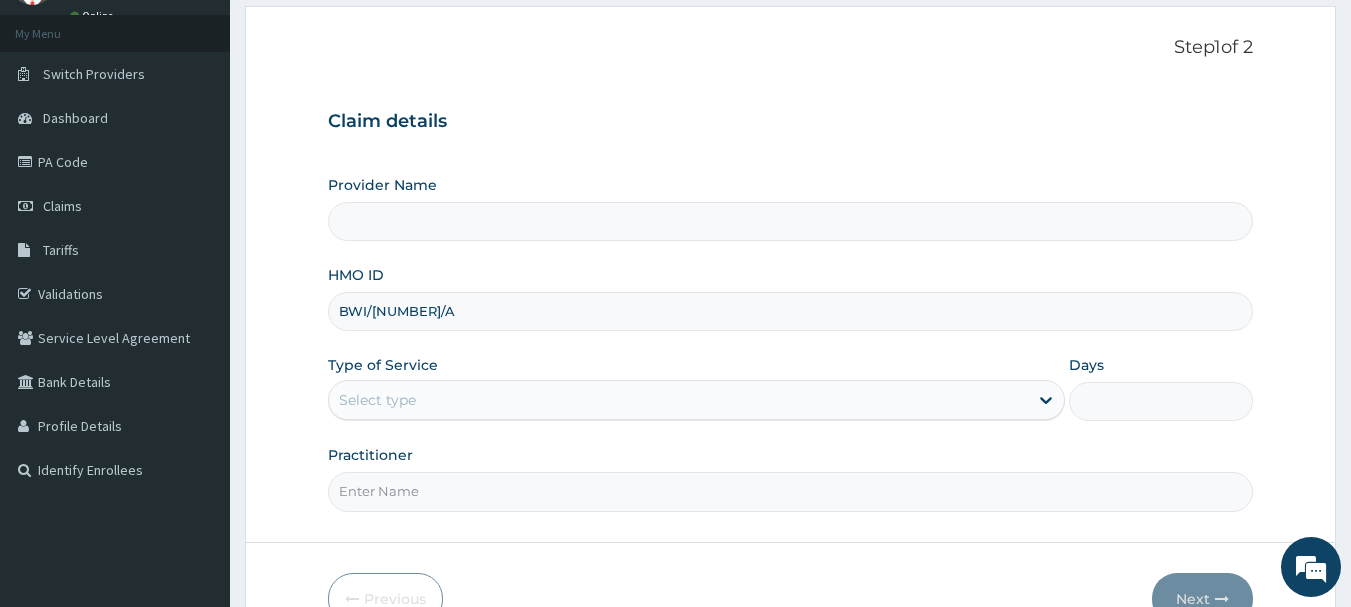 type on "Queen Stella Specialist  Hospital" 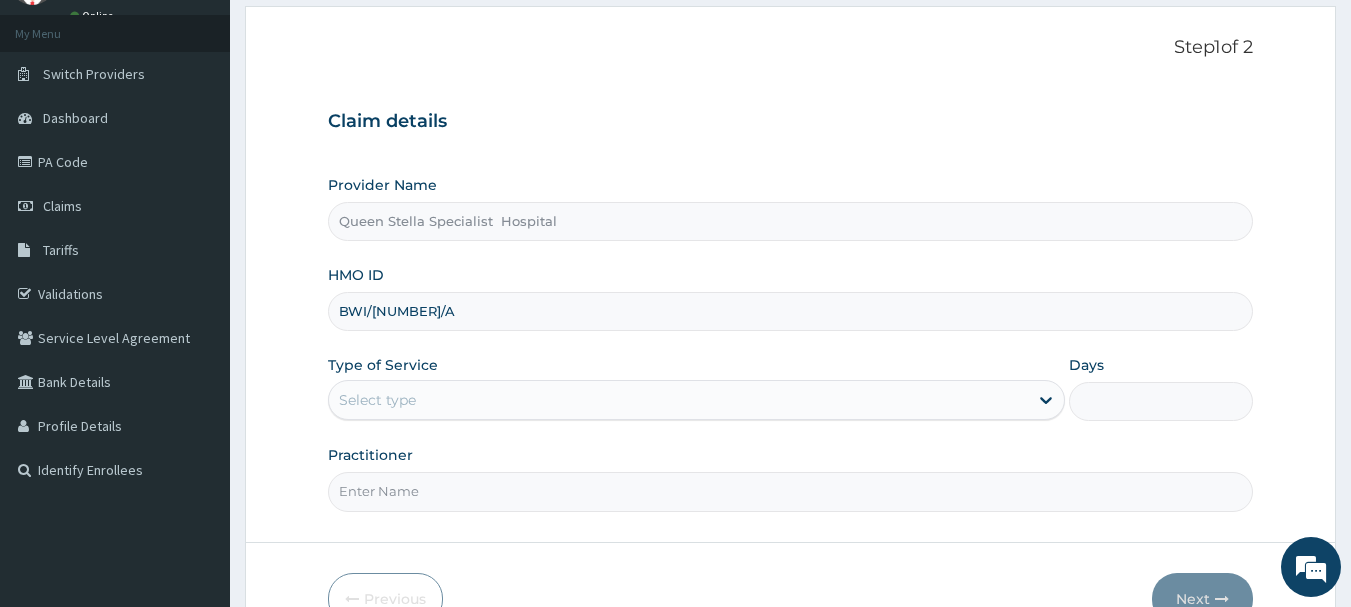 type on "BWI/10187/A" 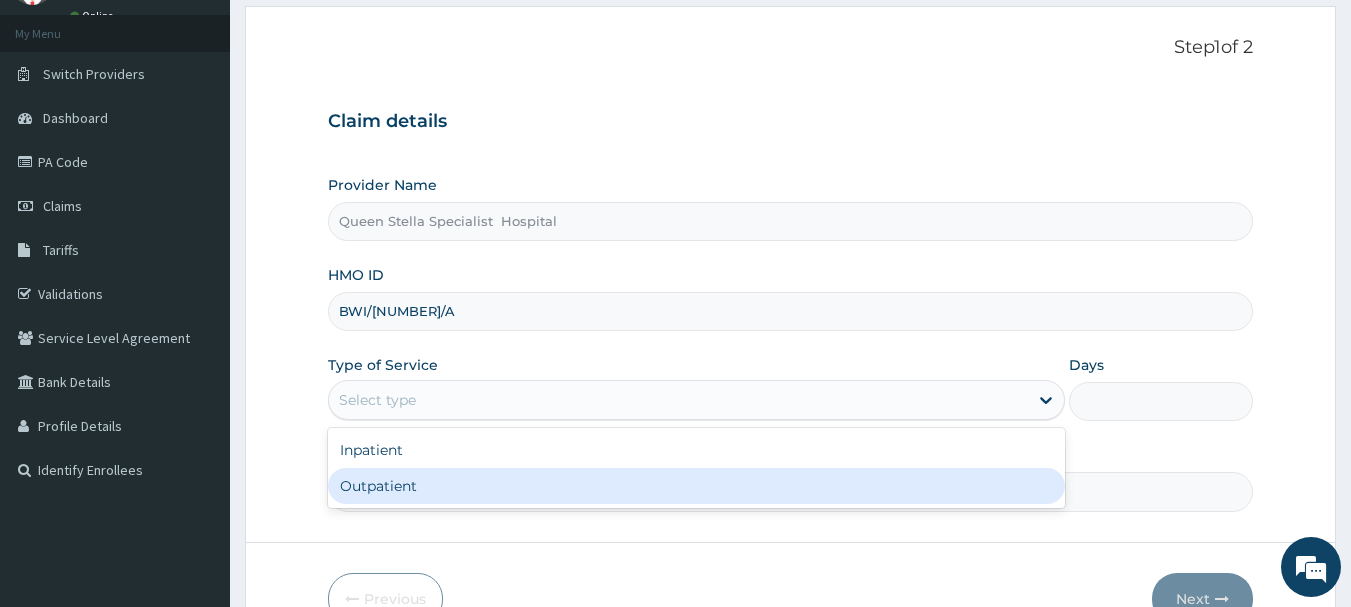 click on "Outpatient" at bounding box center (696, 486) 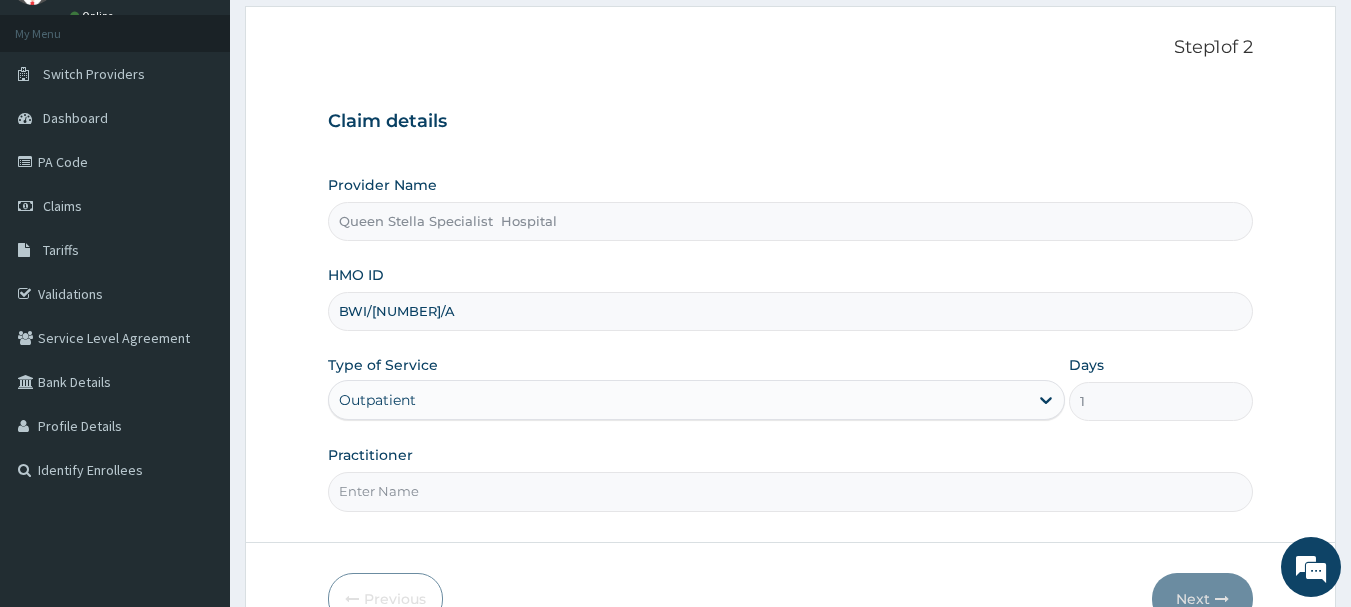 click on "Practitioner" at bounding box center (791, 491) 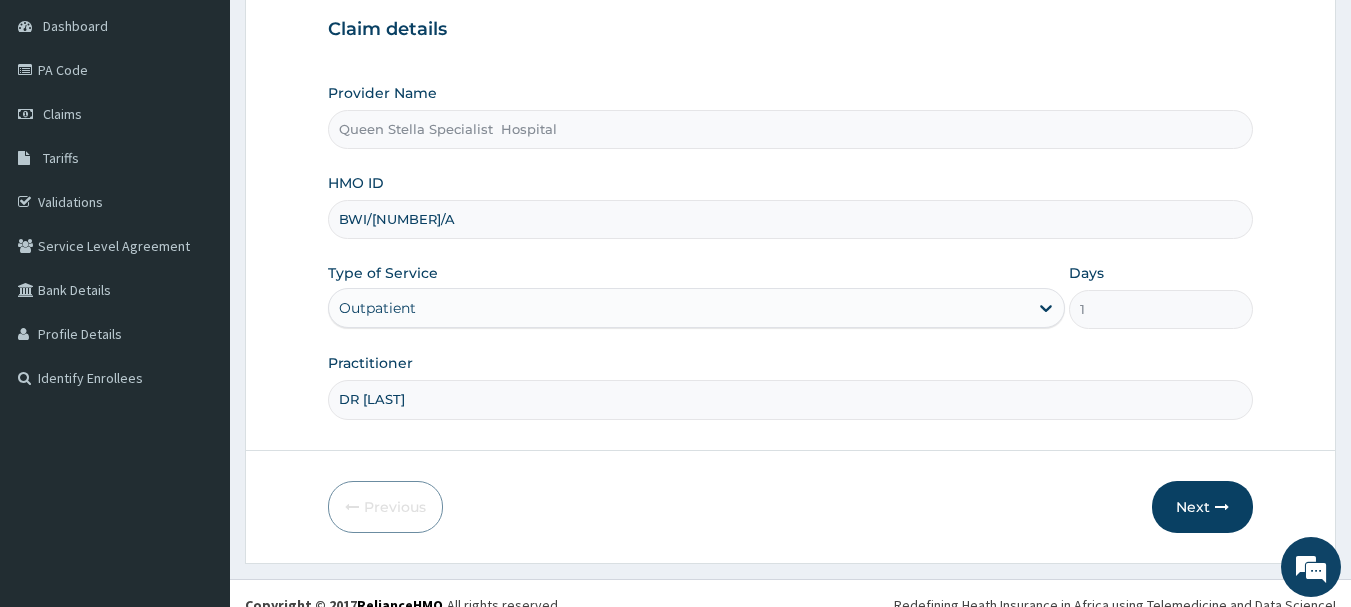 scroll, scrollTop: 215, scrollLeft: 0, axis: vertical 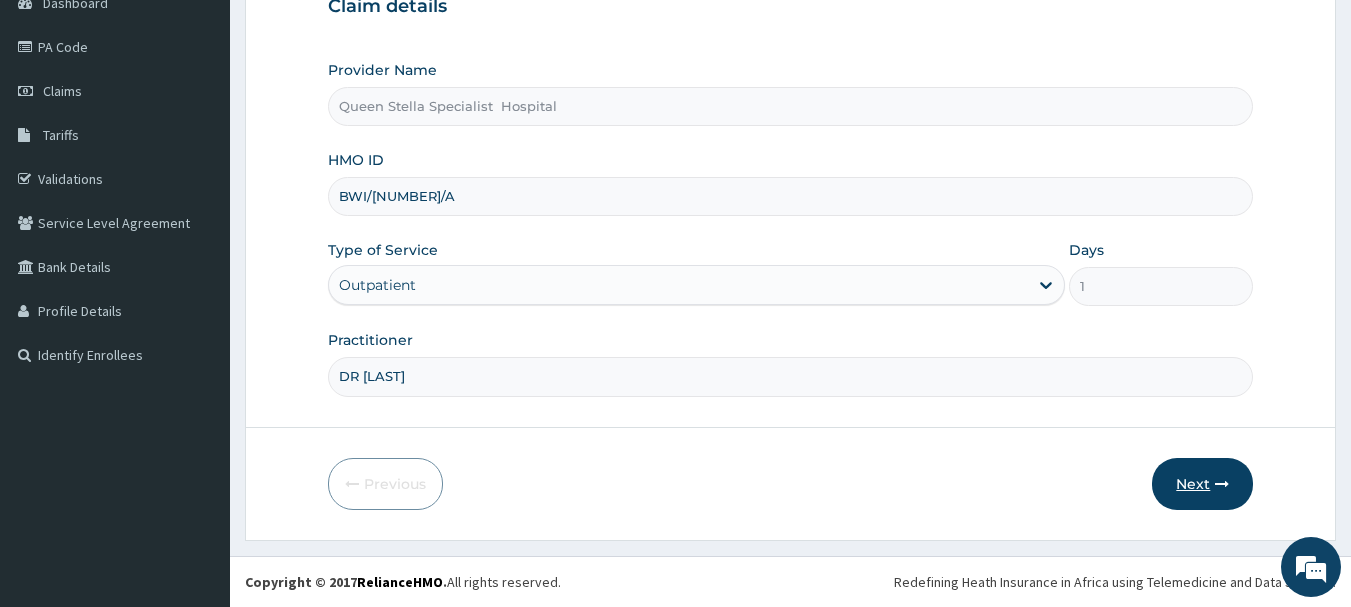 type on "DR OLOLADE" 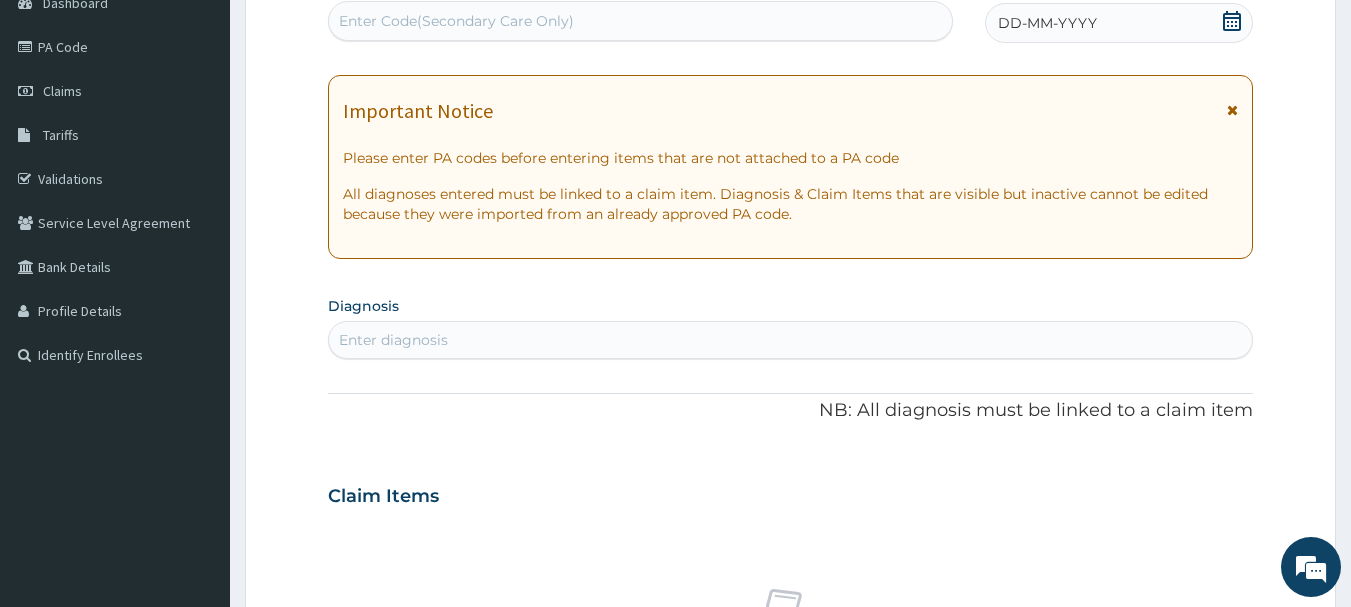 scroll, scrollTop: 0, scrollLeft: 0, axis: both 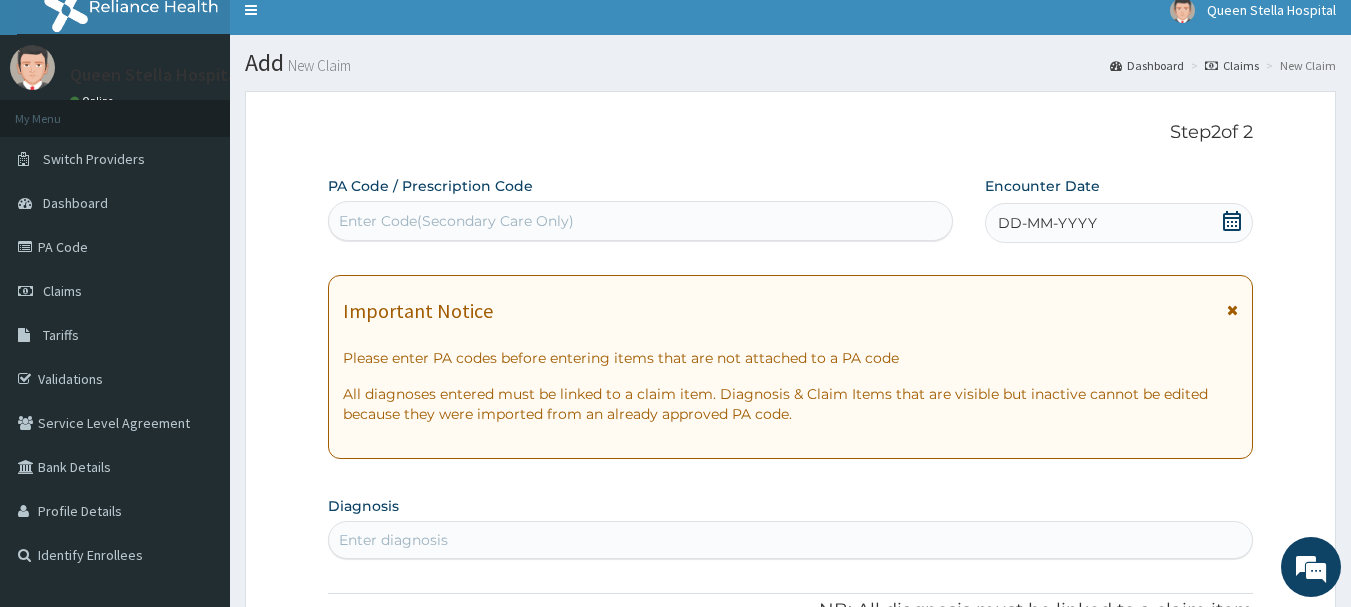 click on "DD-MM-YYYY" at bounding box center (1047, 223) 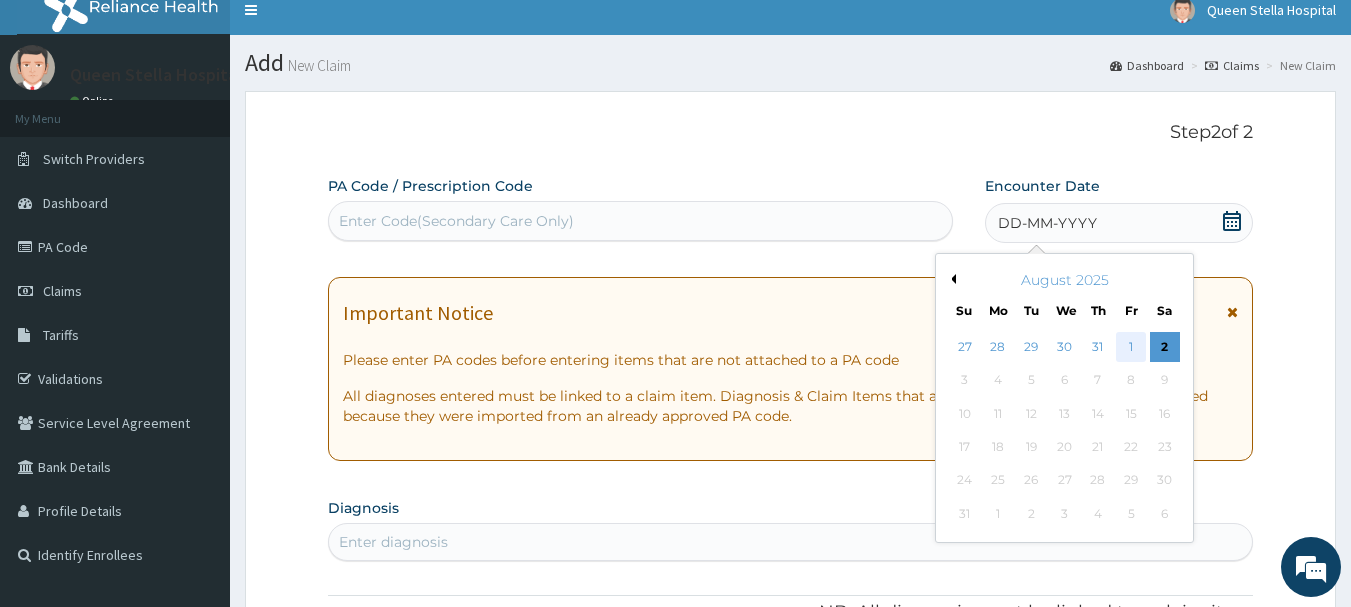 click on "1" at bounding box center [1131, 347] 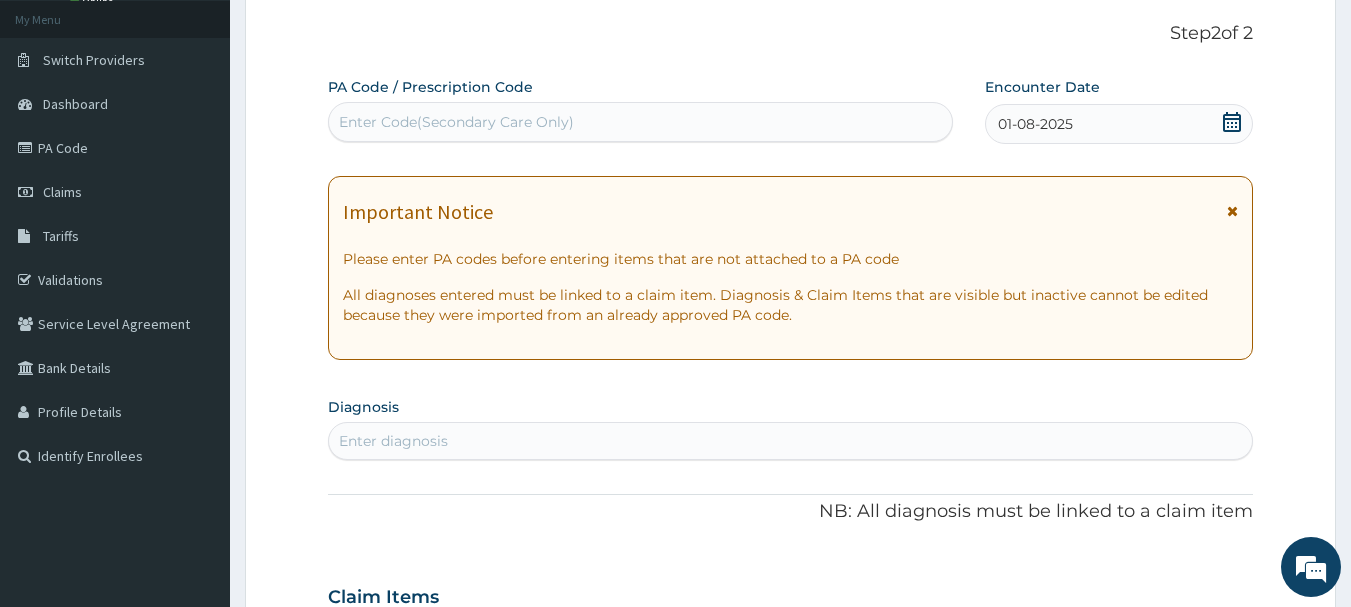scroll, scrollTop: 415, scrollLeft: 0, axis: vertical 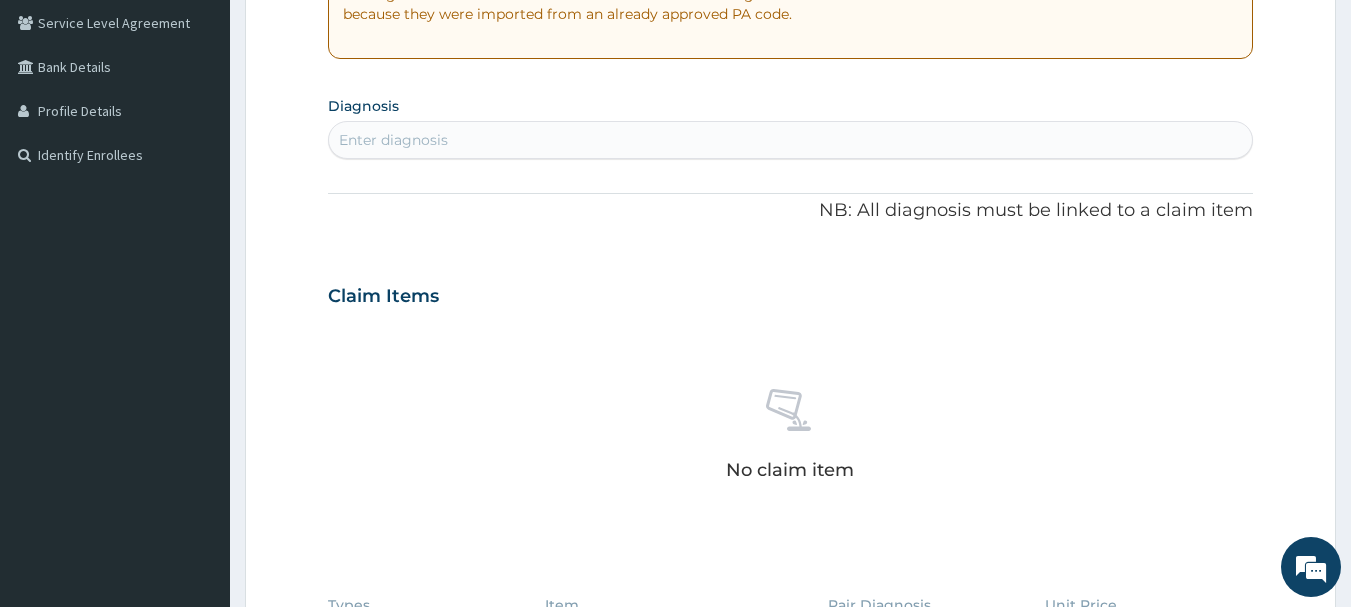 click on "Enter diagnosis" at bounding box center (791, 140) 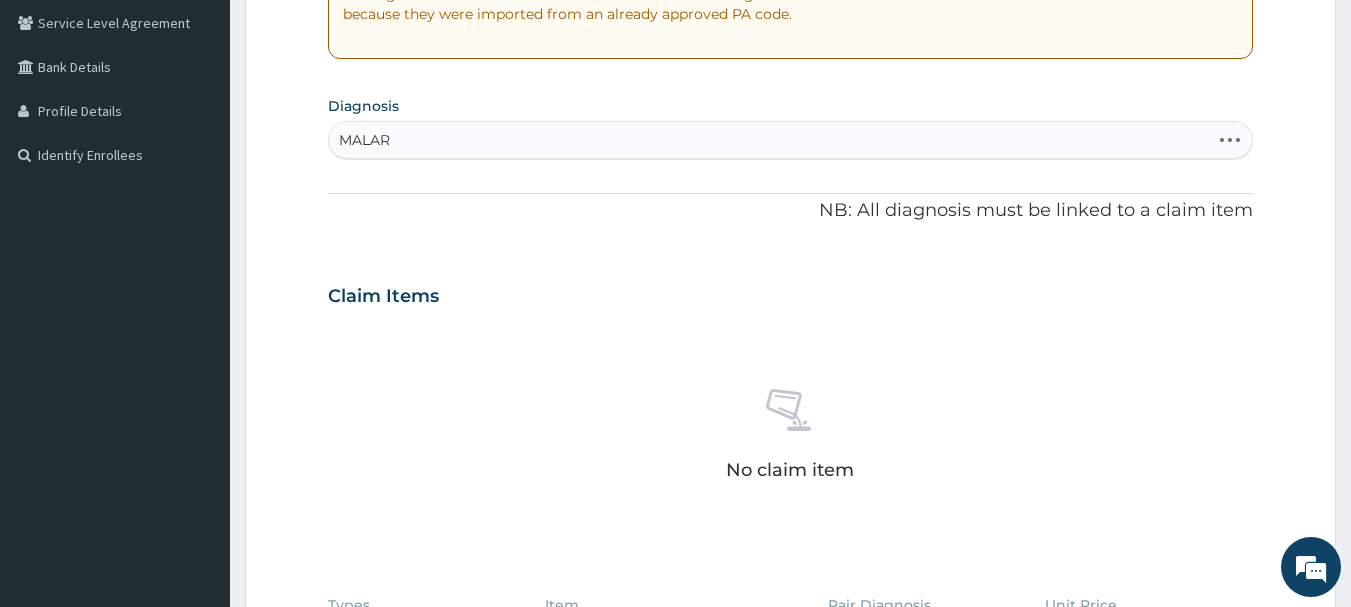type on "MALARI" 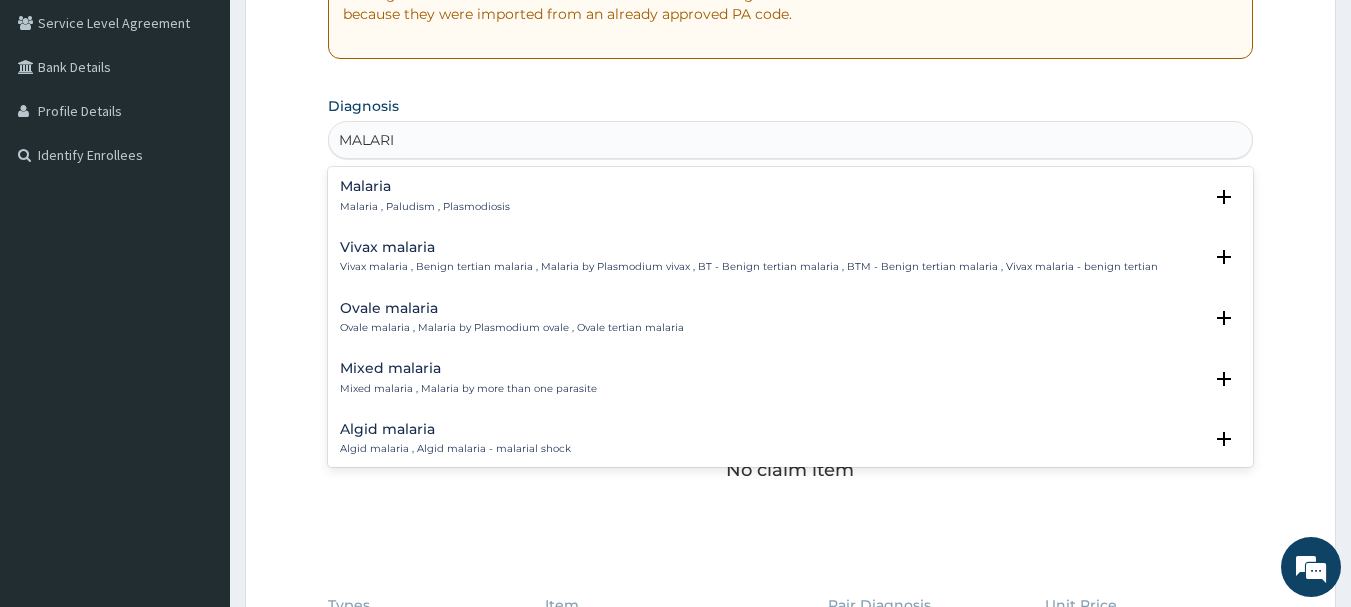 click on "Malaria Malaria , Paludism , Plasmodiosis" at bounding box center (425, 196) 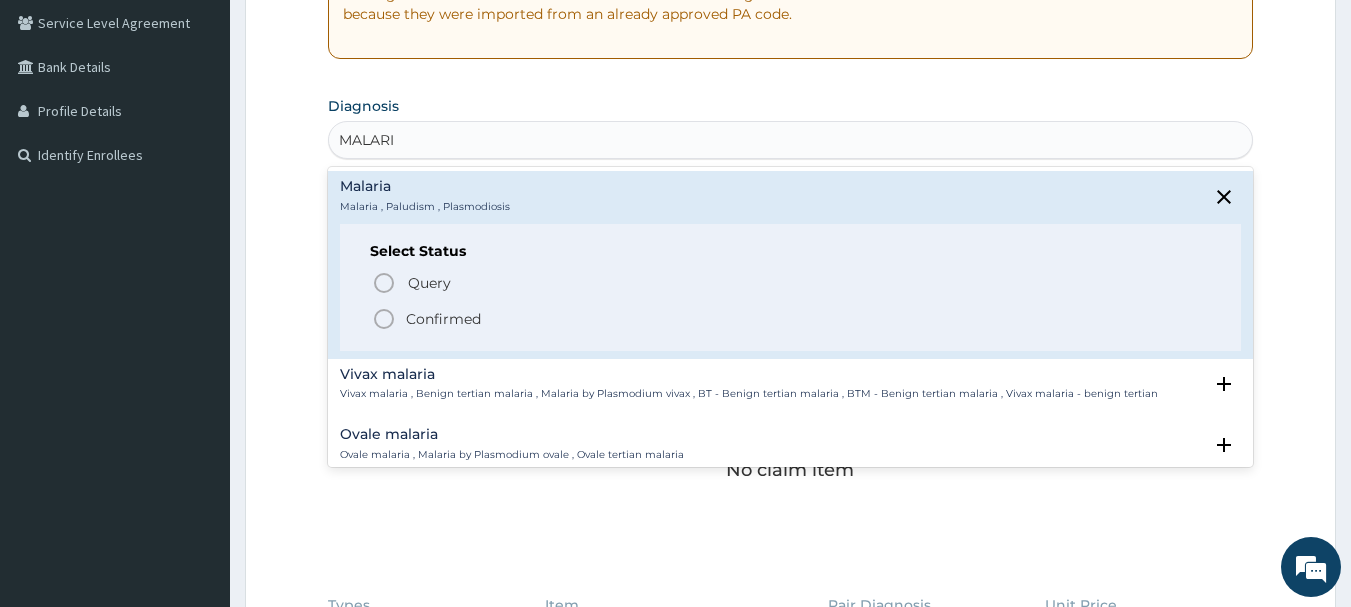 click on "Confirmed" at bounding box center (443, 319) 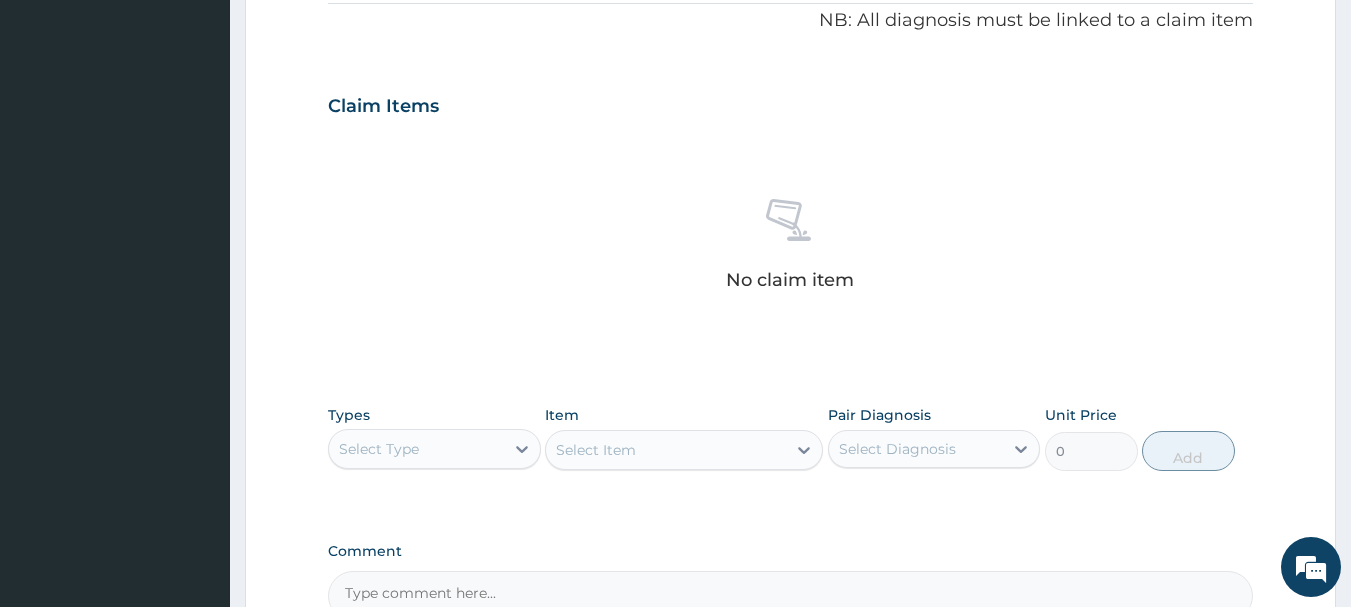 scroll, scrollTop: 815, scrollLeft: 0, axis: vertical 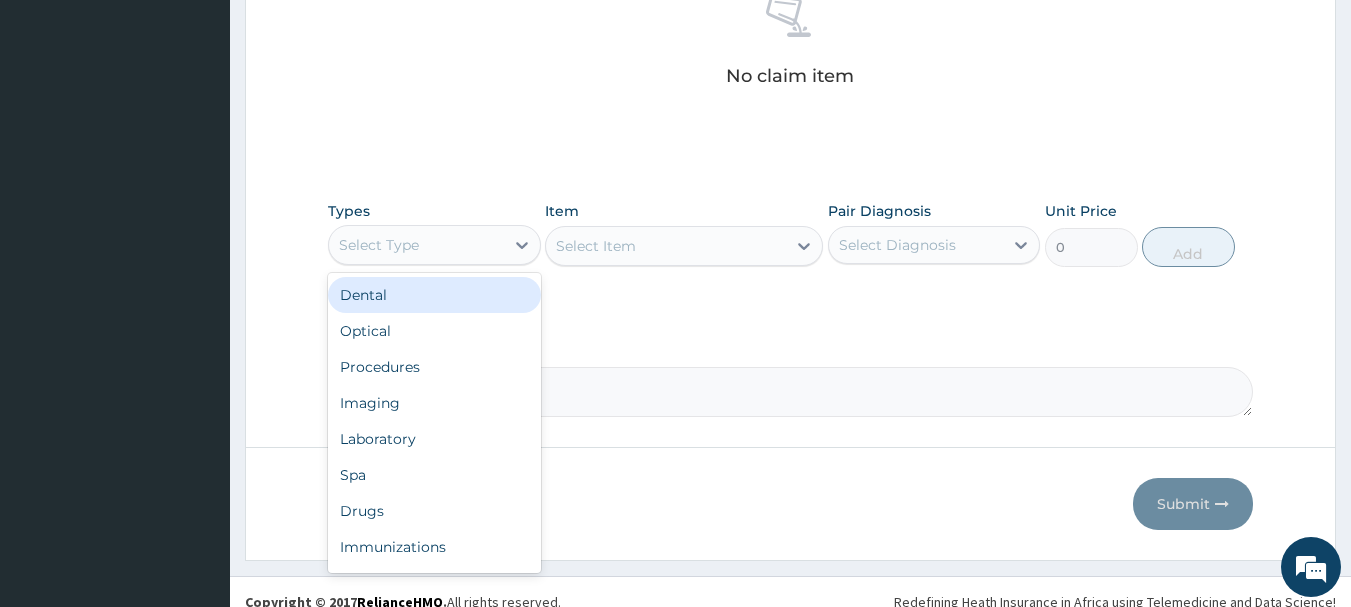 click on "Select Type" at bounding box center (379, 245) 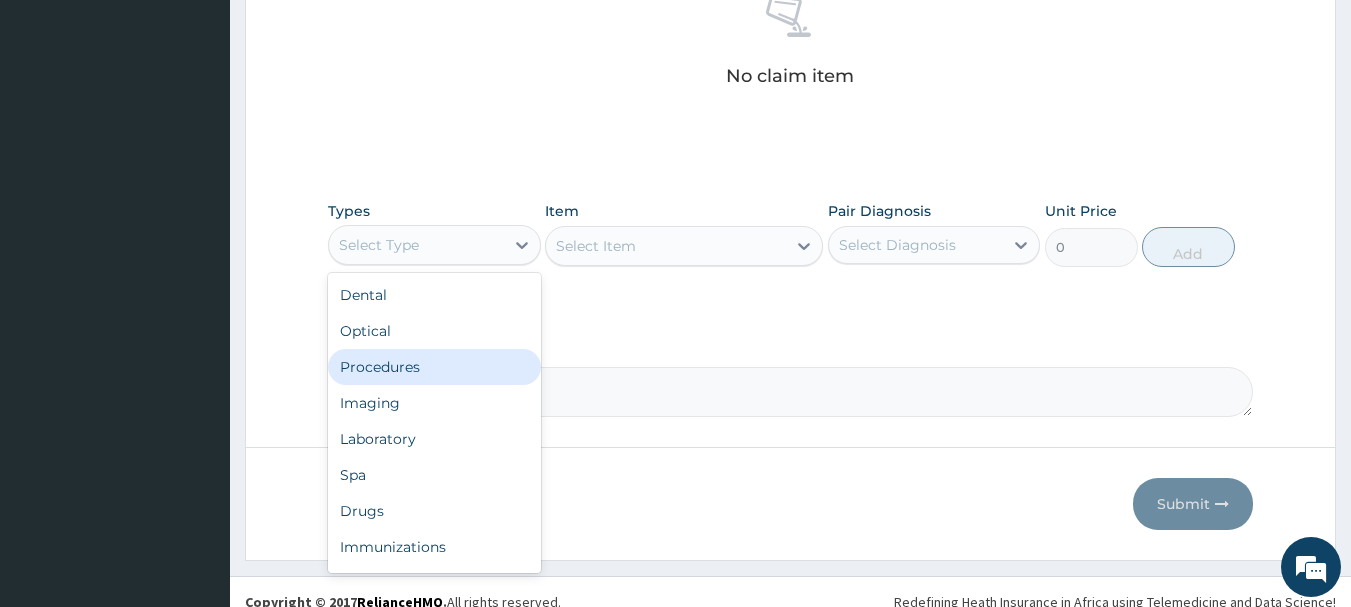 click on "Procedures" at bounding box center [434, 367] 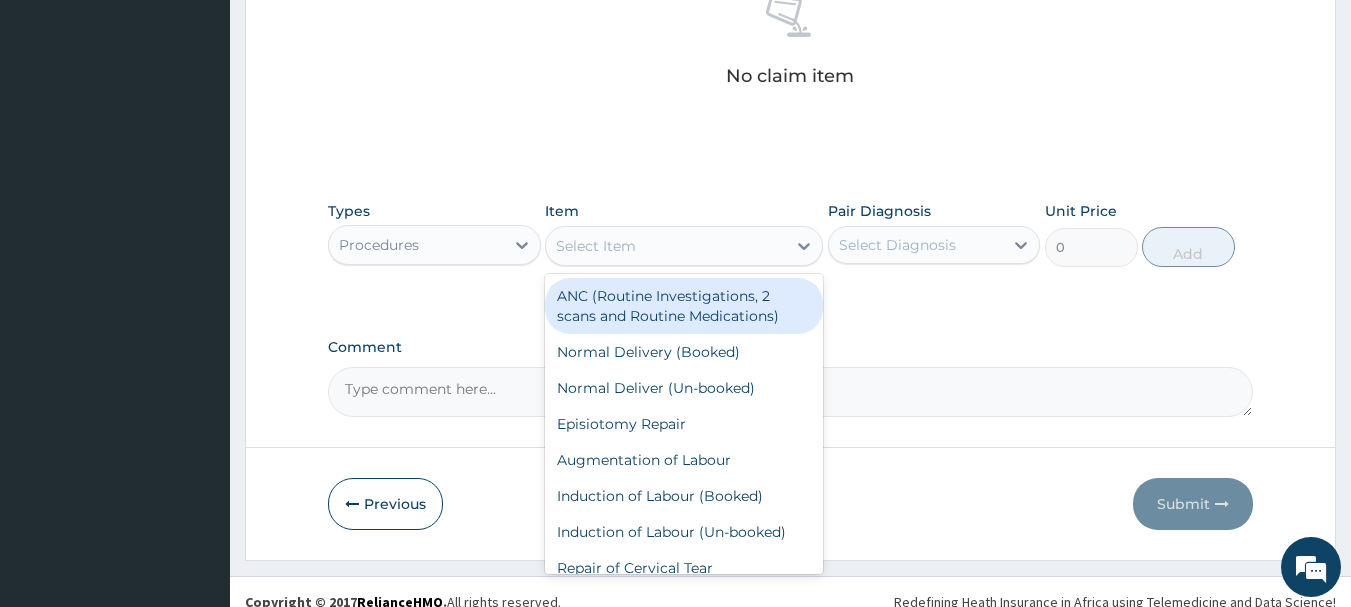 click on "Select Item" at bounding box center (666, 246) 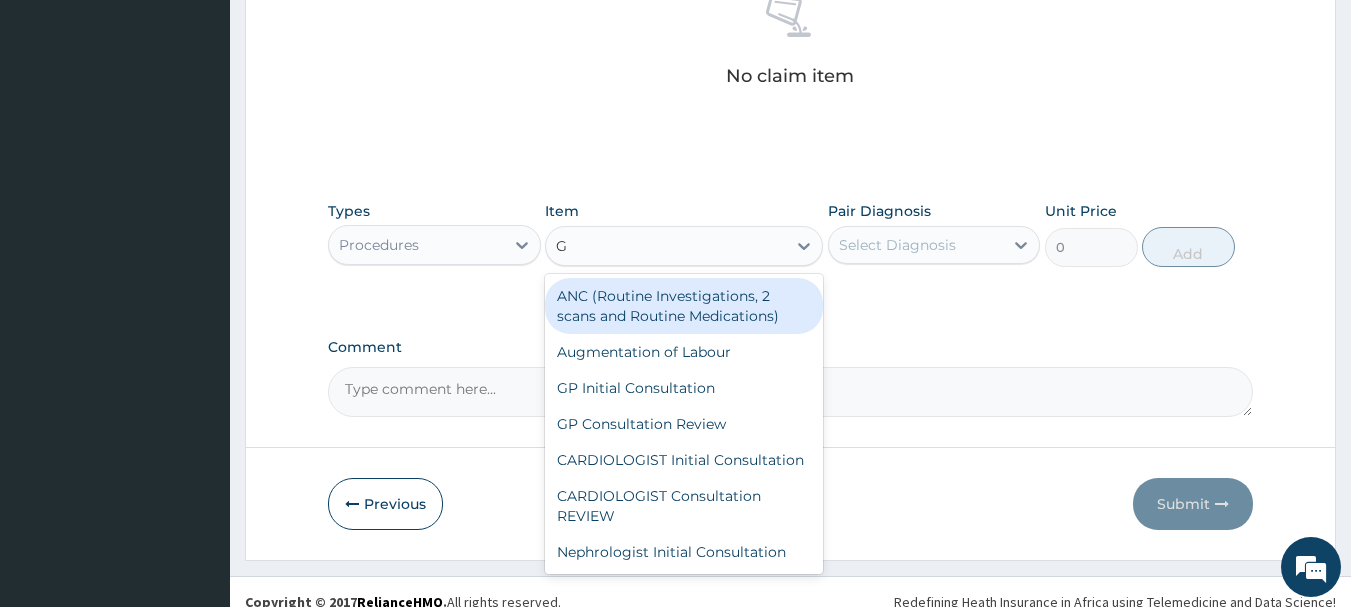type on "GP" 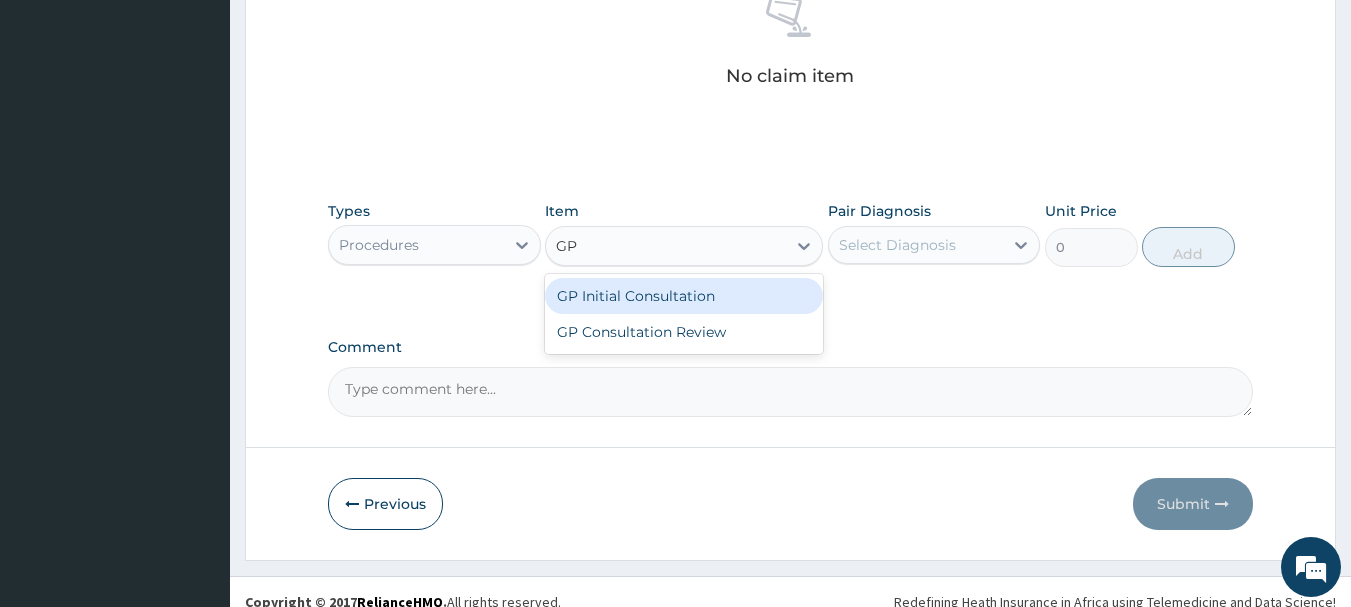 click on "GP Initial Consultation" at bounding box center (684, 296) 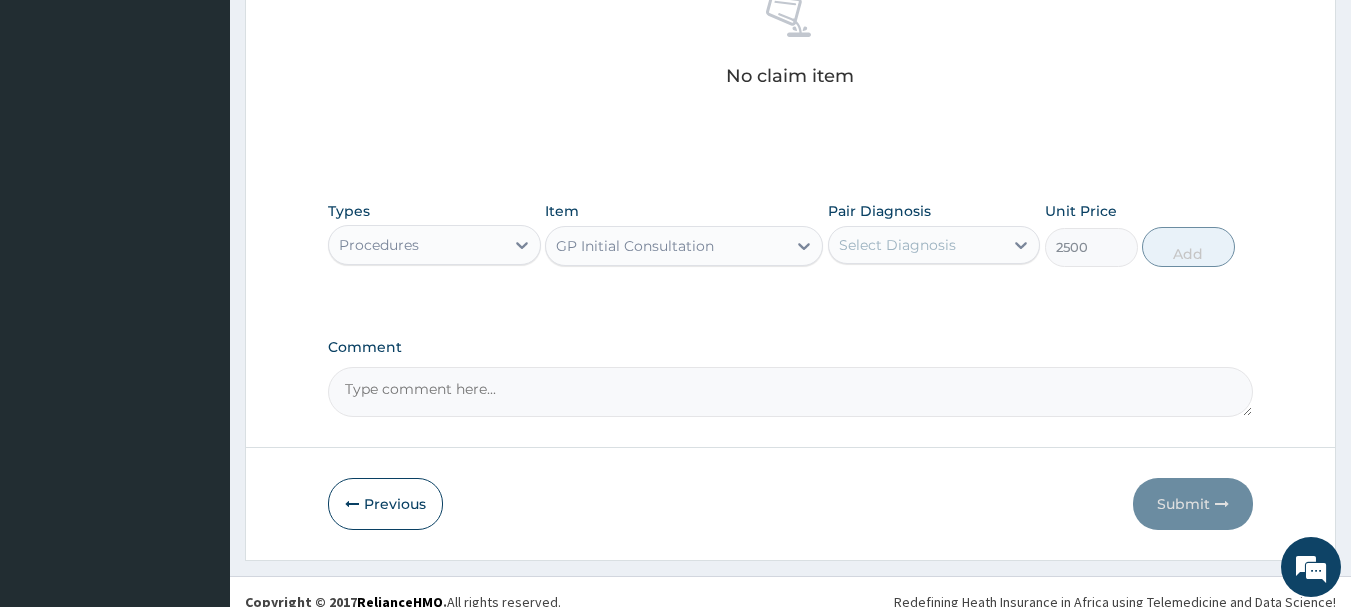 click on "Select Diagnosis" at bounding box center (897, 245) 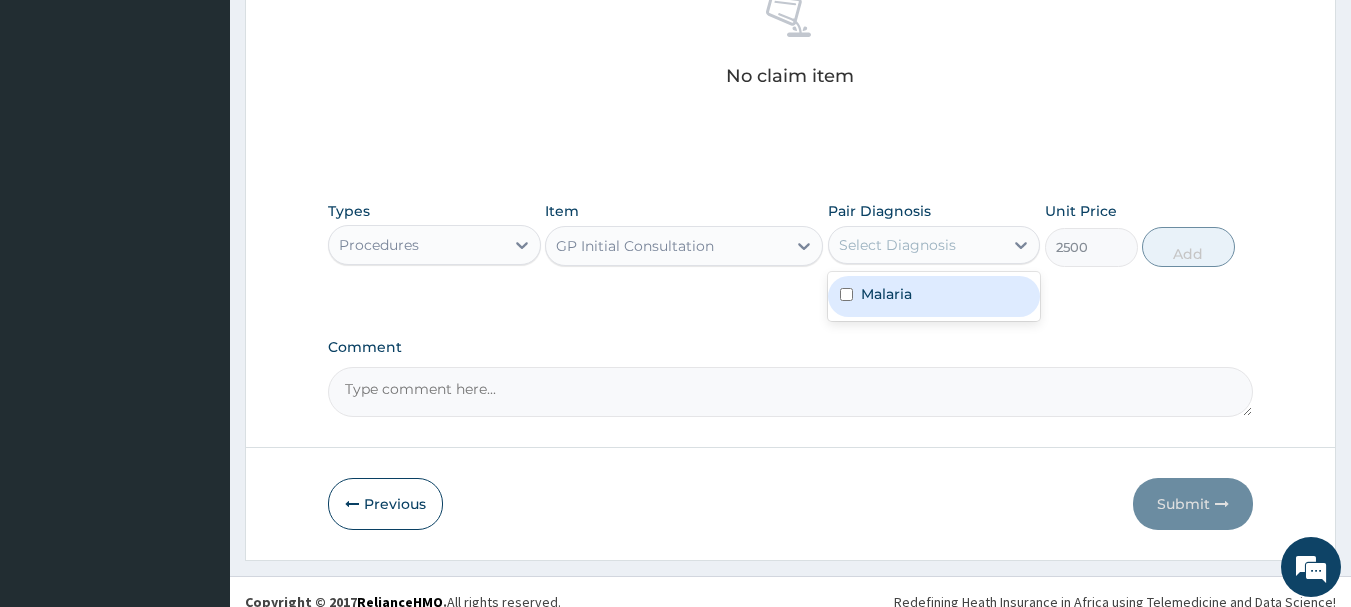 click on "Malaria" at bounding box center (886, 294) 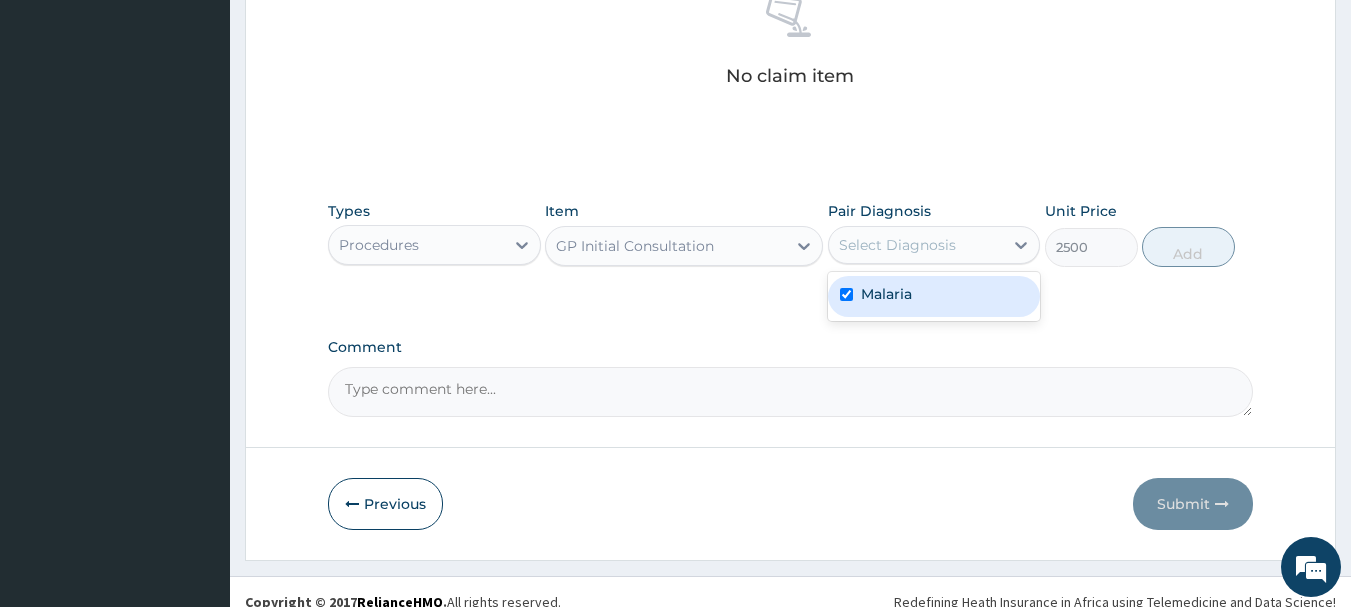 checkbox on "true" 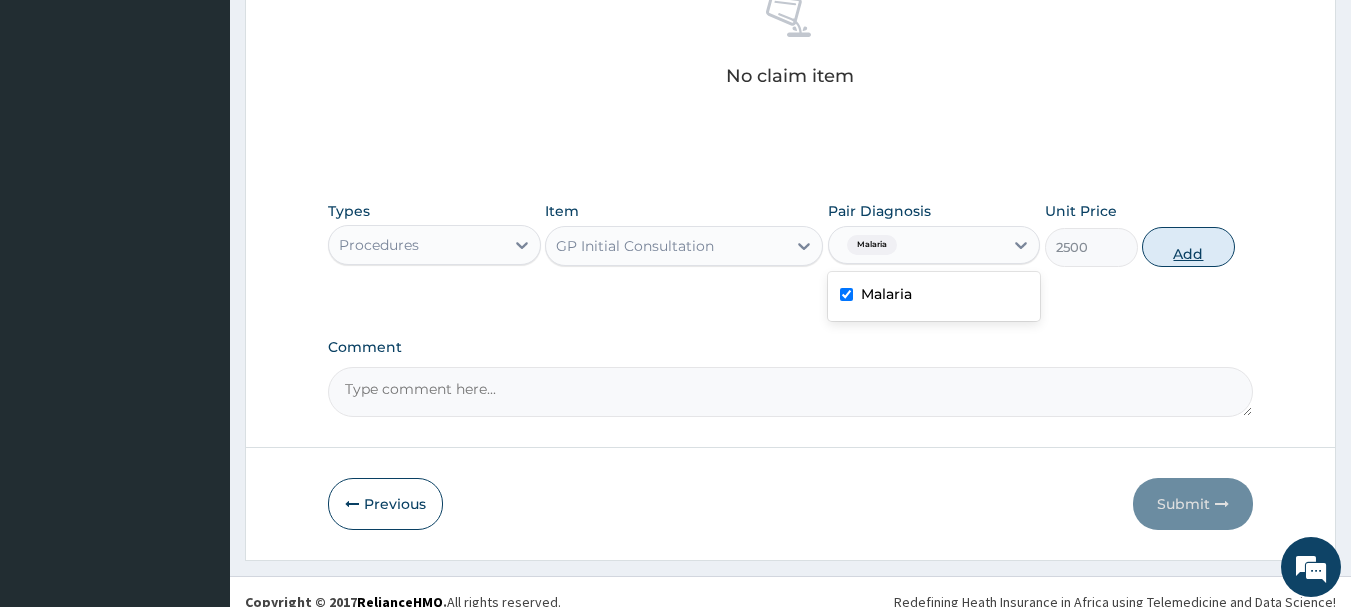 click on "Add" at bounding box center (1188, 247) 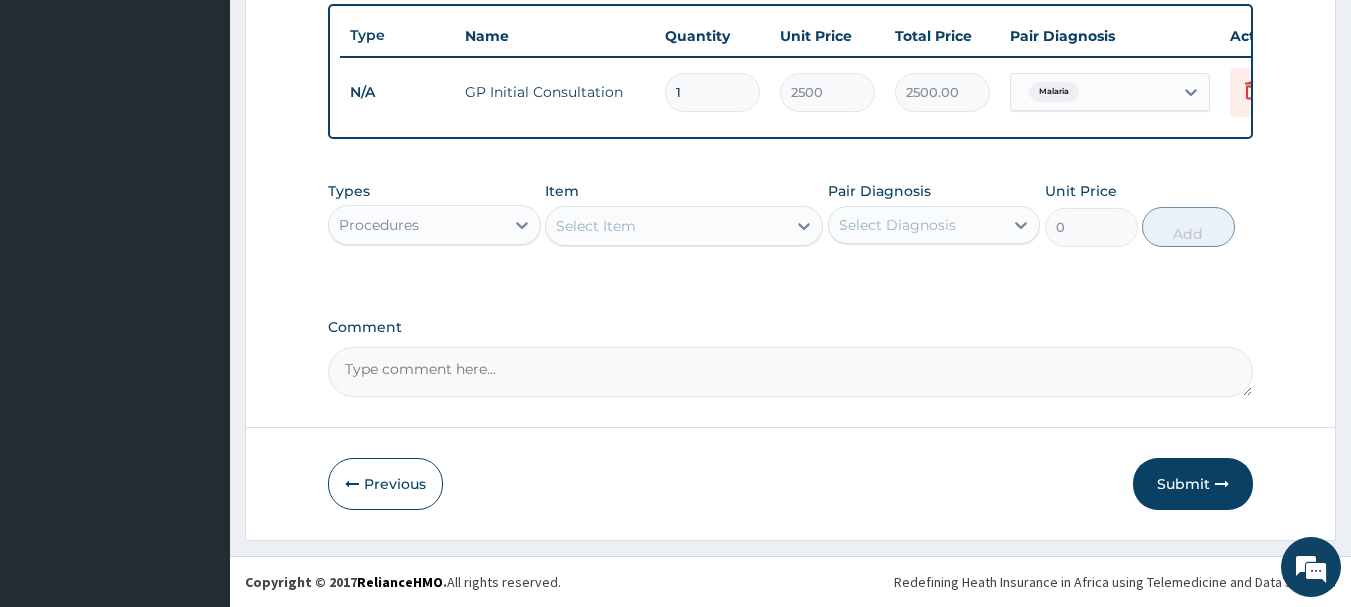 scroll, scrollTop: 755, scrollLeft: 0, axis: vertical 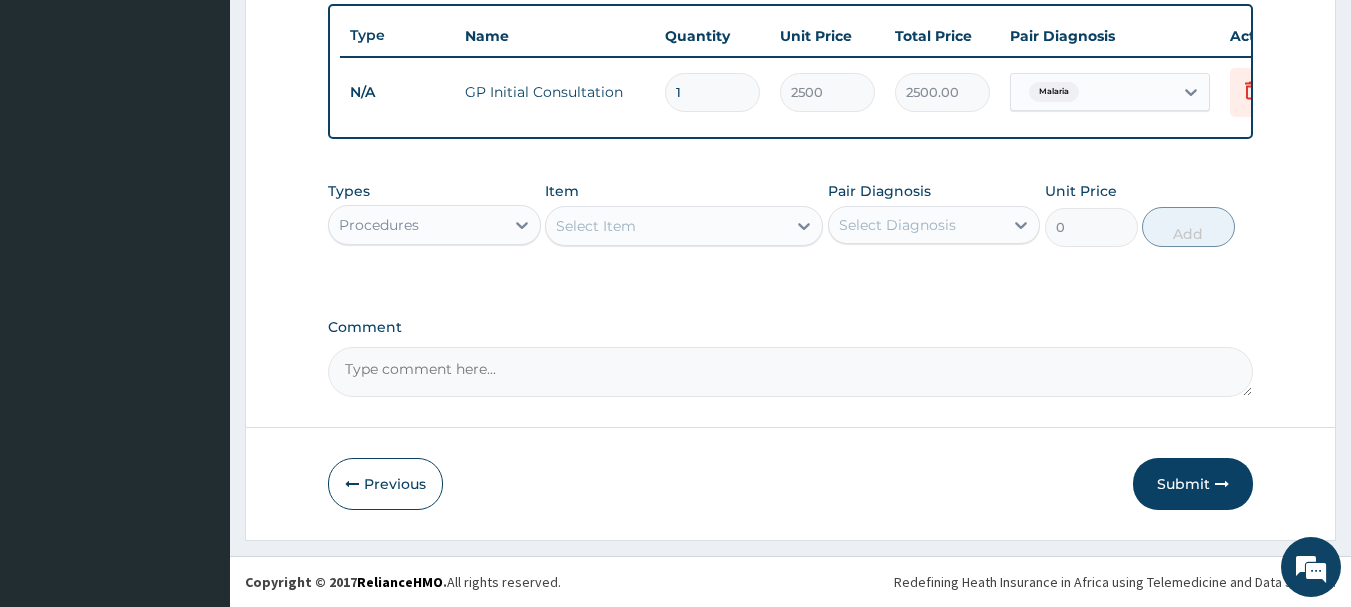 click on "Procedures" at bounding box center [379, 225] 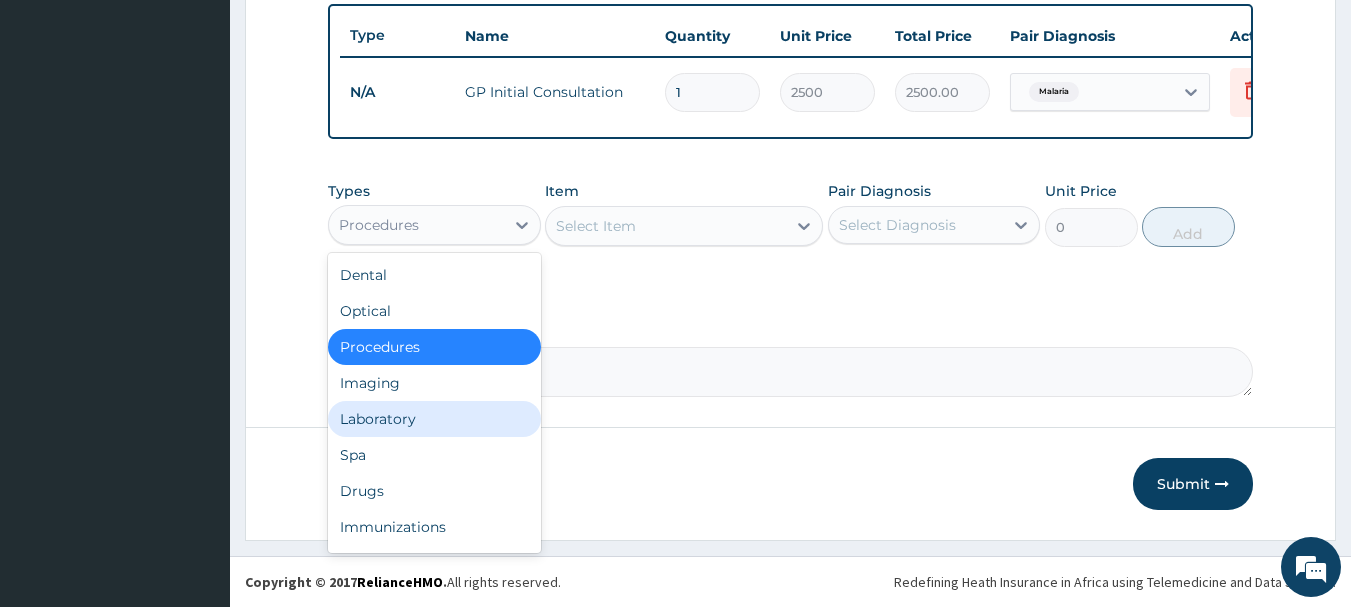 click on "Laboratory" at bounding box center [434, 419] 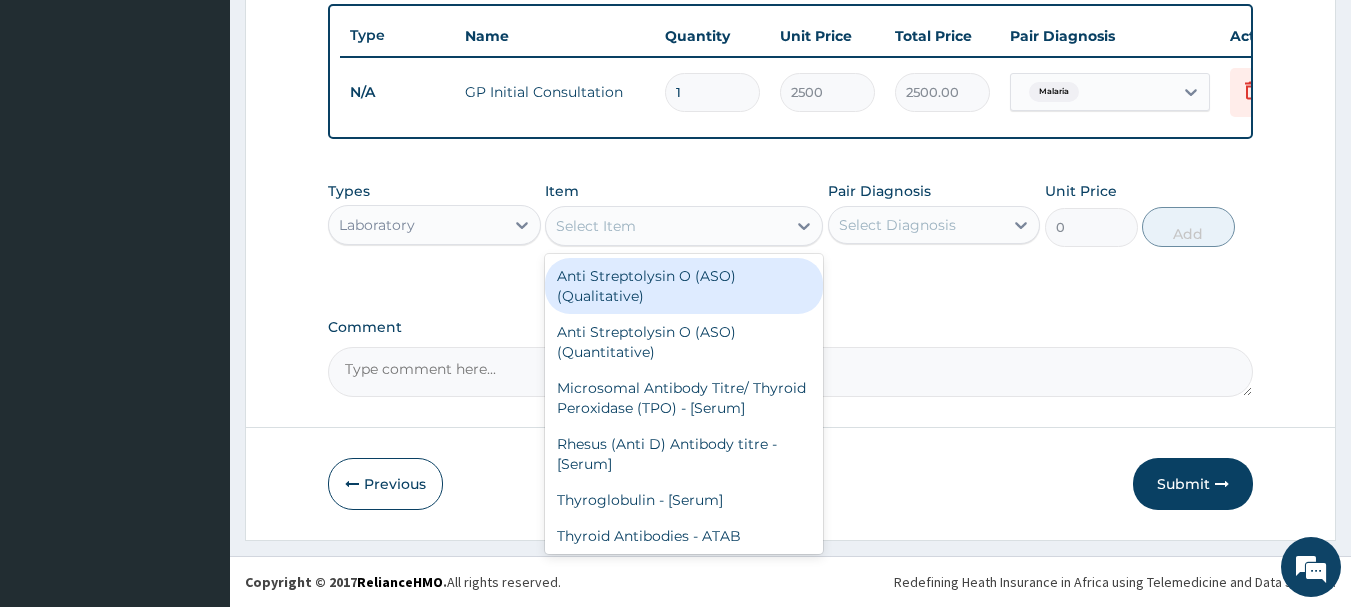 click on "Select Item" at bounding box center [666, 226] 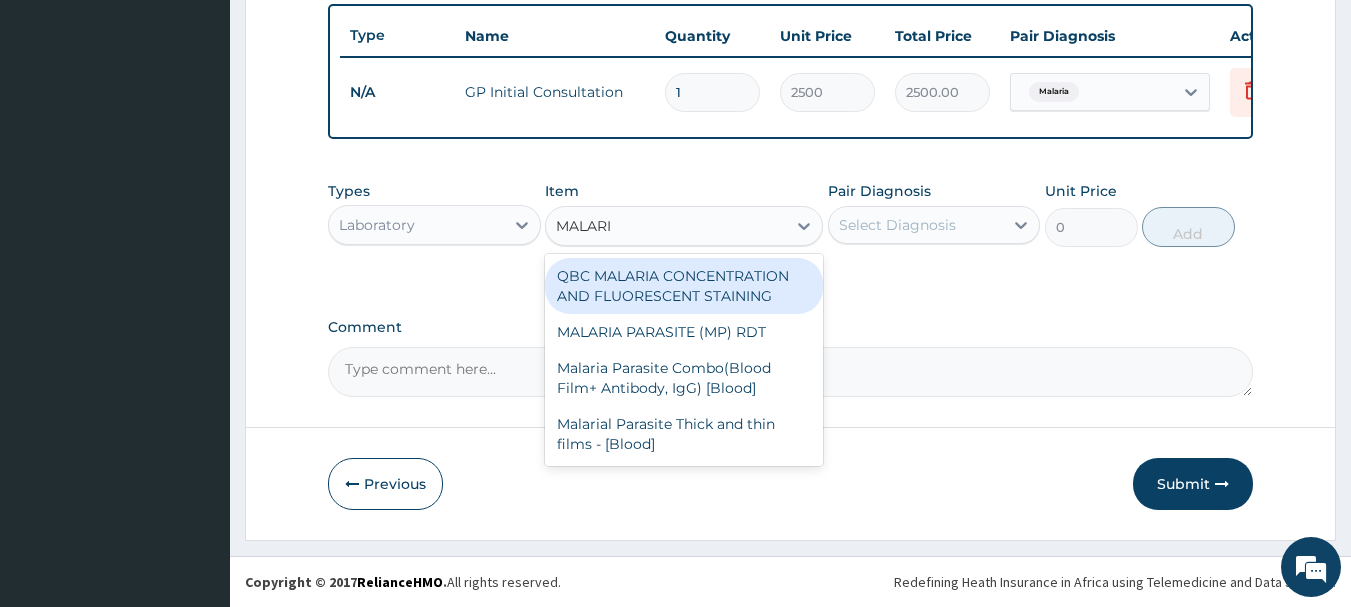 type on "MALARIA" 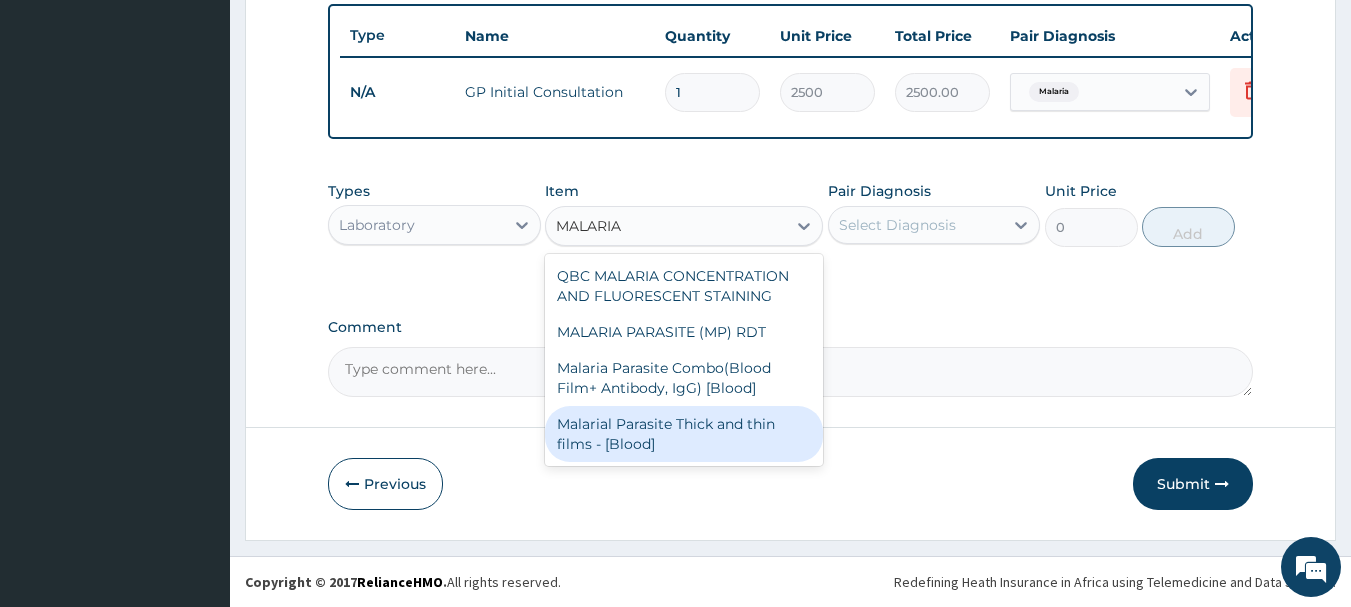 click on "Malarial Parasite Thick and thin films - [Blood]" at bounding box center (684, 434) 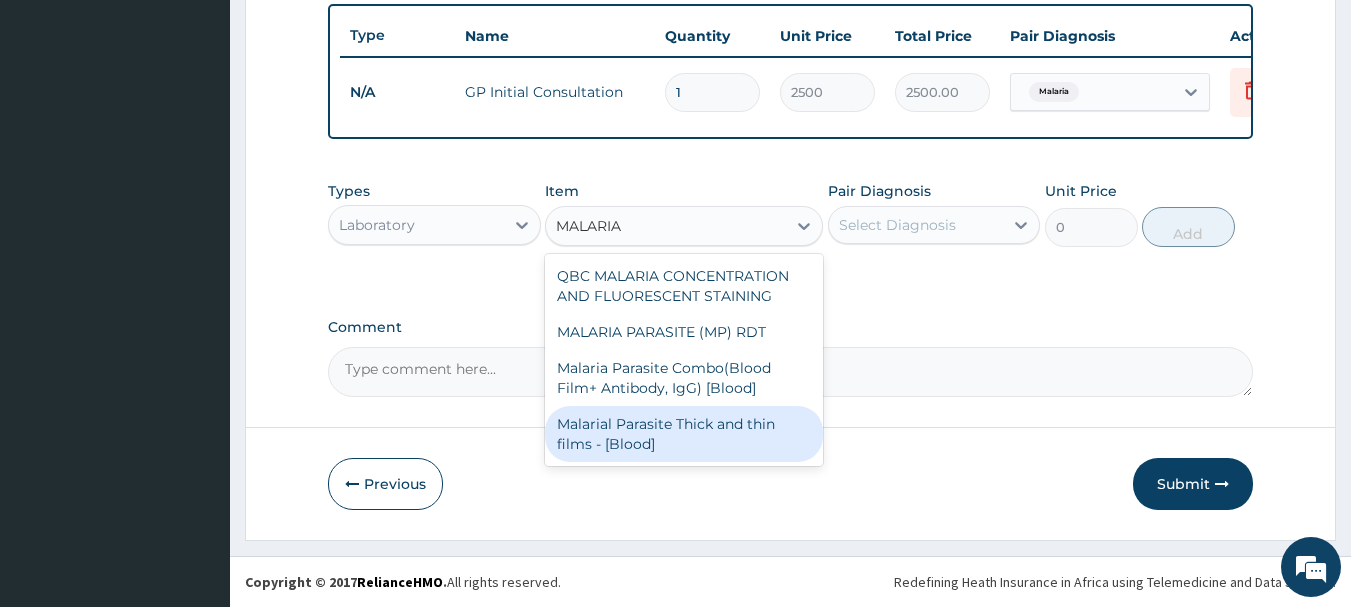 type 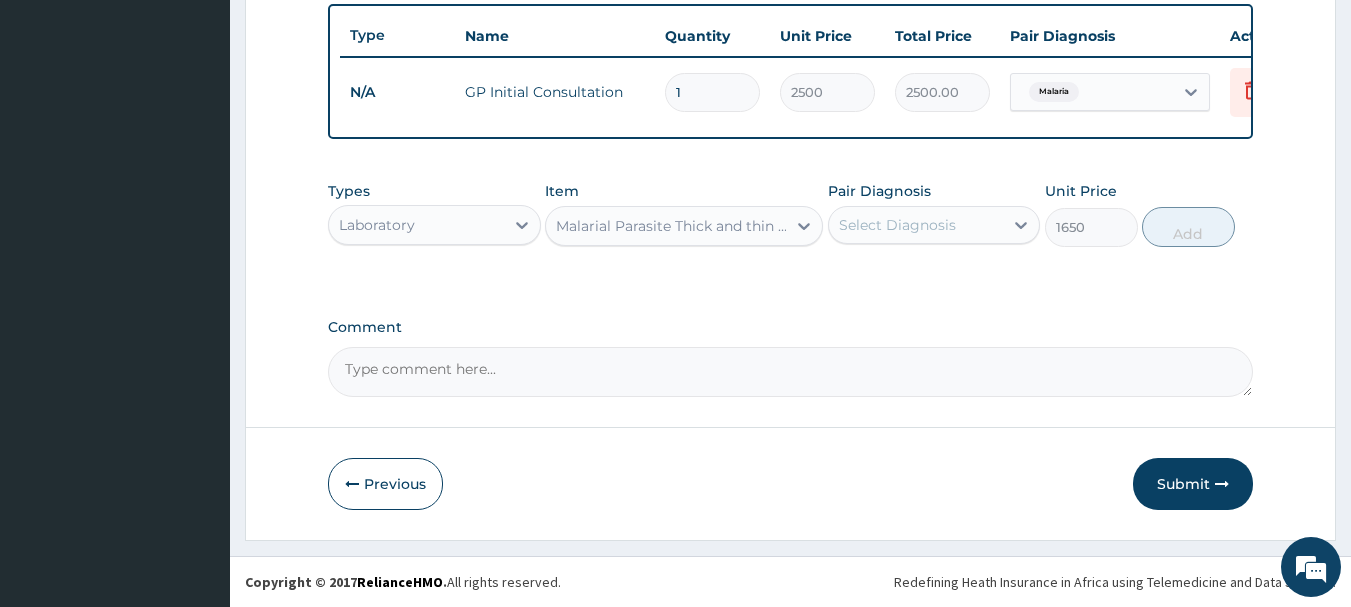 click on "Select Diagnosis" at bounding box center (897, 225) 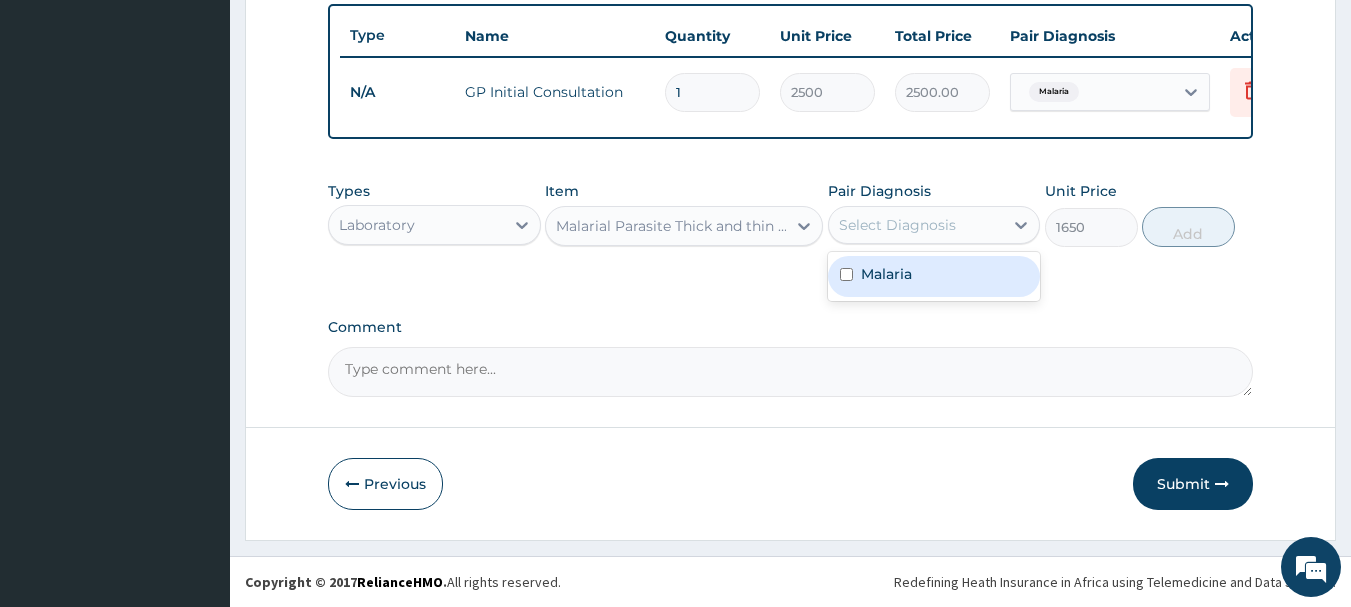 click on "Malaria" at bounding box center [886, 274] 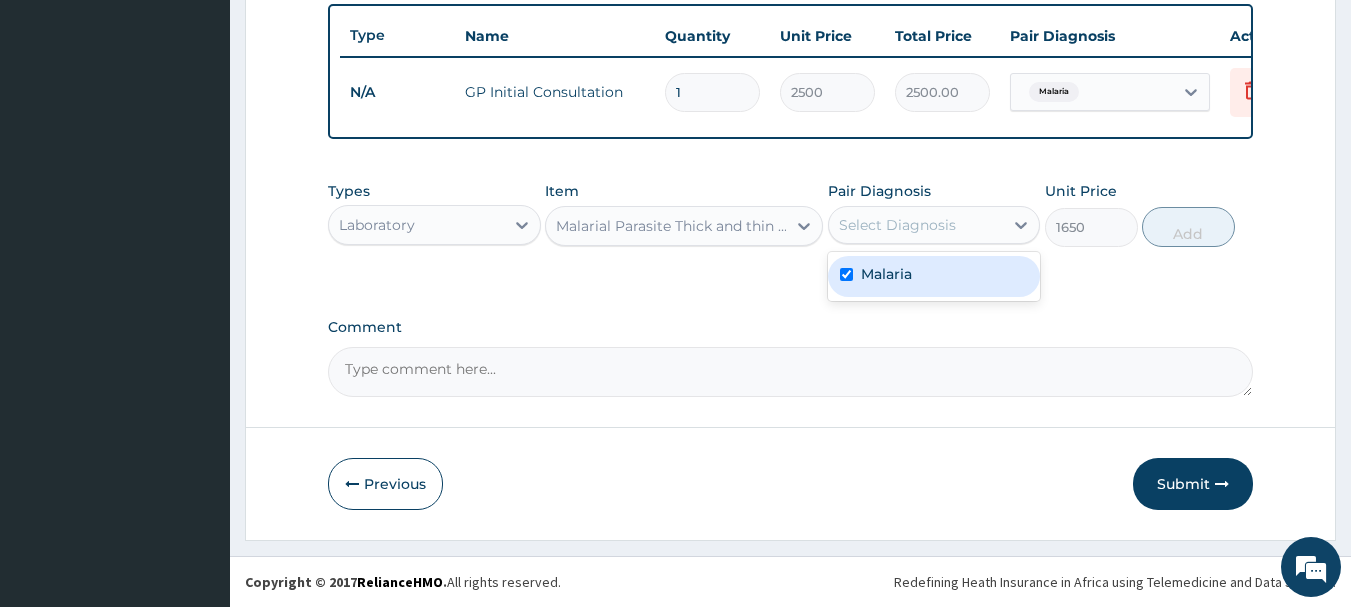 checkbox on "true" 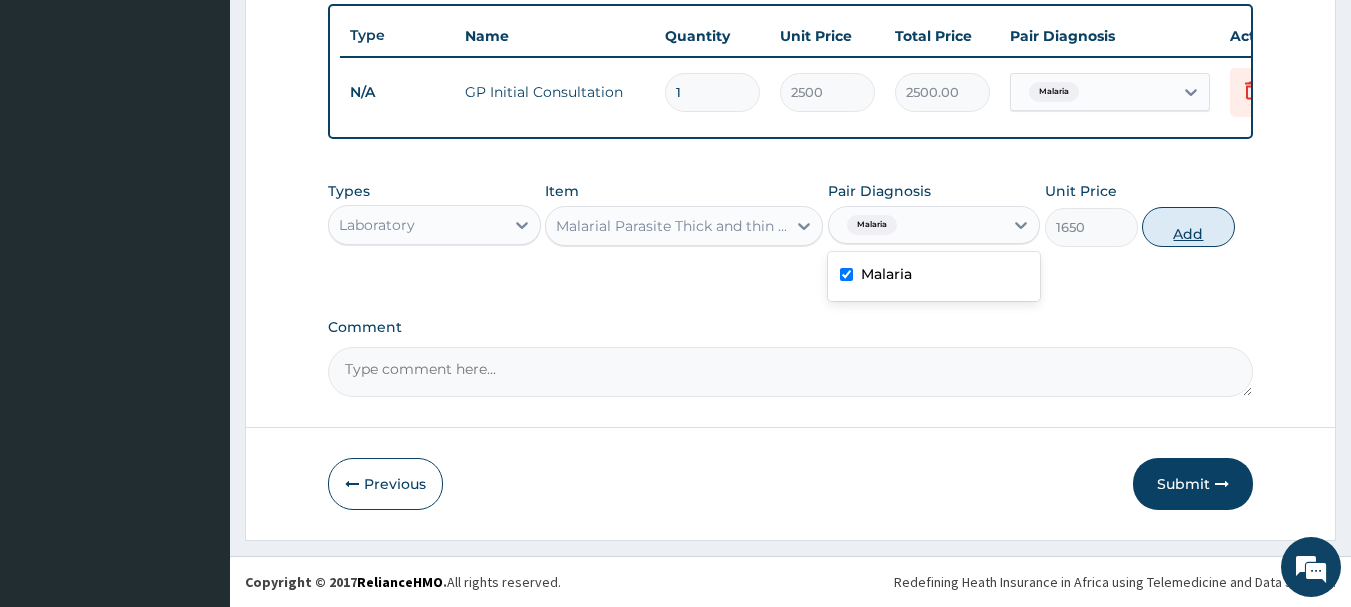 click on "Add" at bounding box center (1188, 227) 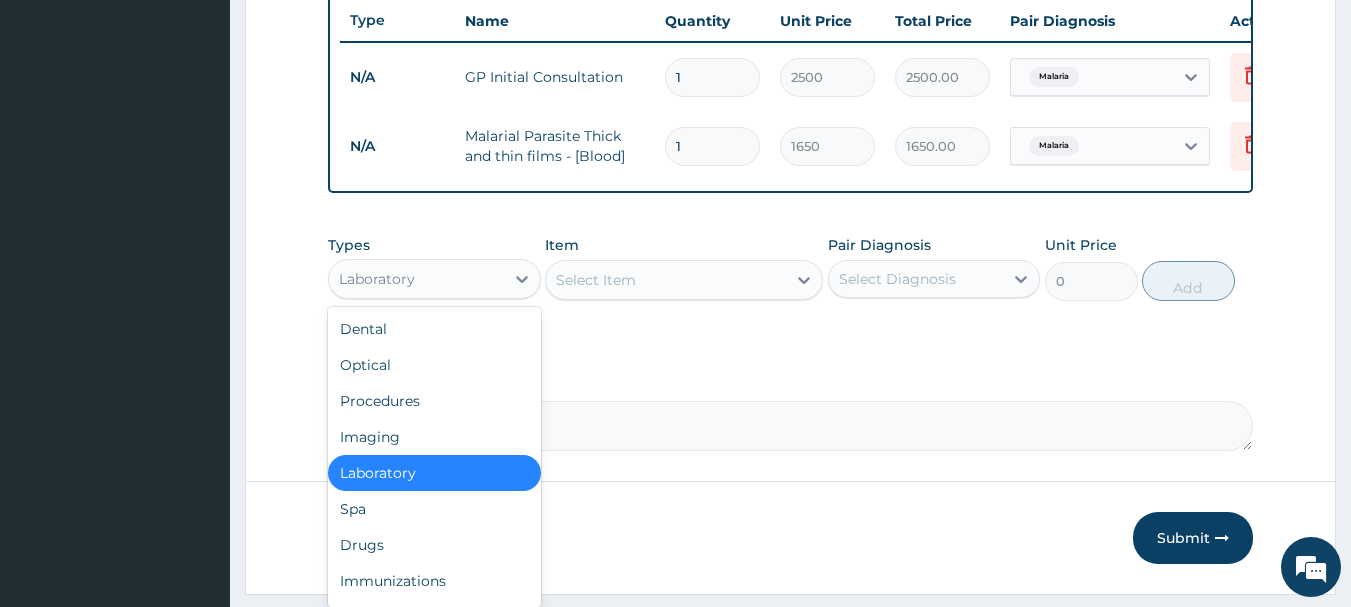 click on "Laboratory" at bounding box center [416, 279] 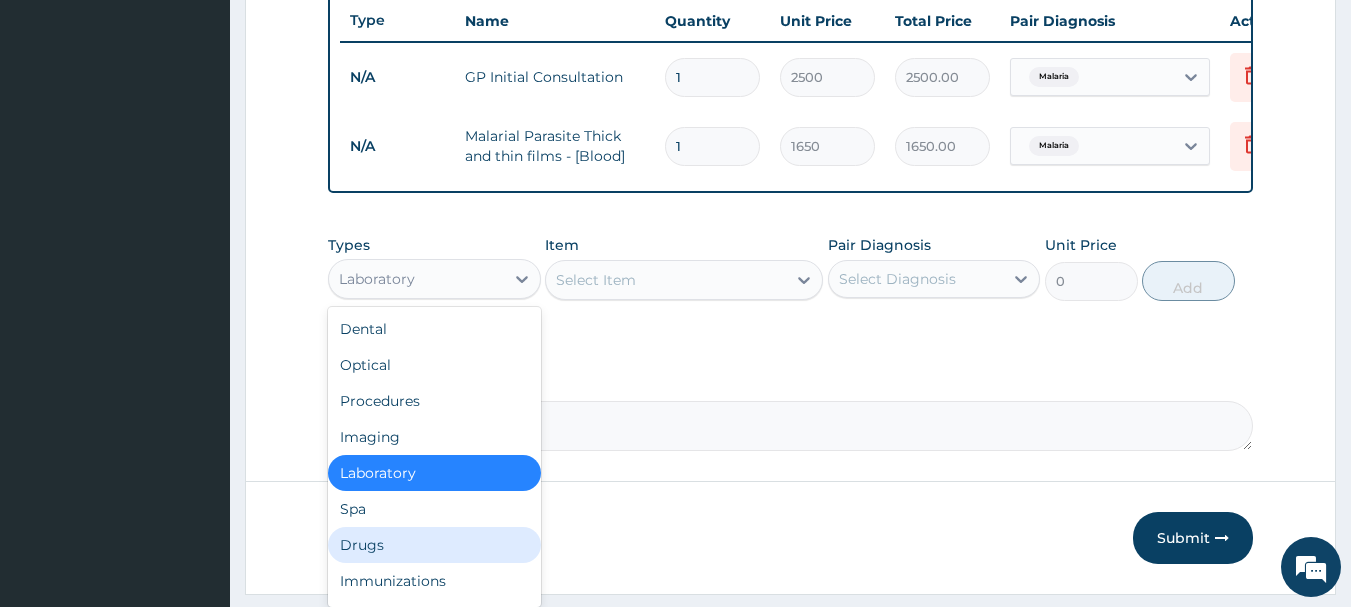 click on "Drugs" at bounding box center (434, 545) 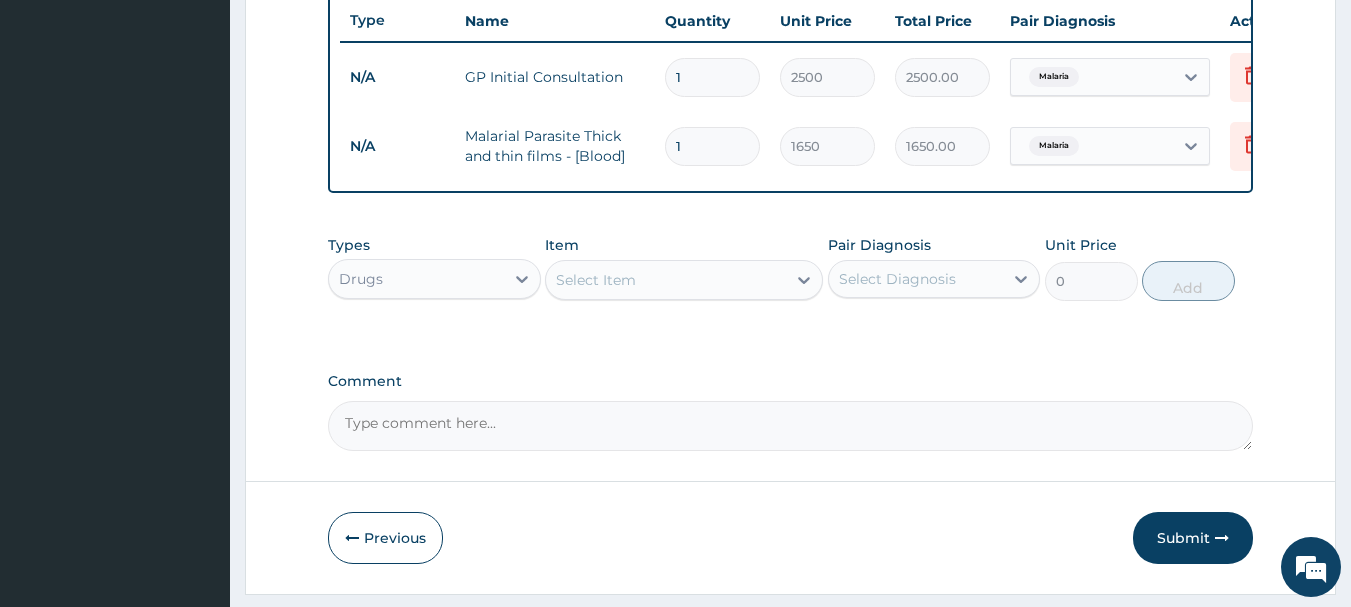 click on "Select Item" at bounding box center (666, 280) 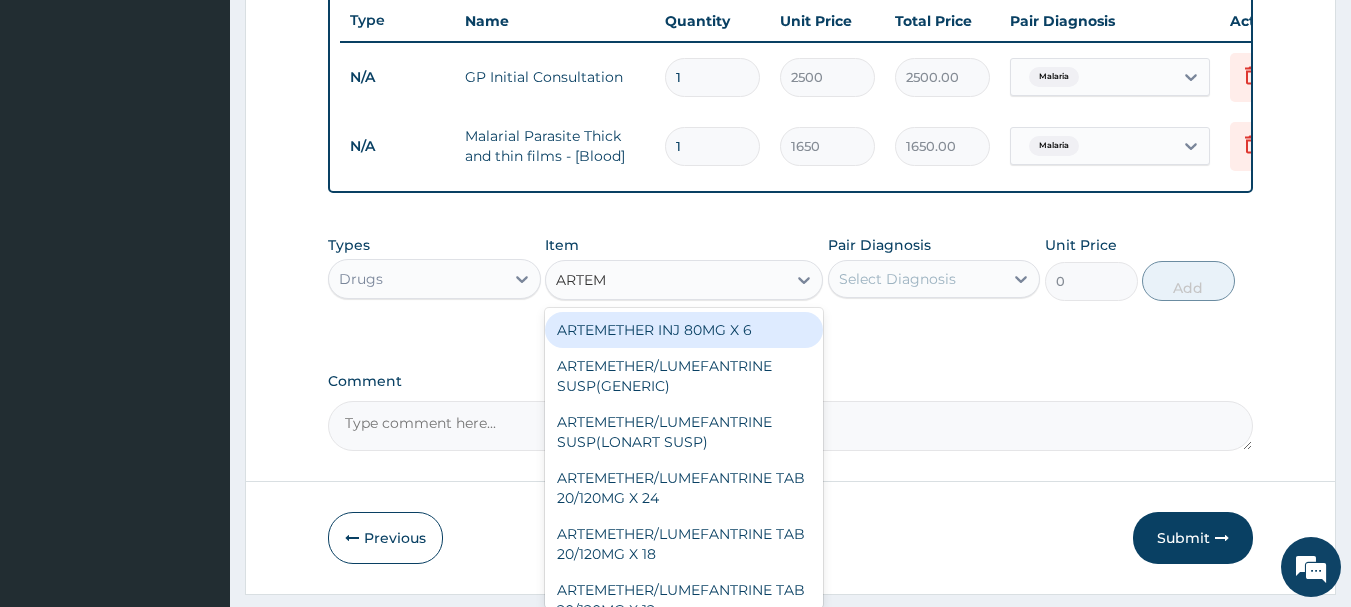 type on "ARTEME" 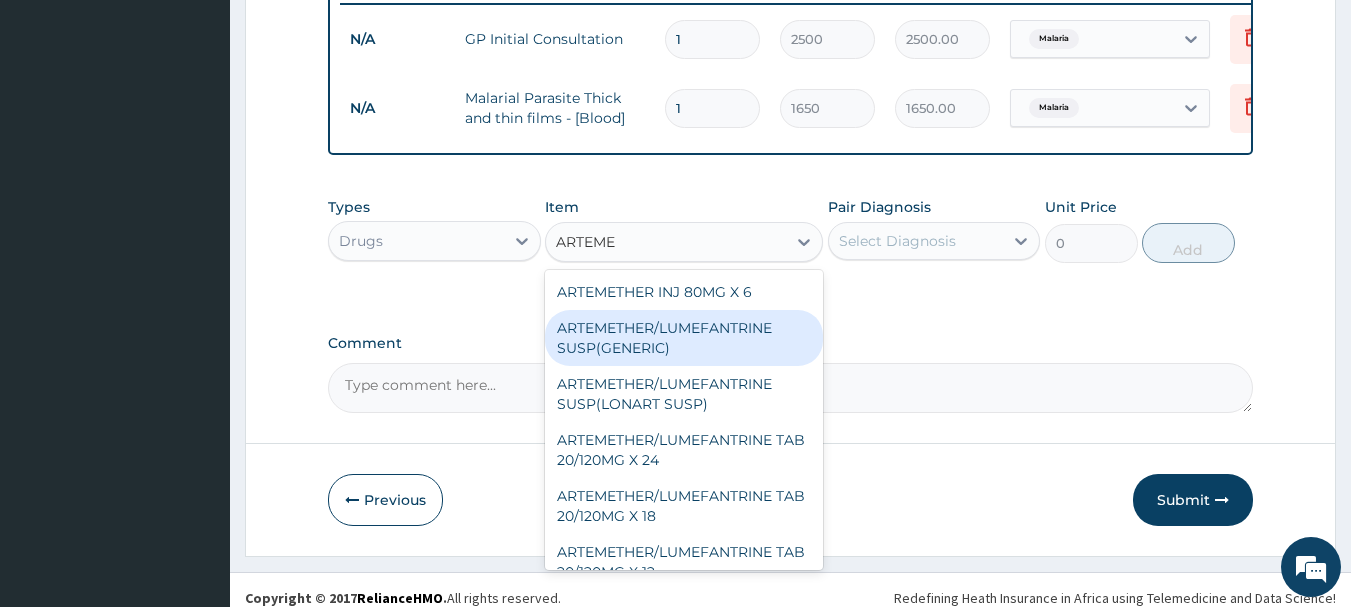 scroll, scrollTop: 824, scrollLeft: 0, axis: vertical 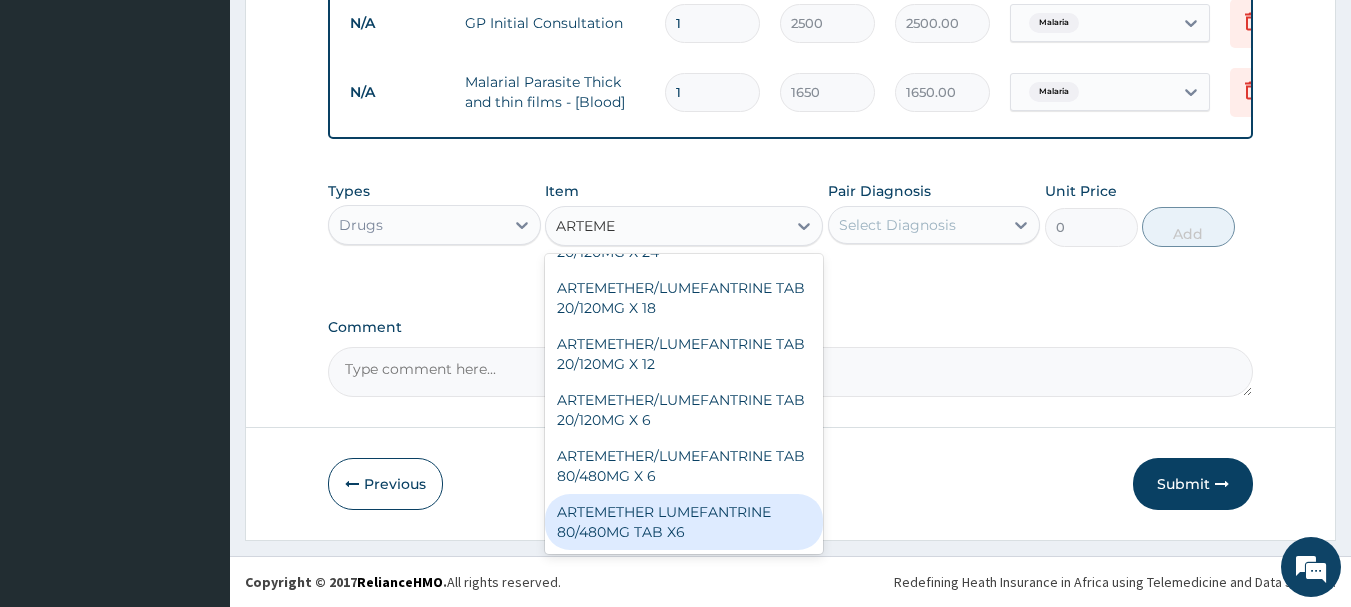 click on "ARTEMETHER LUMEFANTRINE 80/480MG TAB X6" at bounding box center [684, 522] 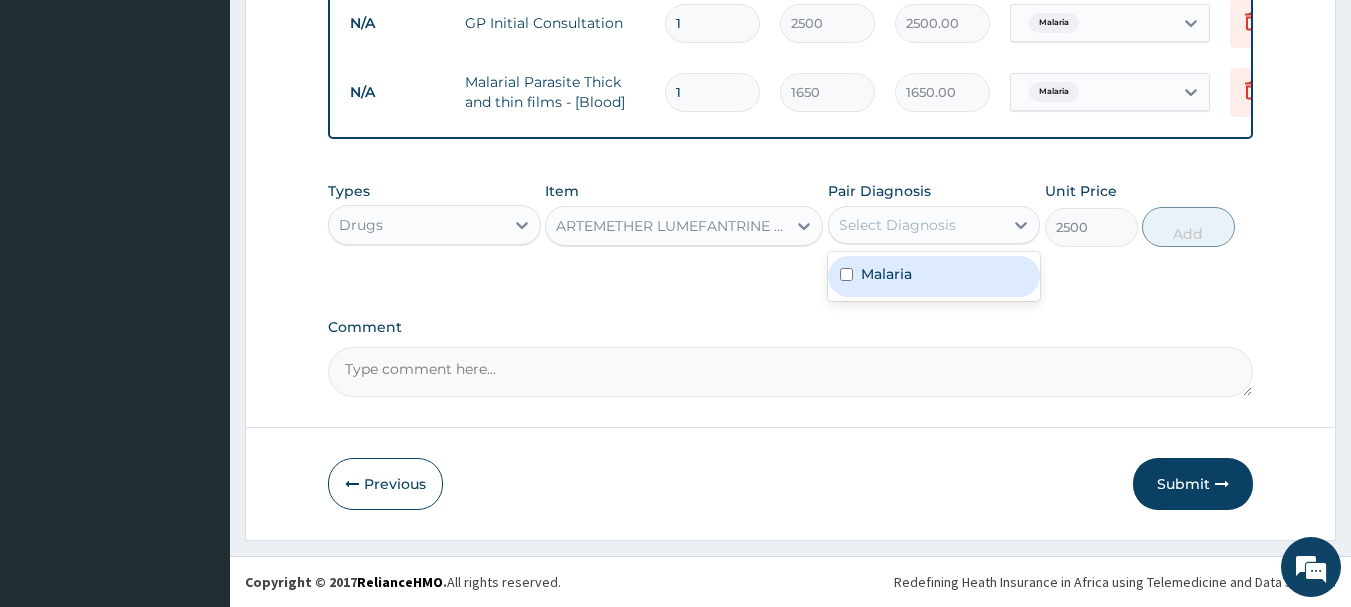 click on "Select Diagnosis" at bounding box center [897, 225] 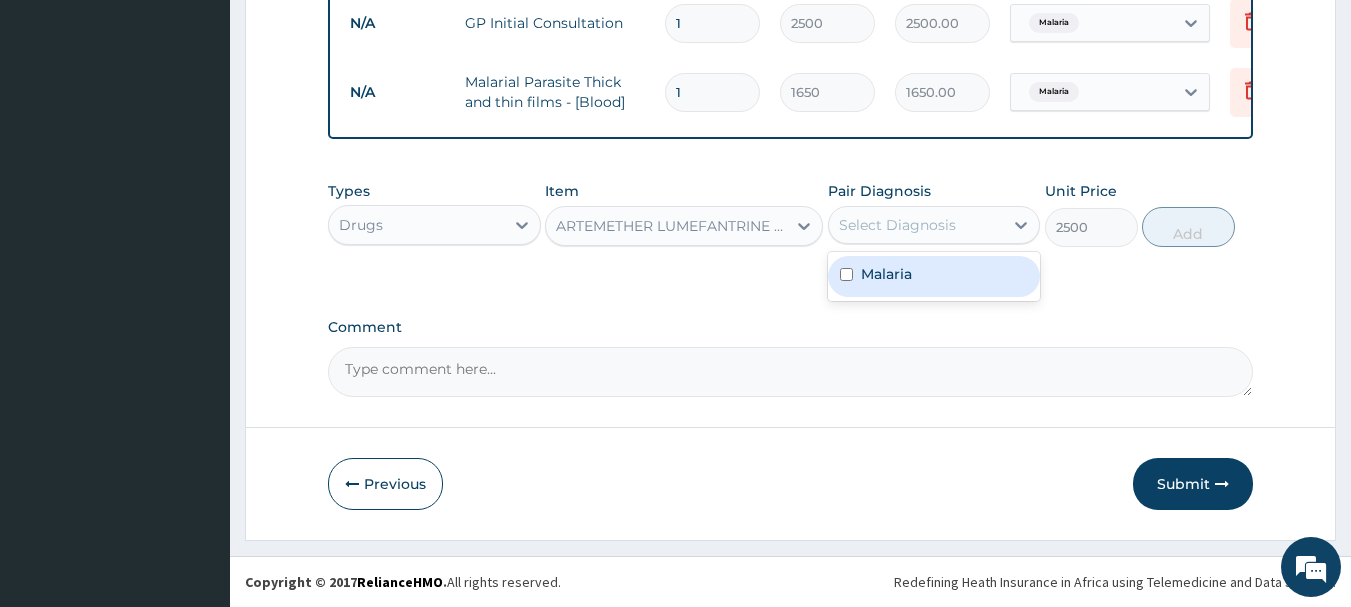 click on "Malaria" at bounding box center [886, 274] 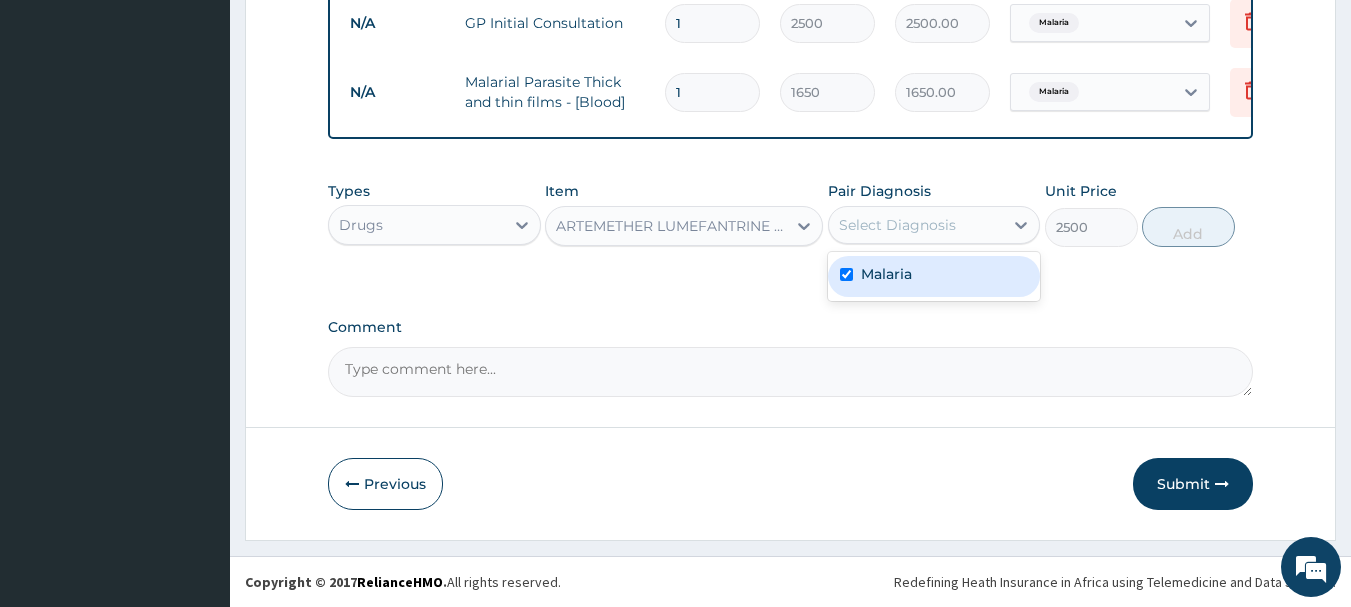 checkbox on "true" 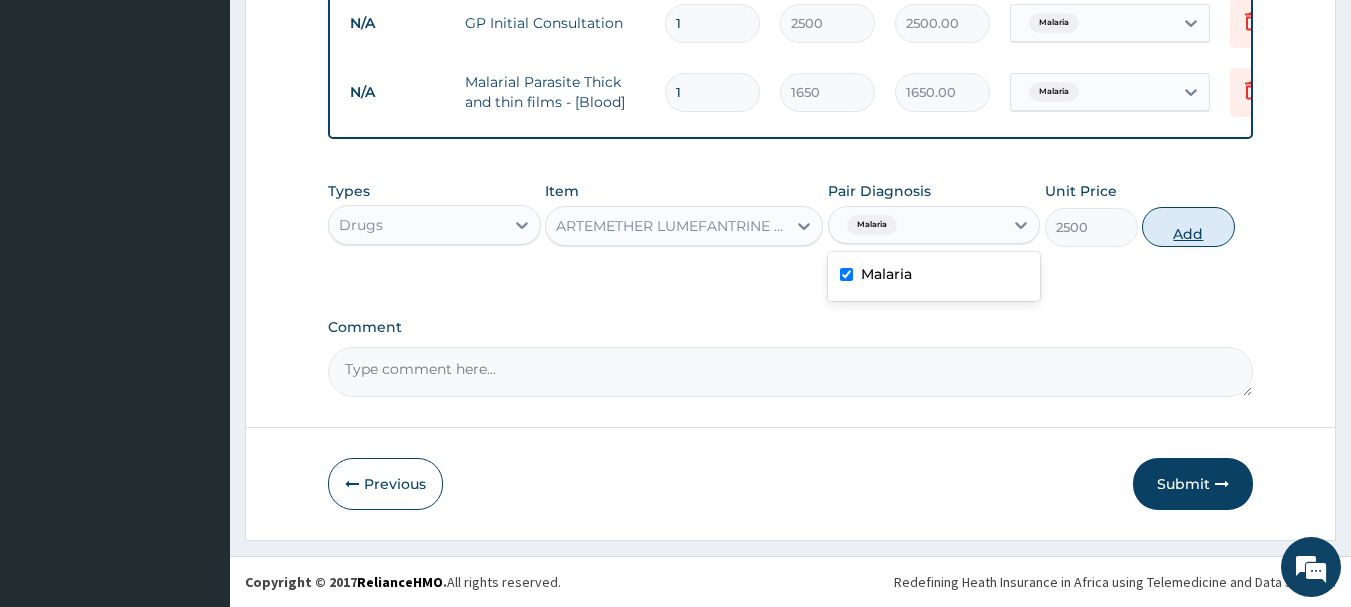 click on "Add" at bounding box center (1188, 227) 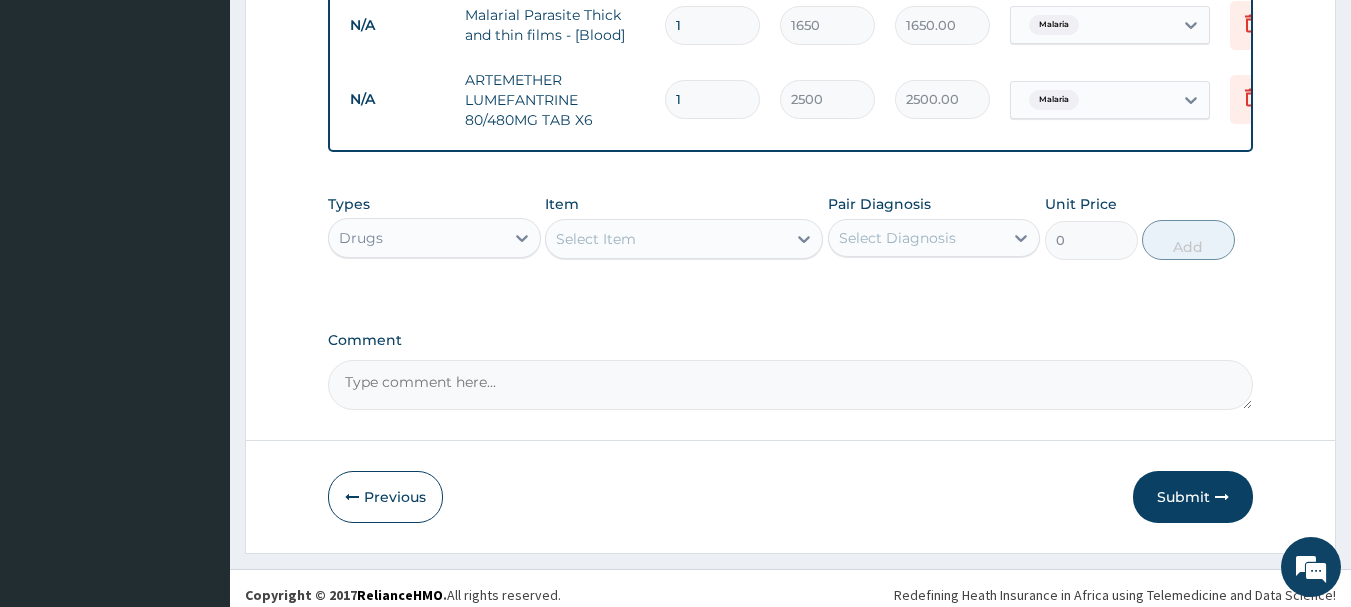 scroll, scrollTop: 904, scrollLeft: 0, axis: vertical 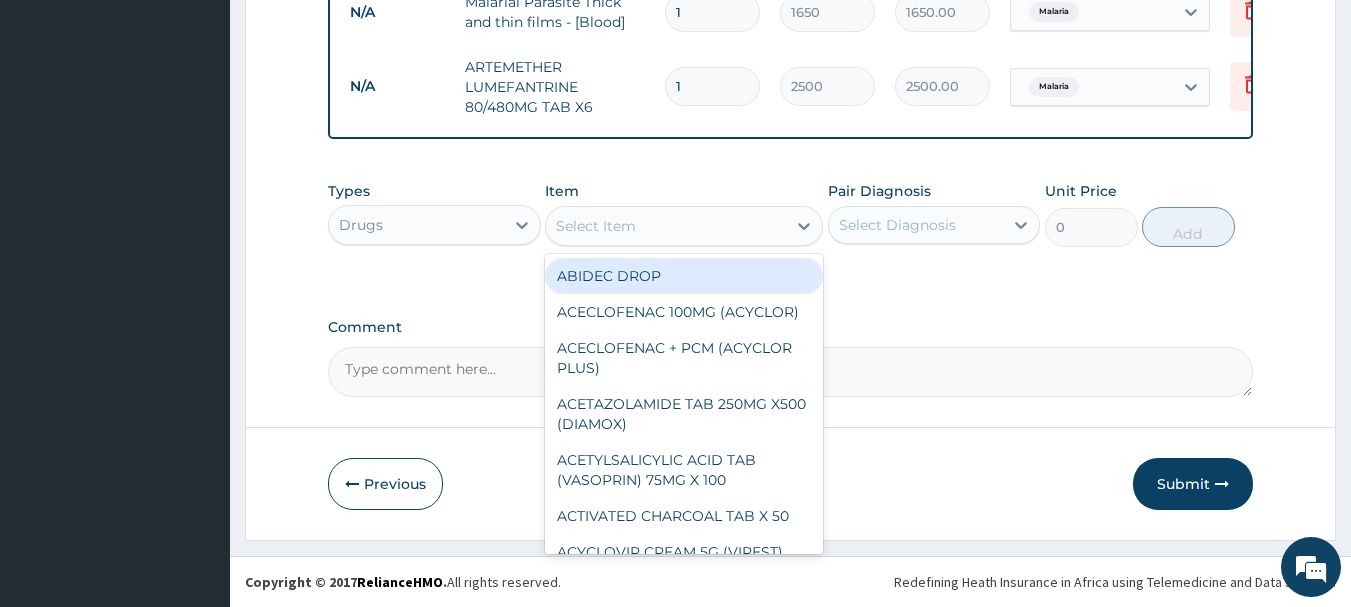 click on "Select Item" at bounding box center (666, 226) 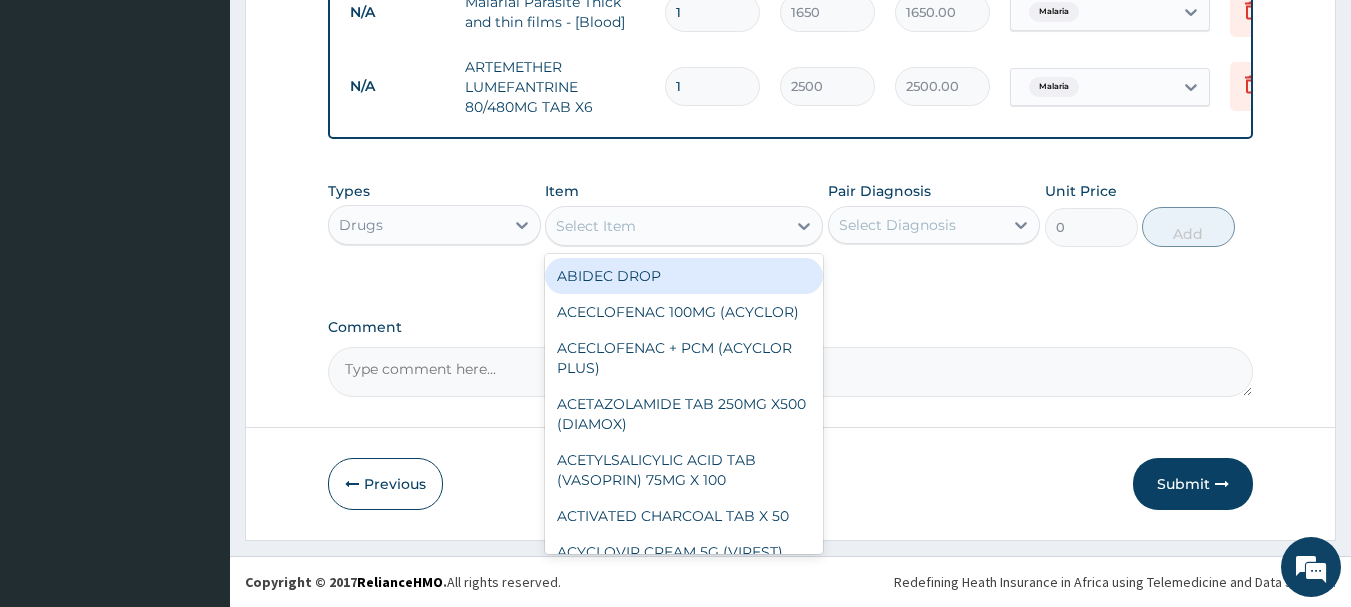 type on "I" 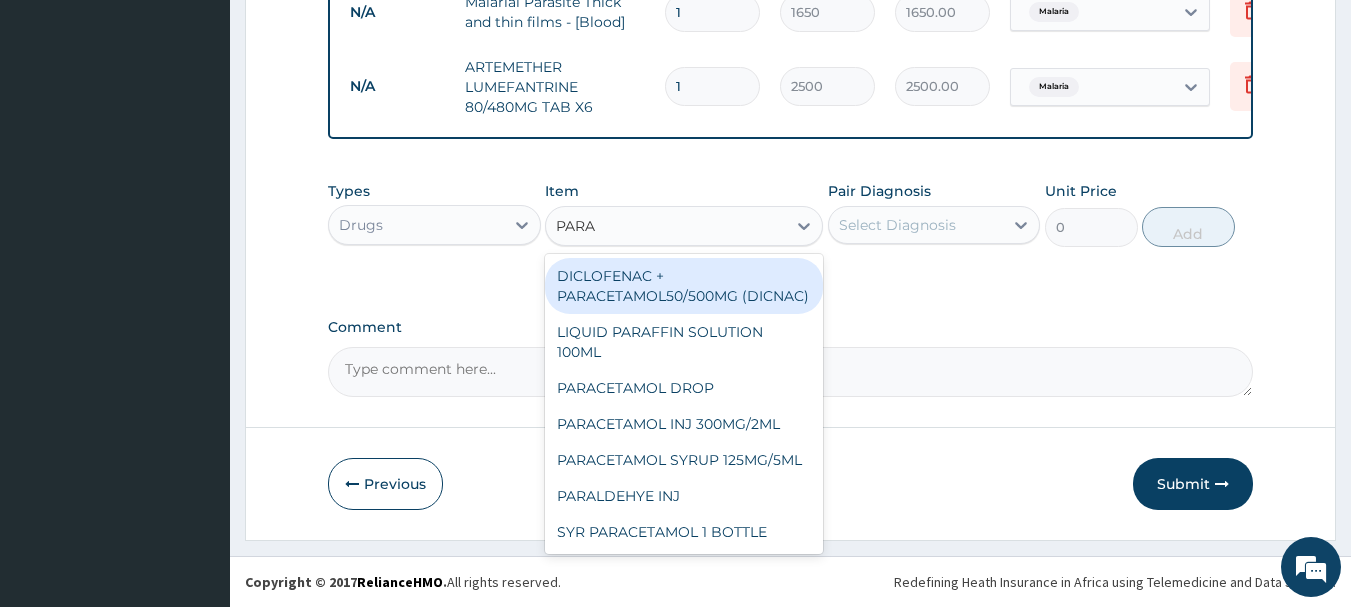 type on "PARAC" 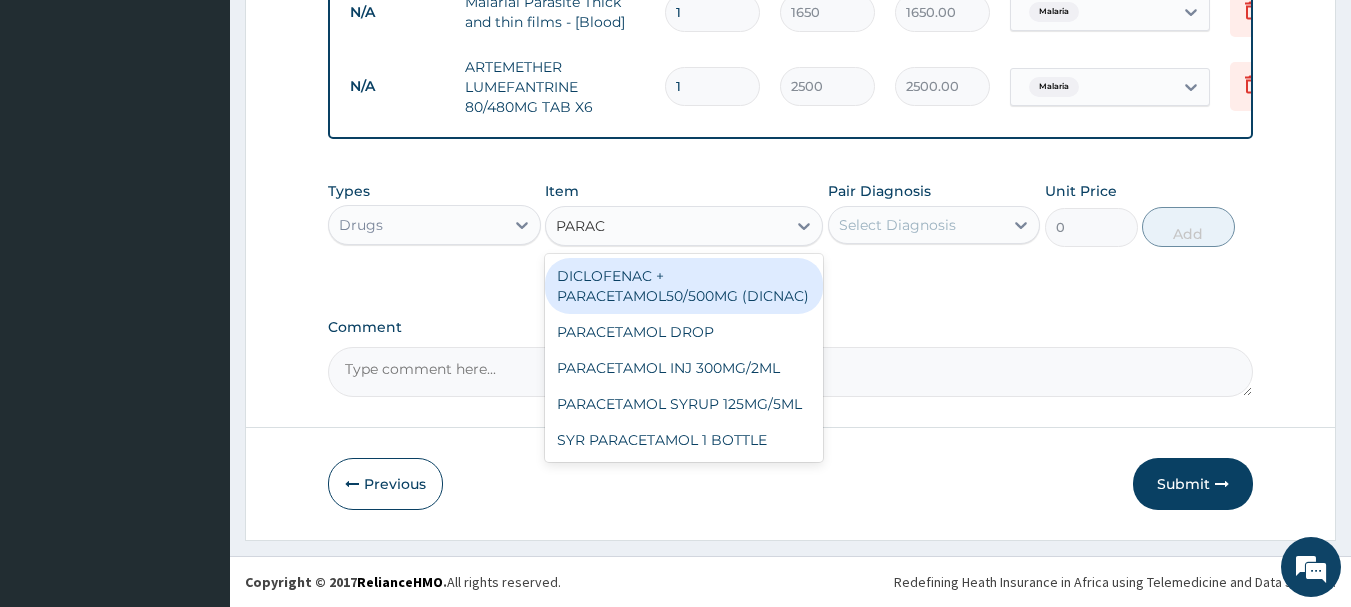 click on "DICLOFENAC + PARACETAMOL50/500MG (DICNAC)" at bounding box center (684, 286) 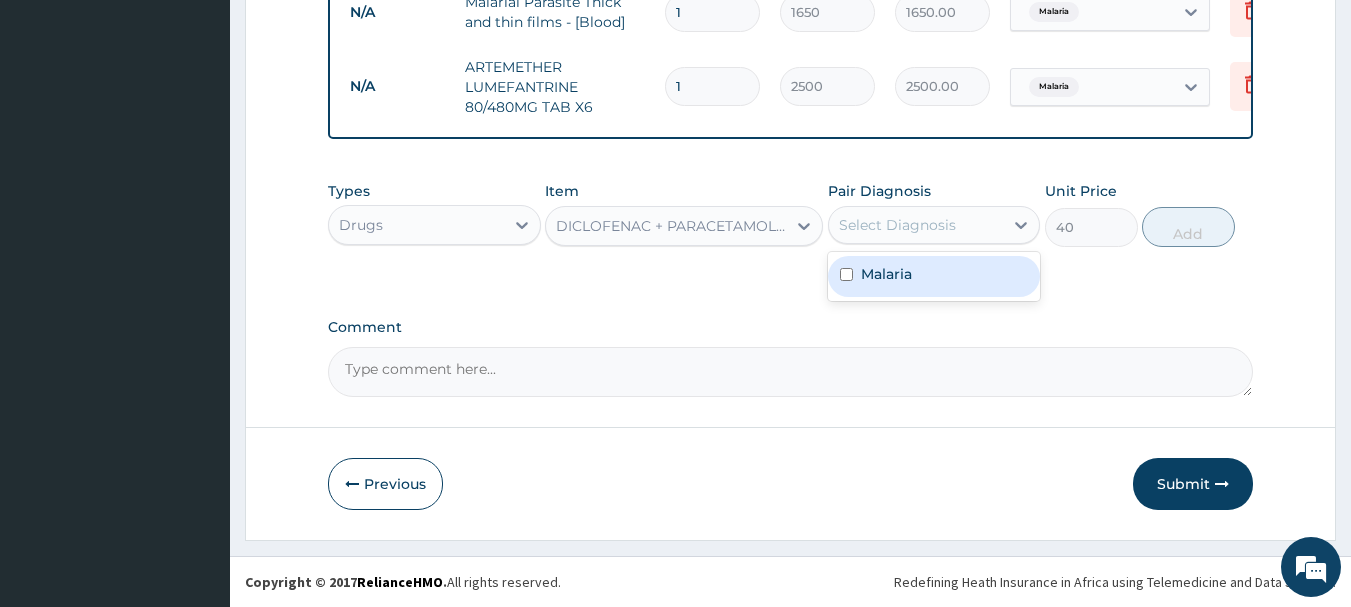 click on "Select Diagnosis" at bounding box center (897, 225) 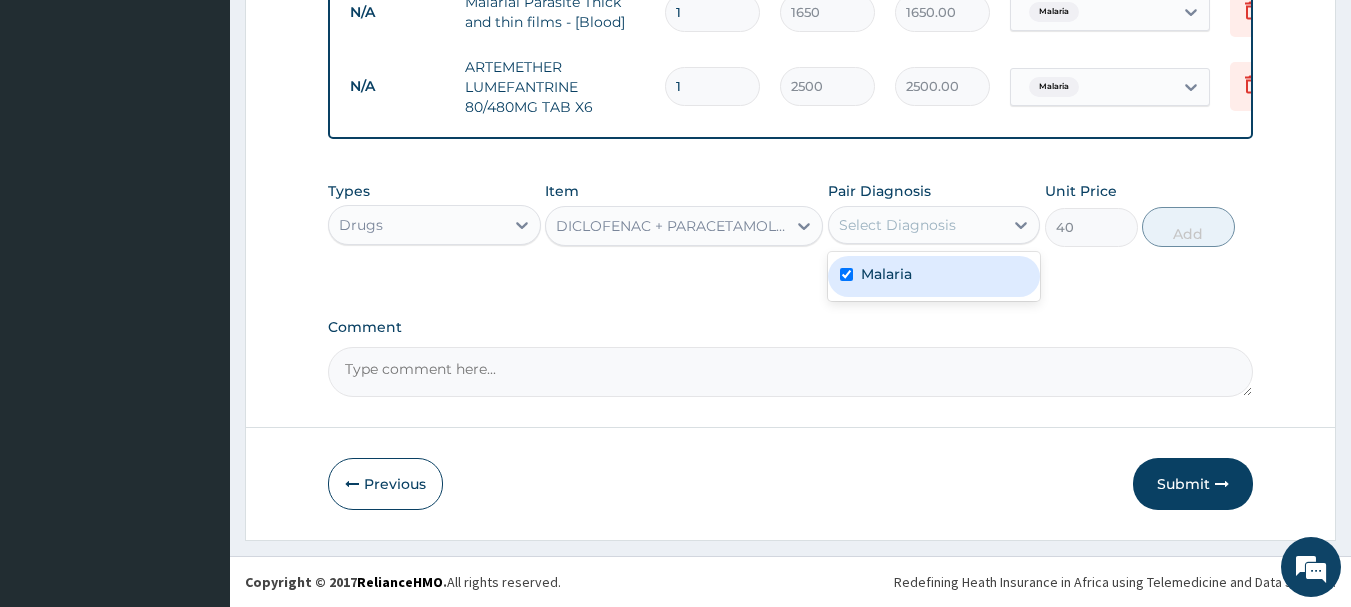 checkbox on "true" 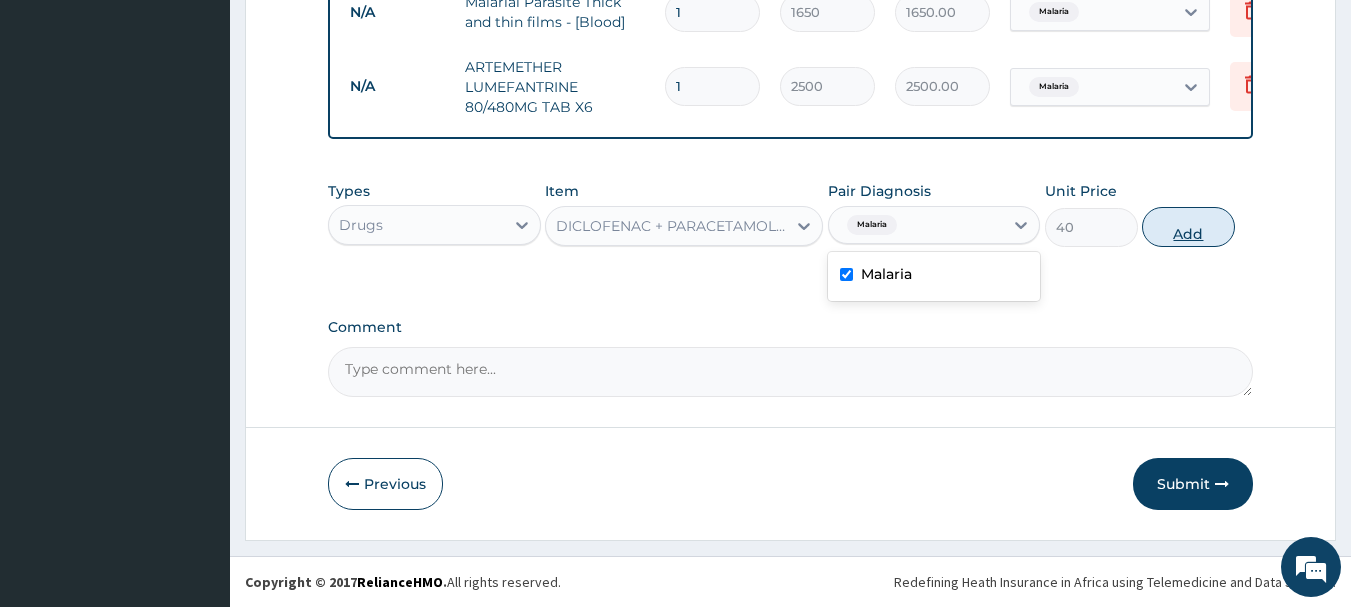 click on "Add" at bounding box center (1188, 227) 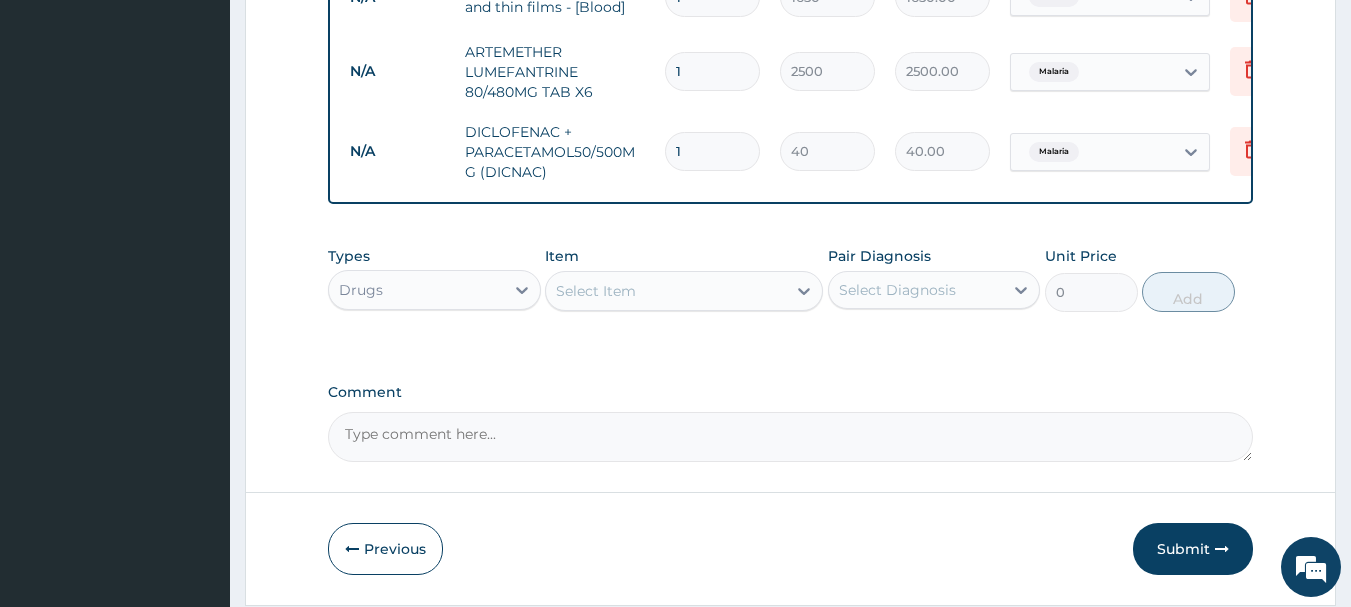 click on "1" at bounding box center (712, 151) 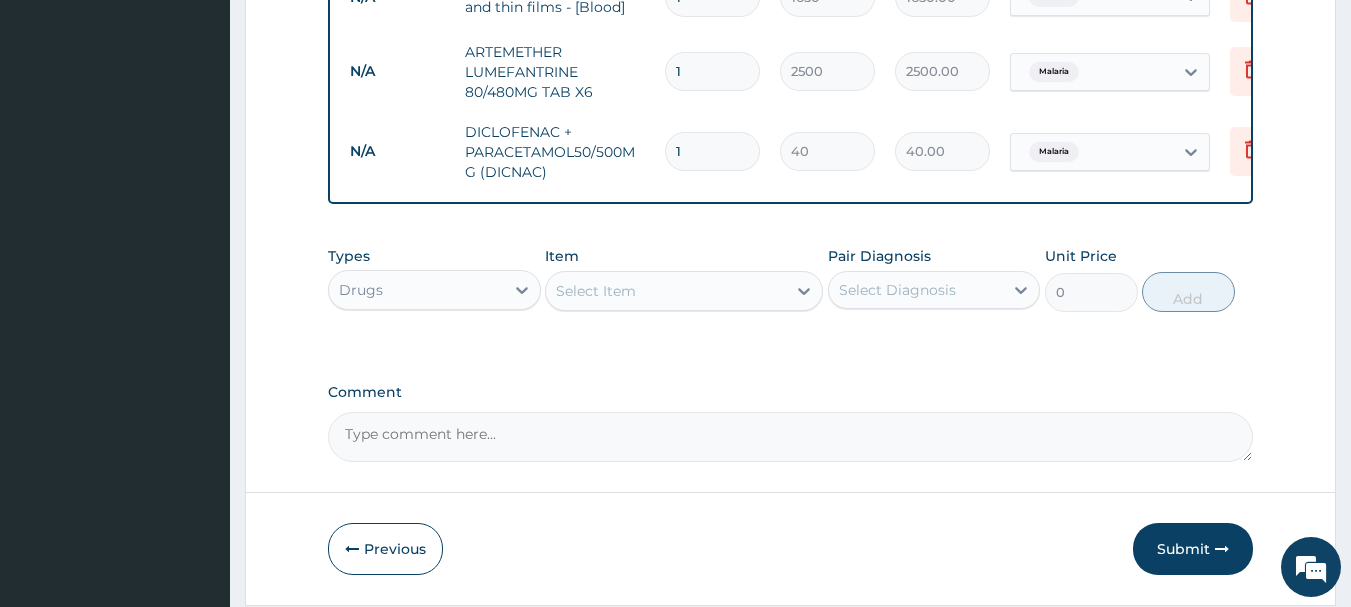 type on "10" 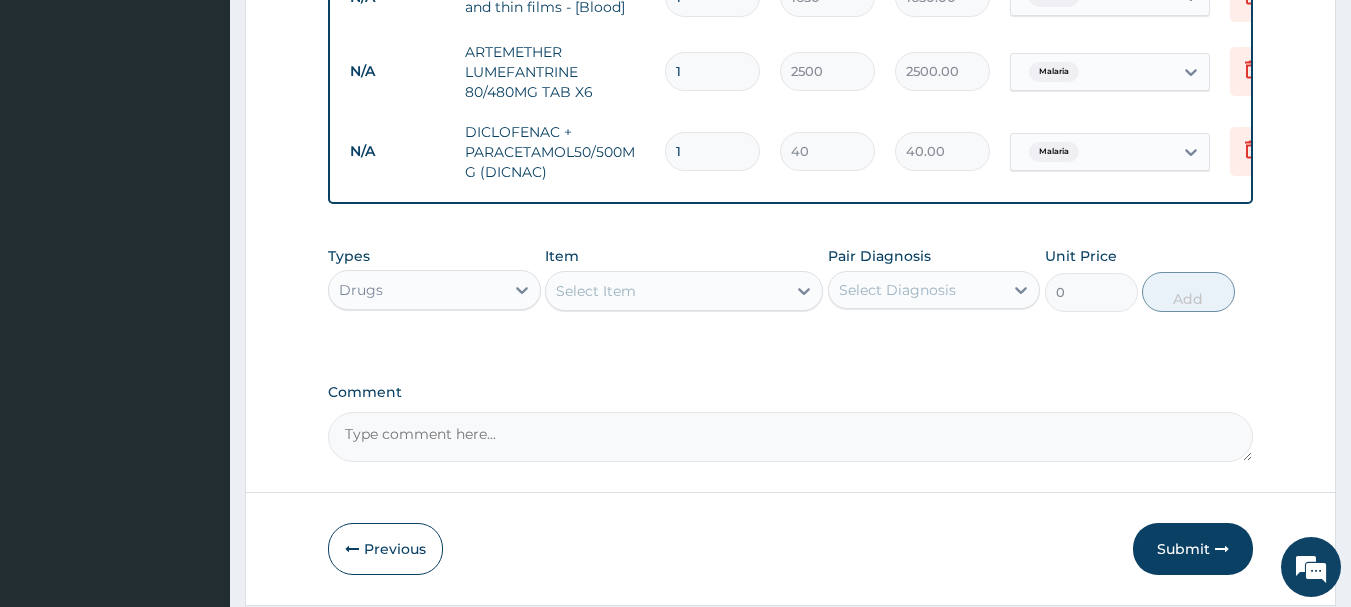 type on "400.00" 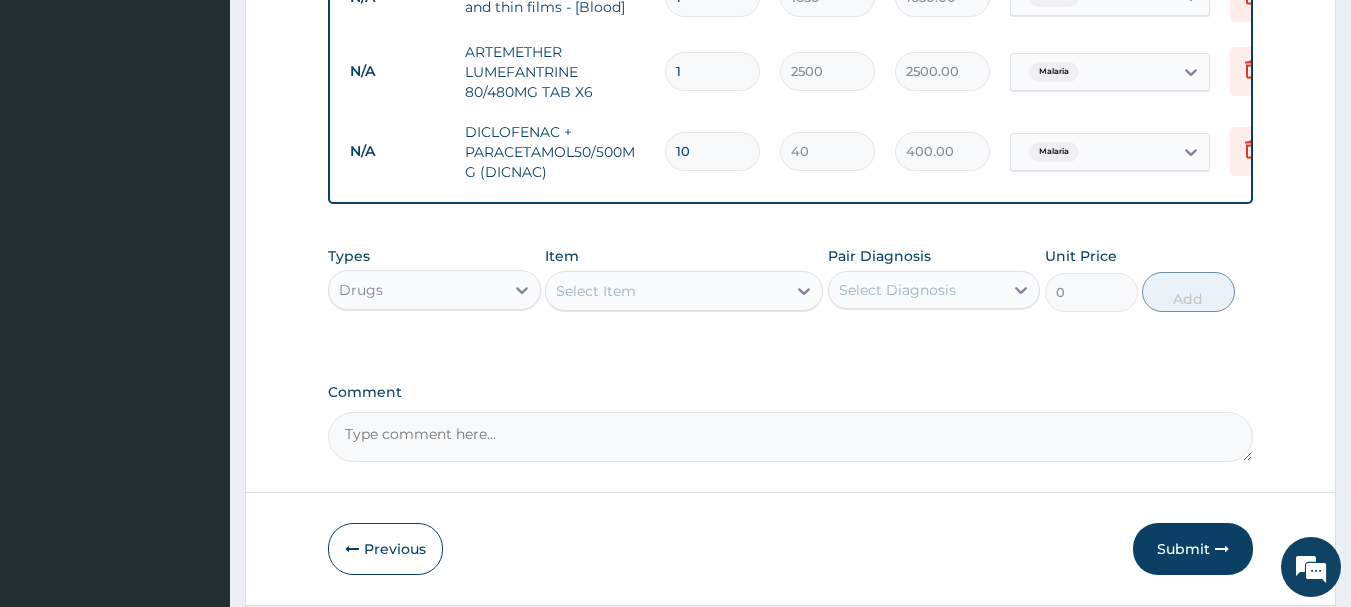 type on "10" 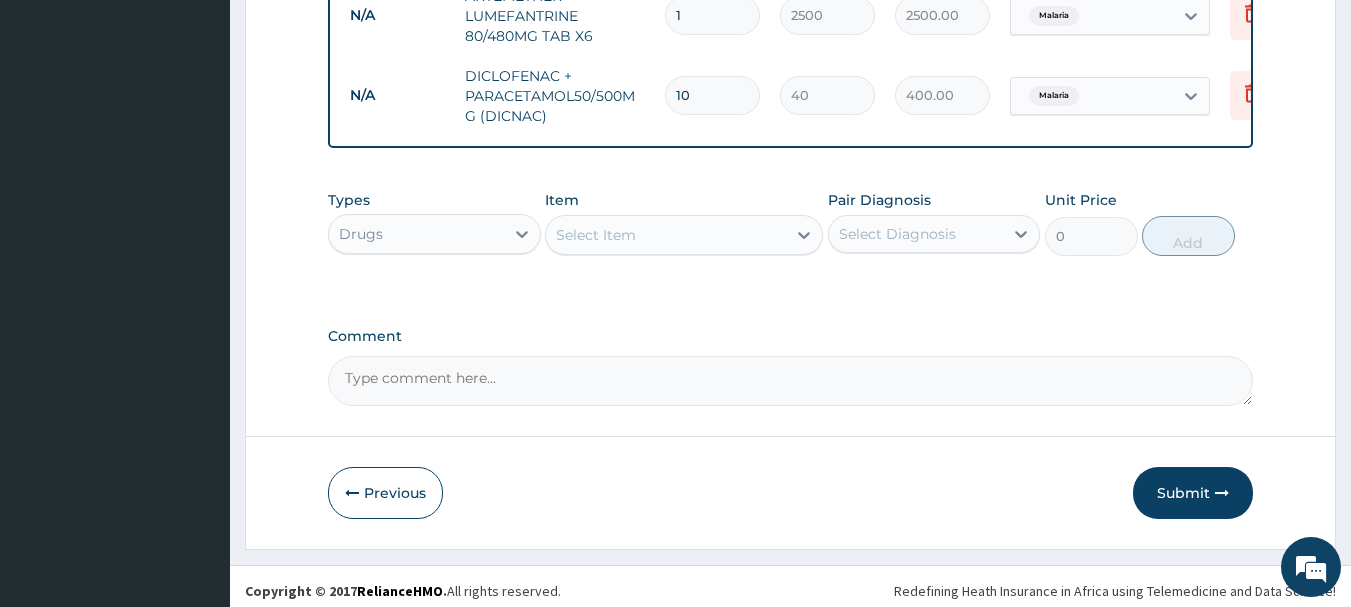 scroll, scrollTop: 984, scrollLeft: 0, axis: vertical 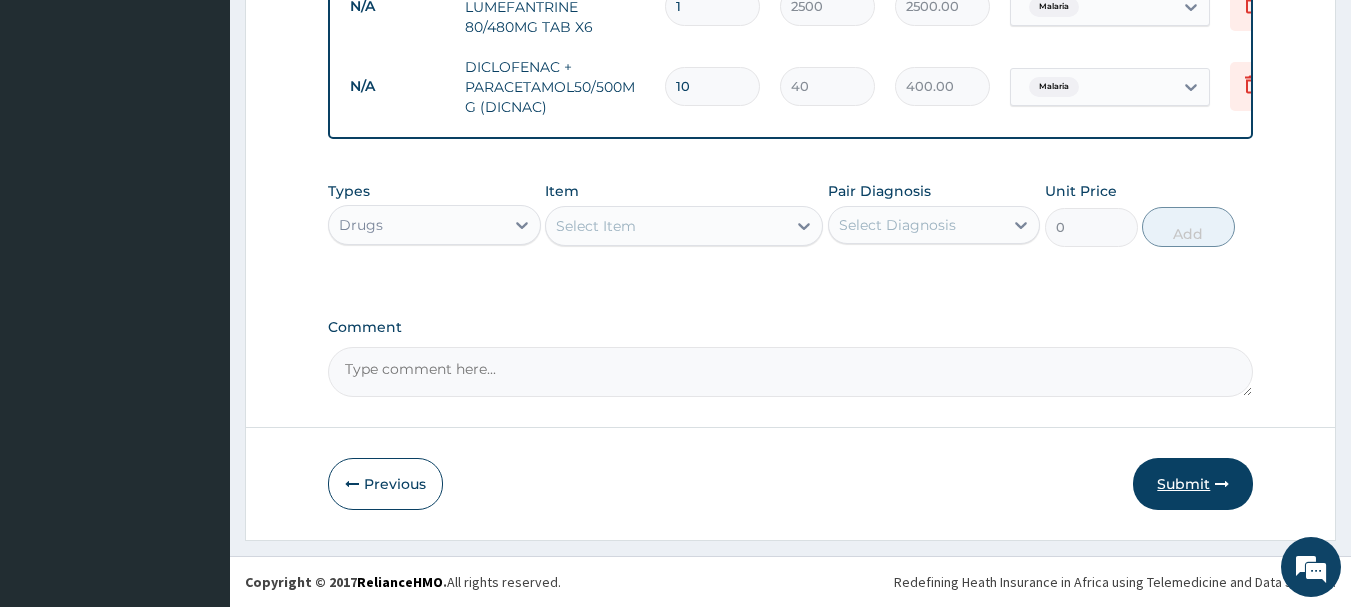 click on "Submit" at bounding box center [1193, 484] 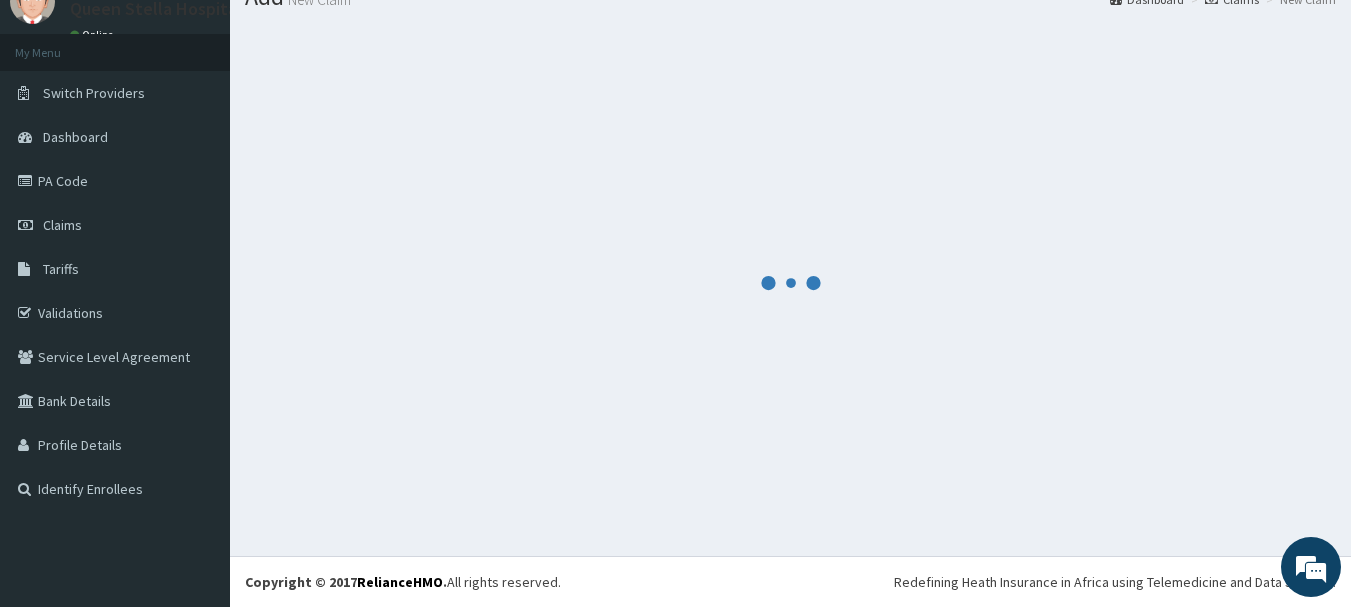 scroll, scrollTop: 984, scrollLeft: 0, axis: vertical 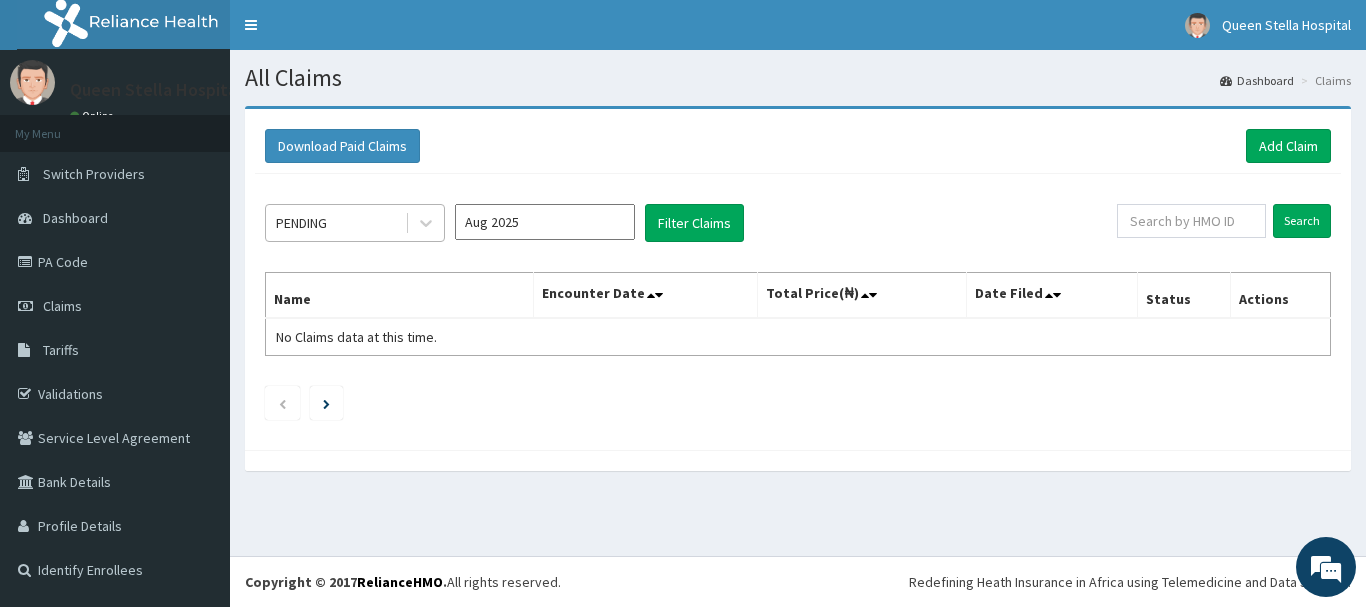 click on "PENDING" at bounding box center (335, 223) 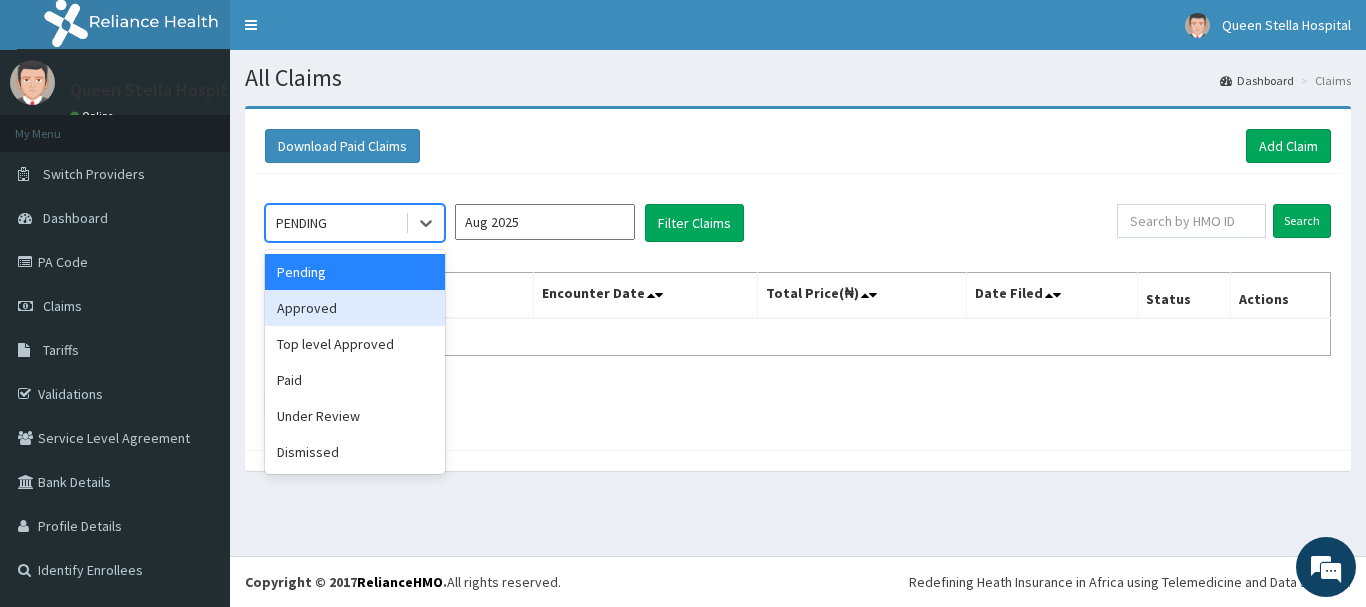 click on "Approved" at bounding box center [355, 308] 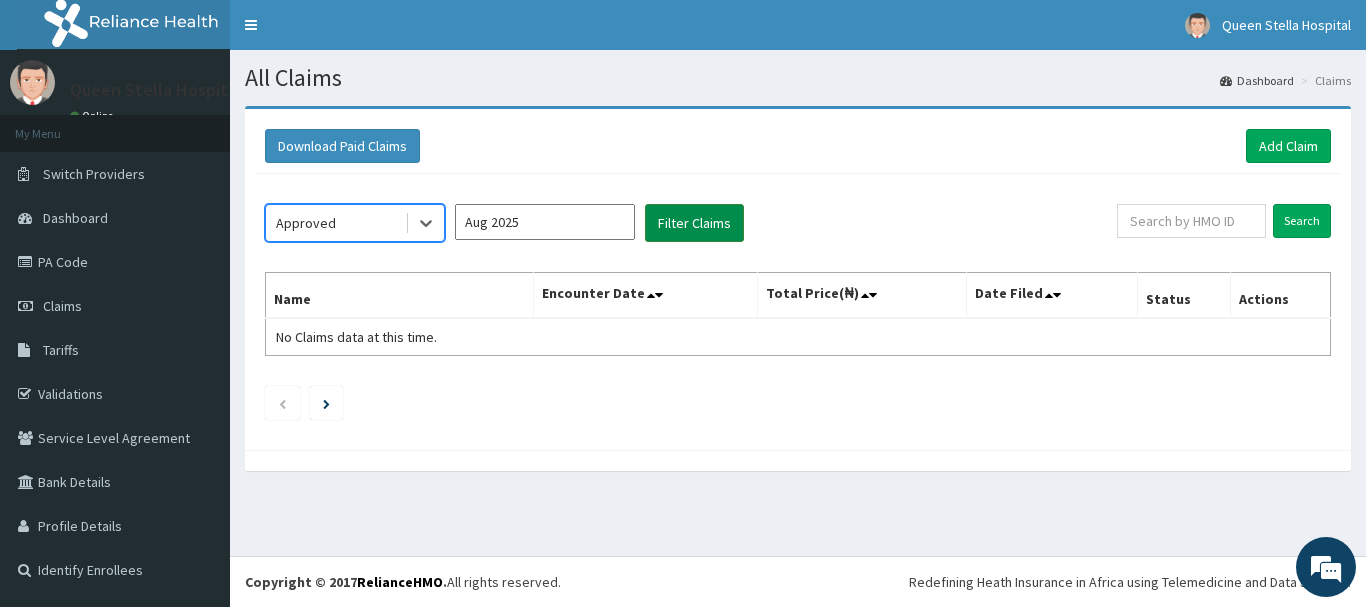 click on "Filter Claims" at bounding box center [694, 223] 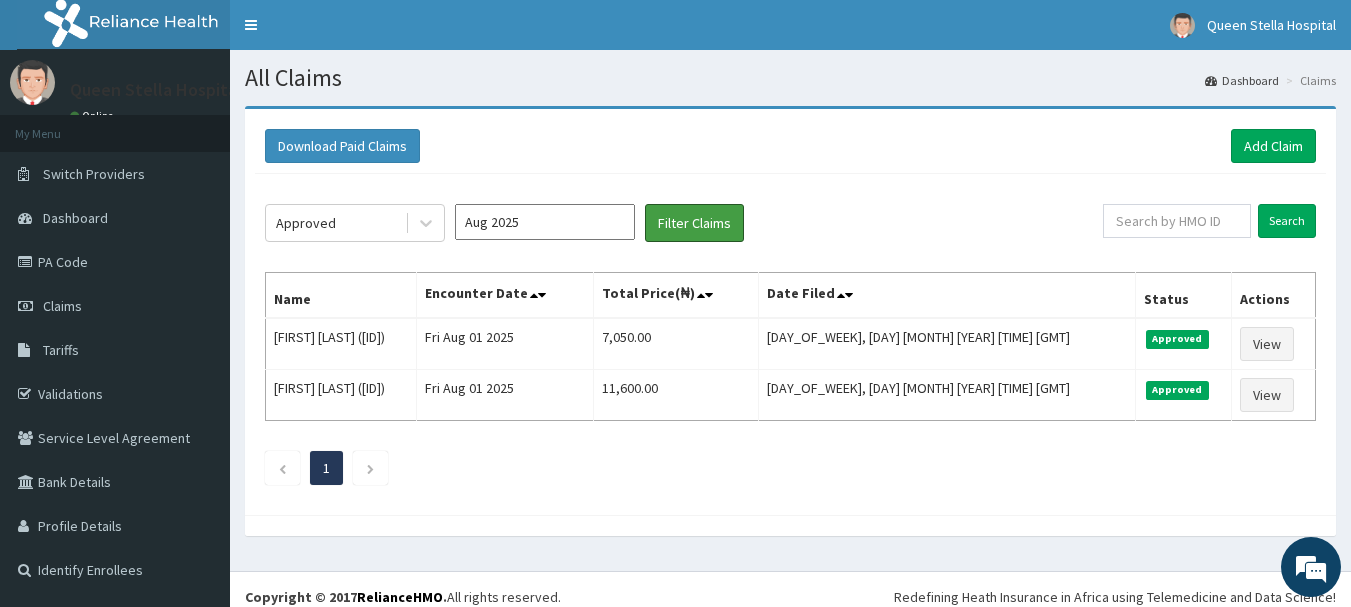 scroll, scrollTop: 0, scrollLeft: 0, axis: both 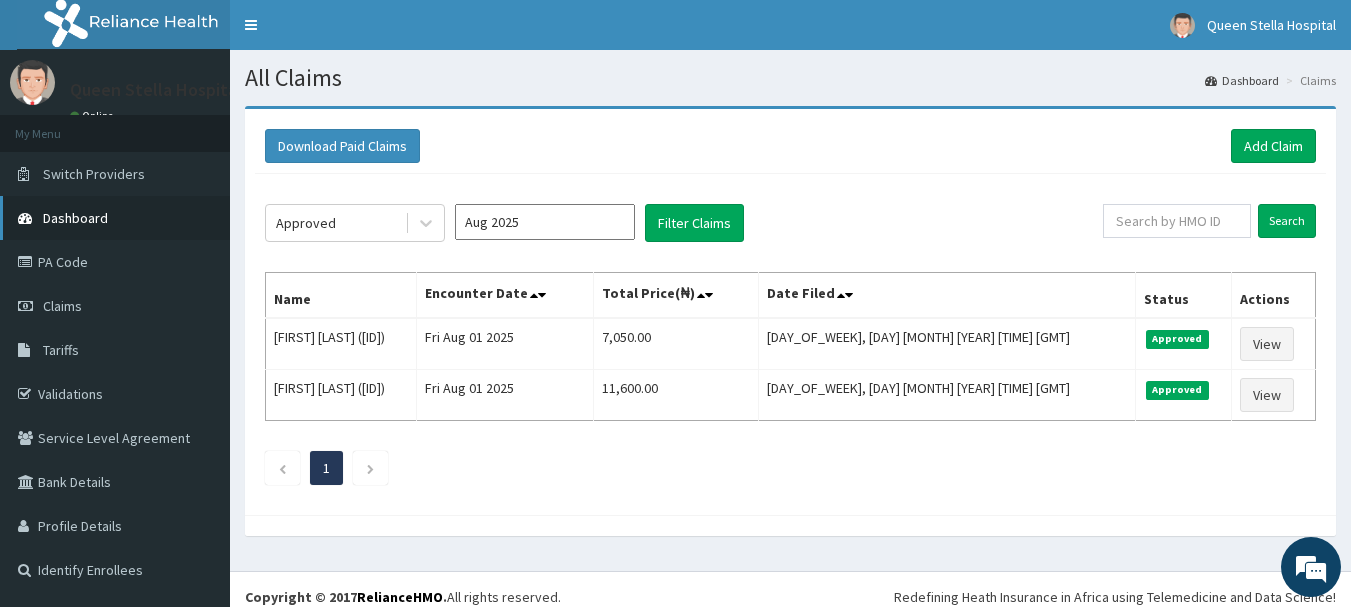 click on "Dashboard" at bounding box center [75, 218] 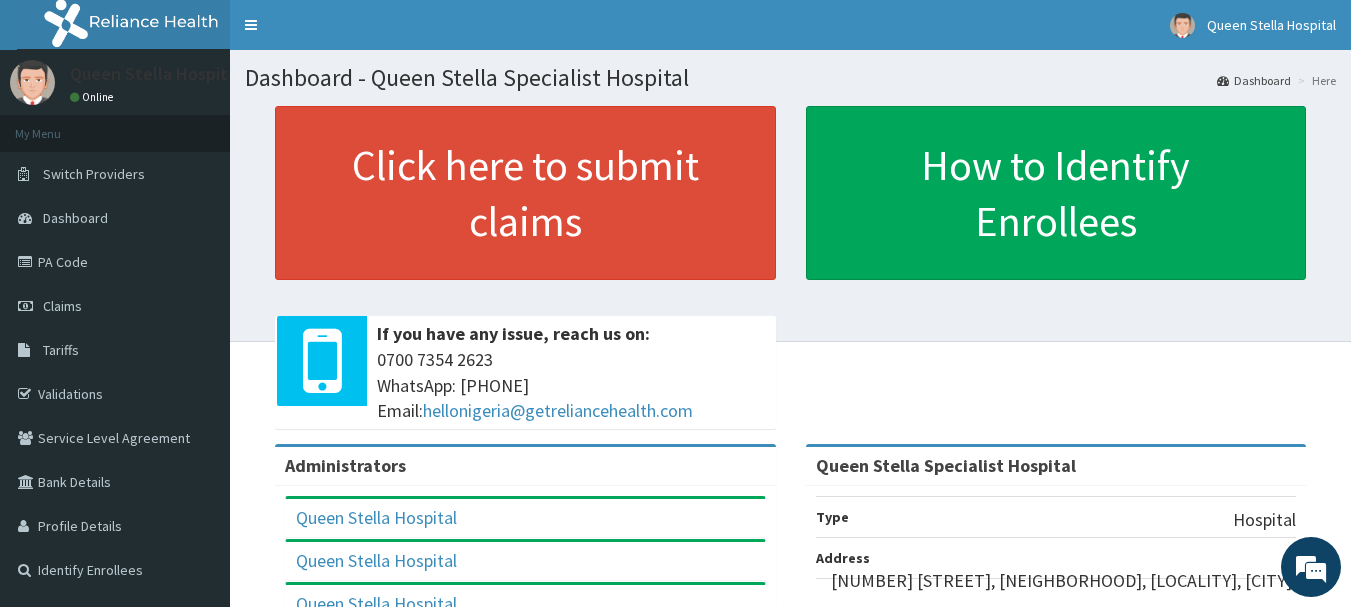 scroll, scrollTop: 0, scrollLeft: 0, axis: both 